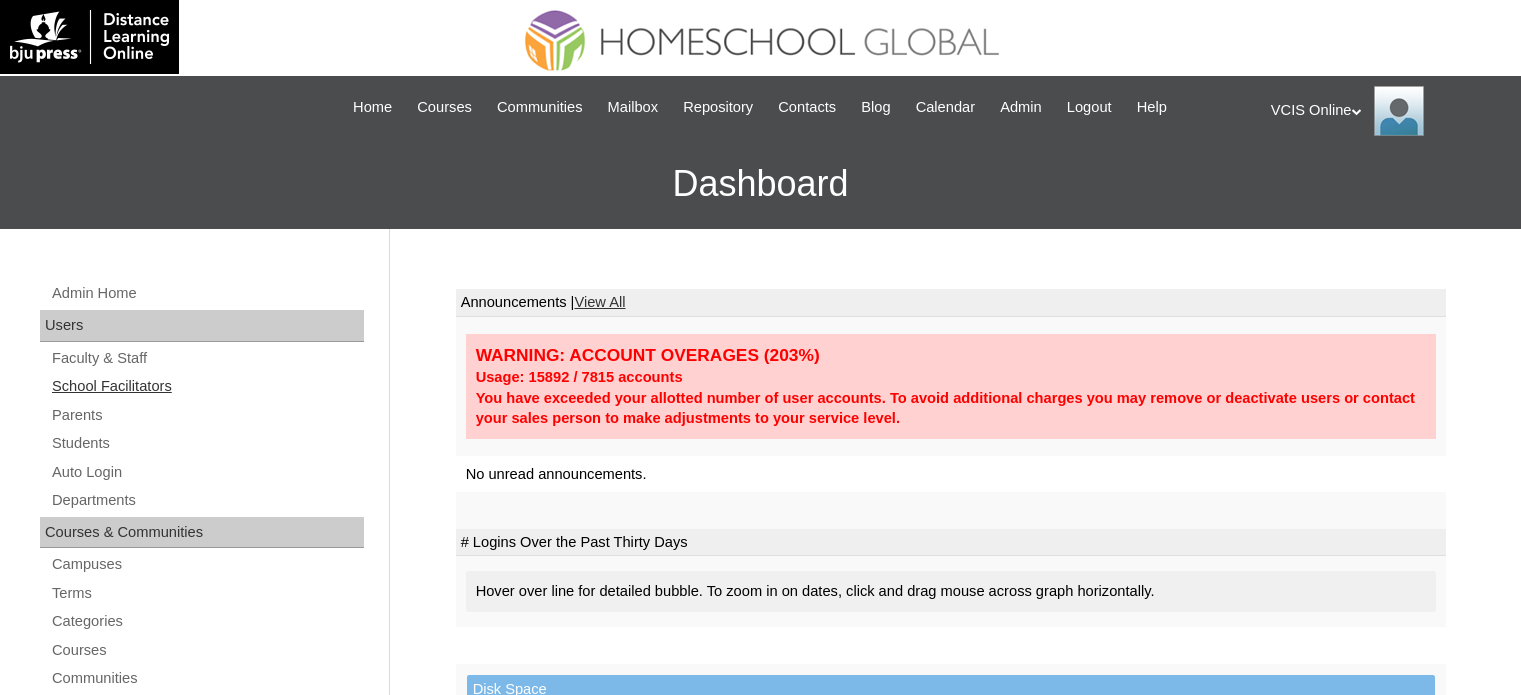 scroll, scrollTop: 0, scrollLeft: 0, axis: both 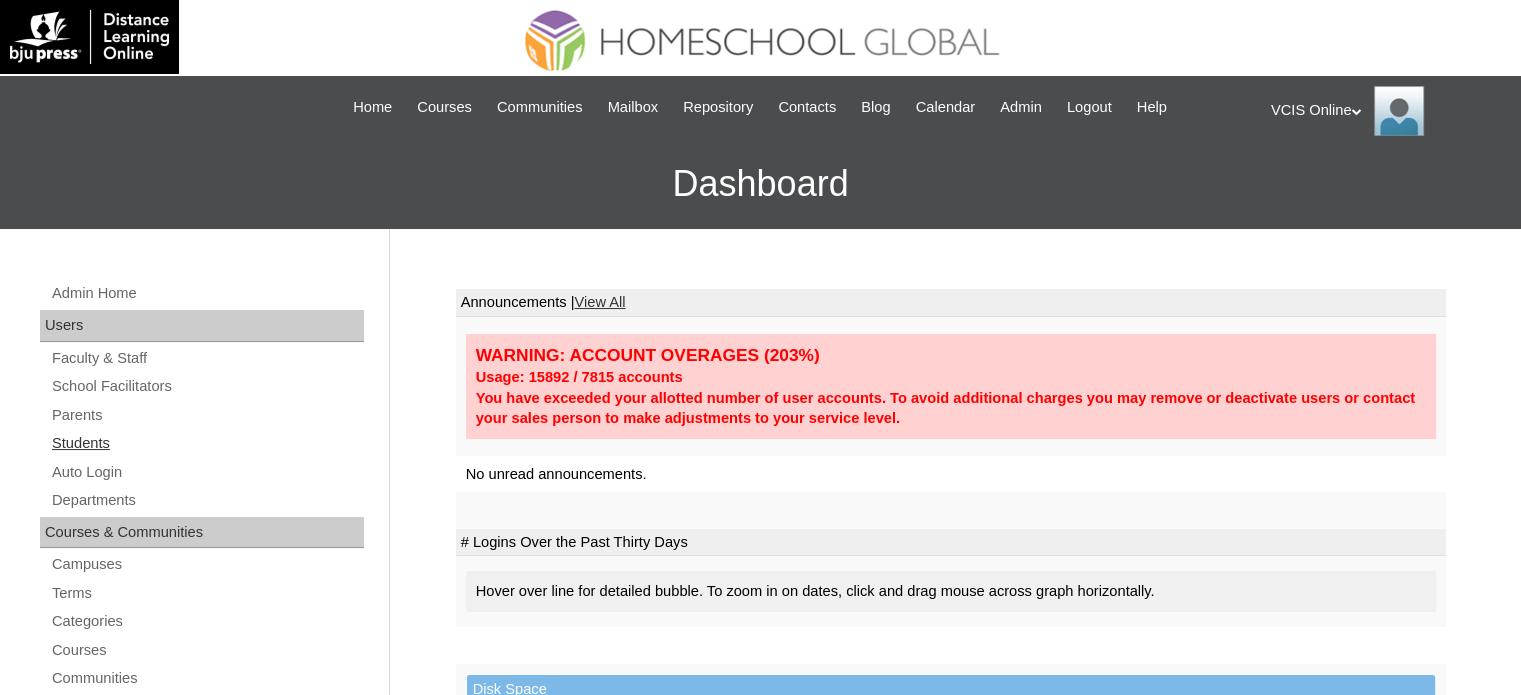 click on "Students" at bounding box center (207, 443) 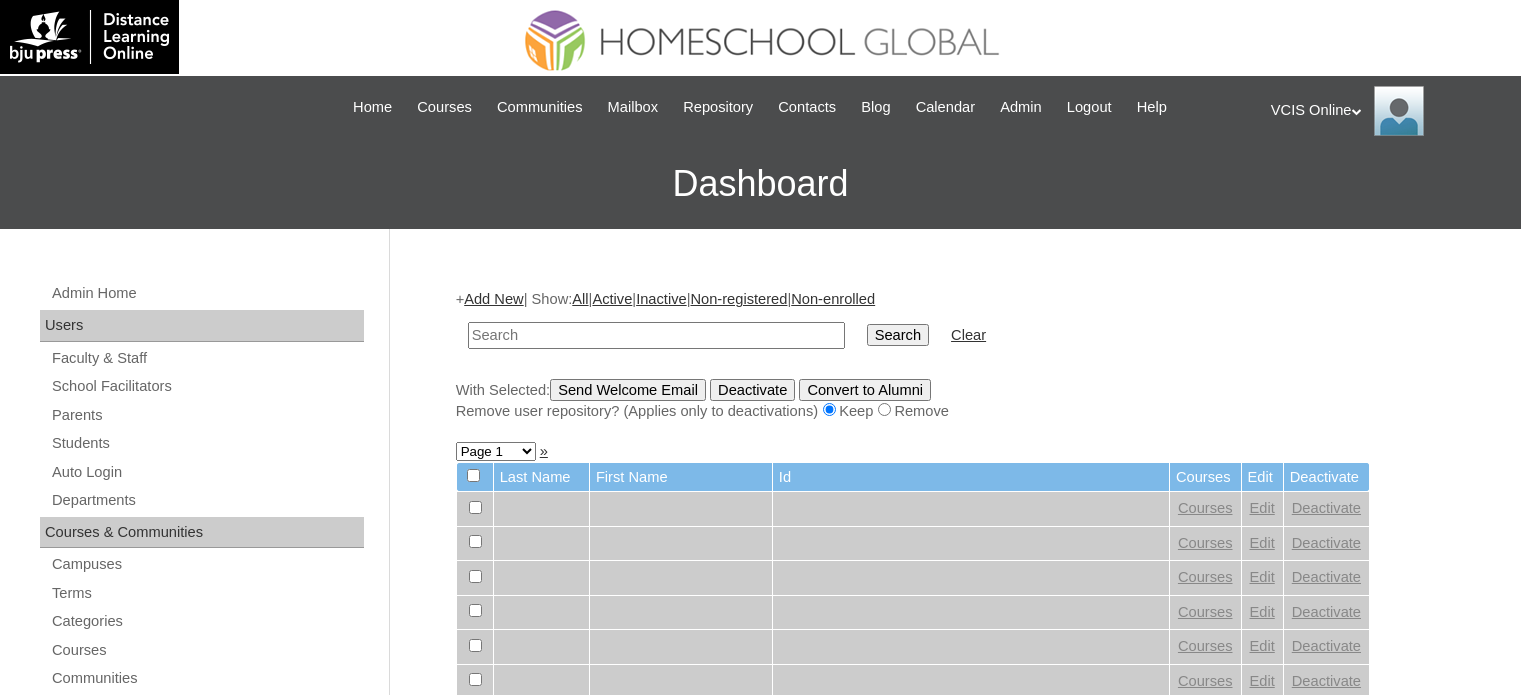 scroll, scrollTop: 0, scrollLeft: 0, axis: both 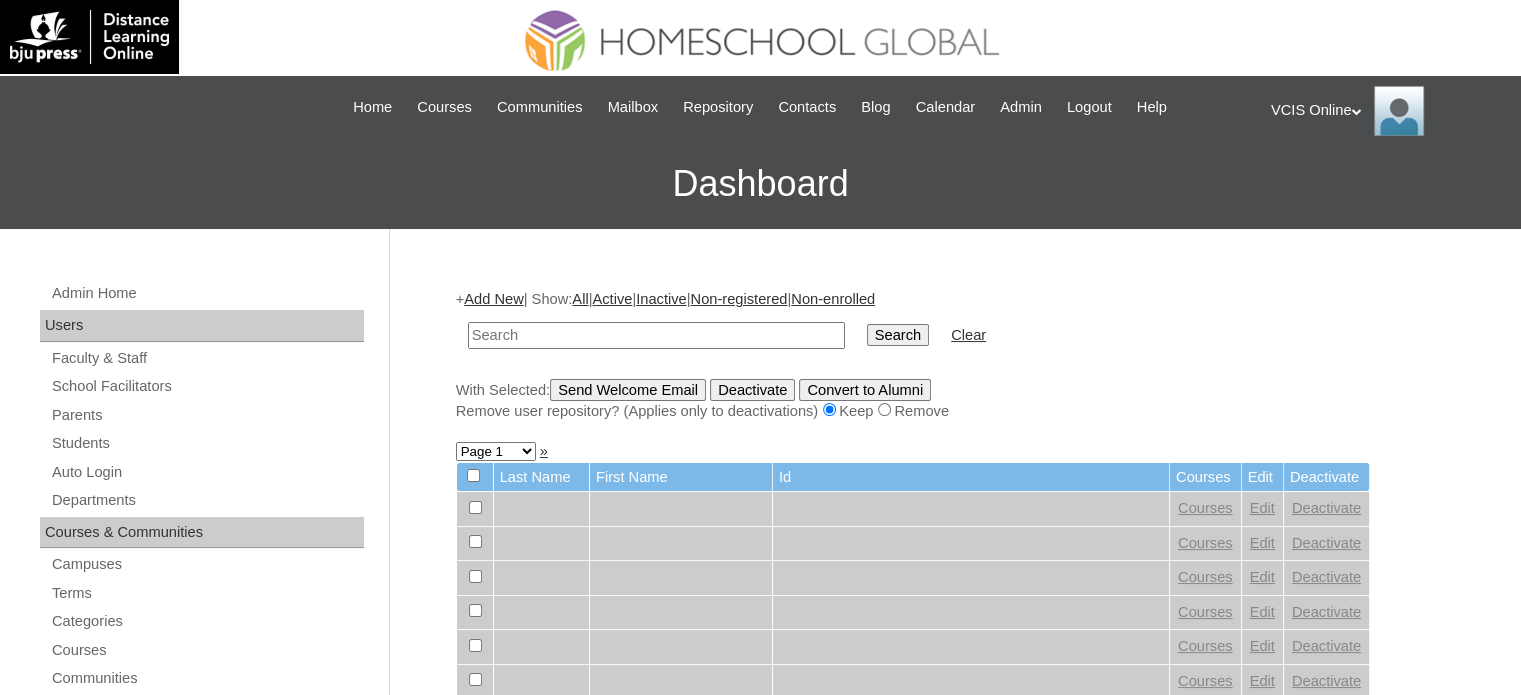 paste on "VCIS018-10C-SA2025" 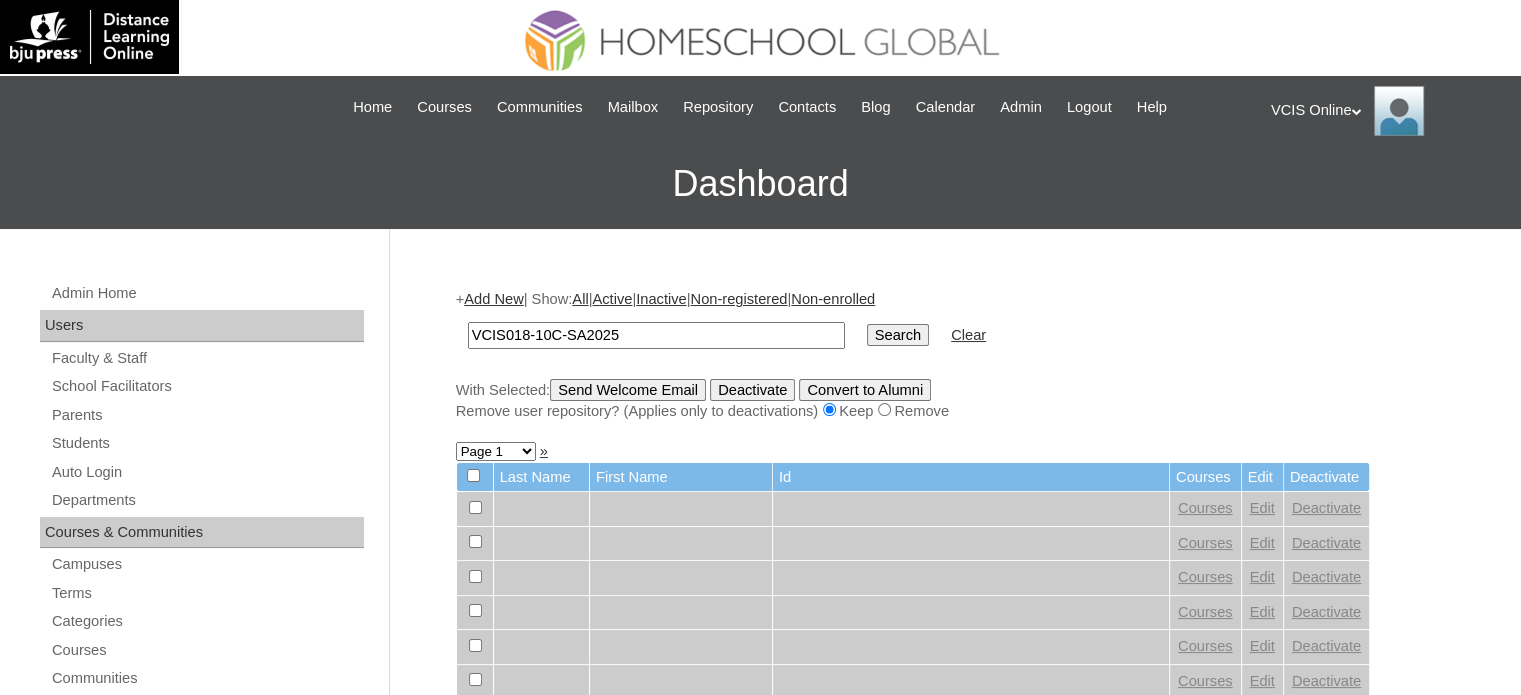 type on "VCIS018-10C-SA2025" 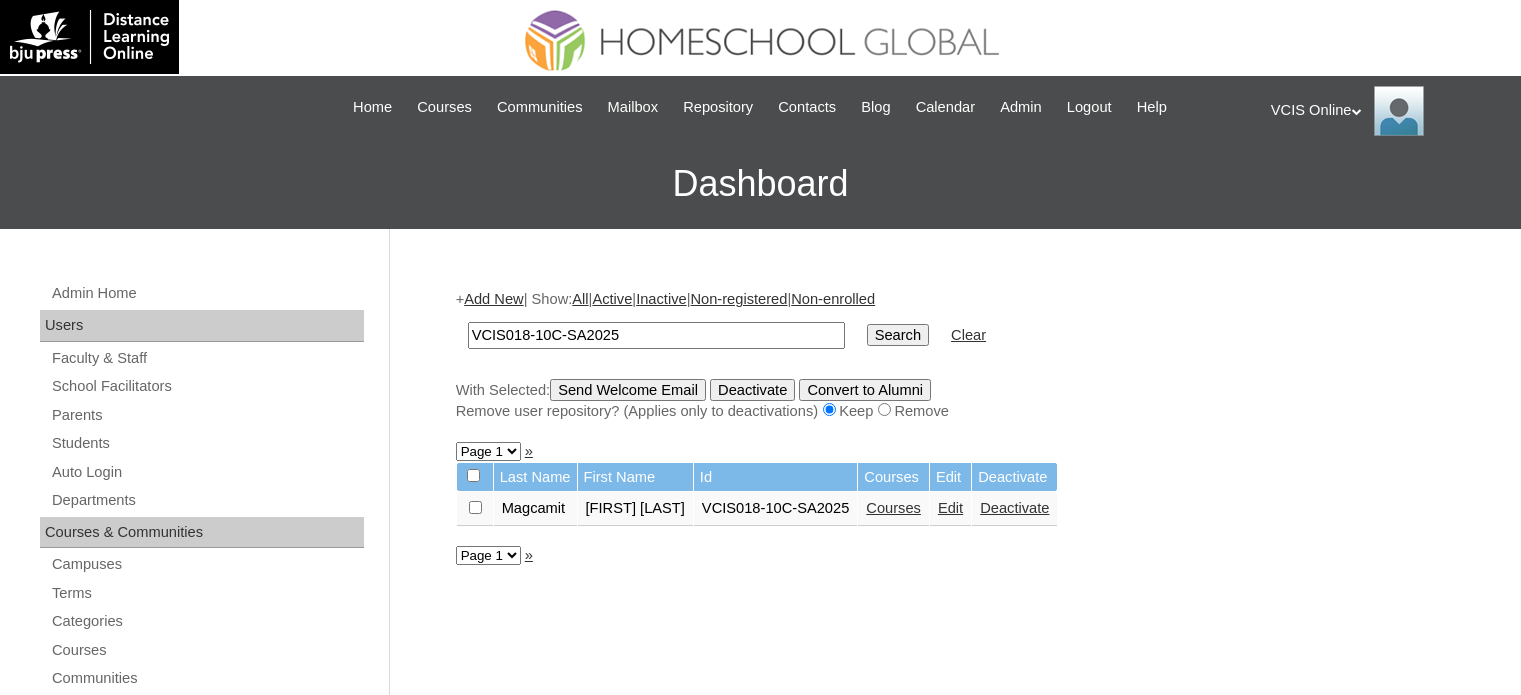 scroll, scrollTop: 0, scrollLeft: 0, axis: both 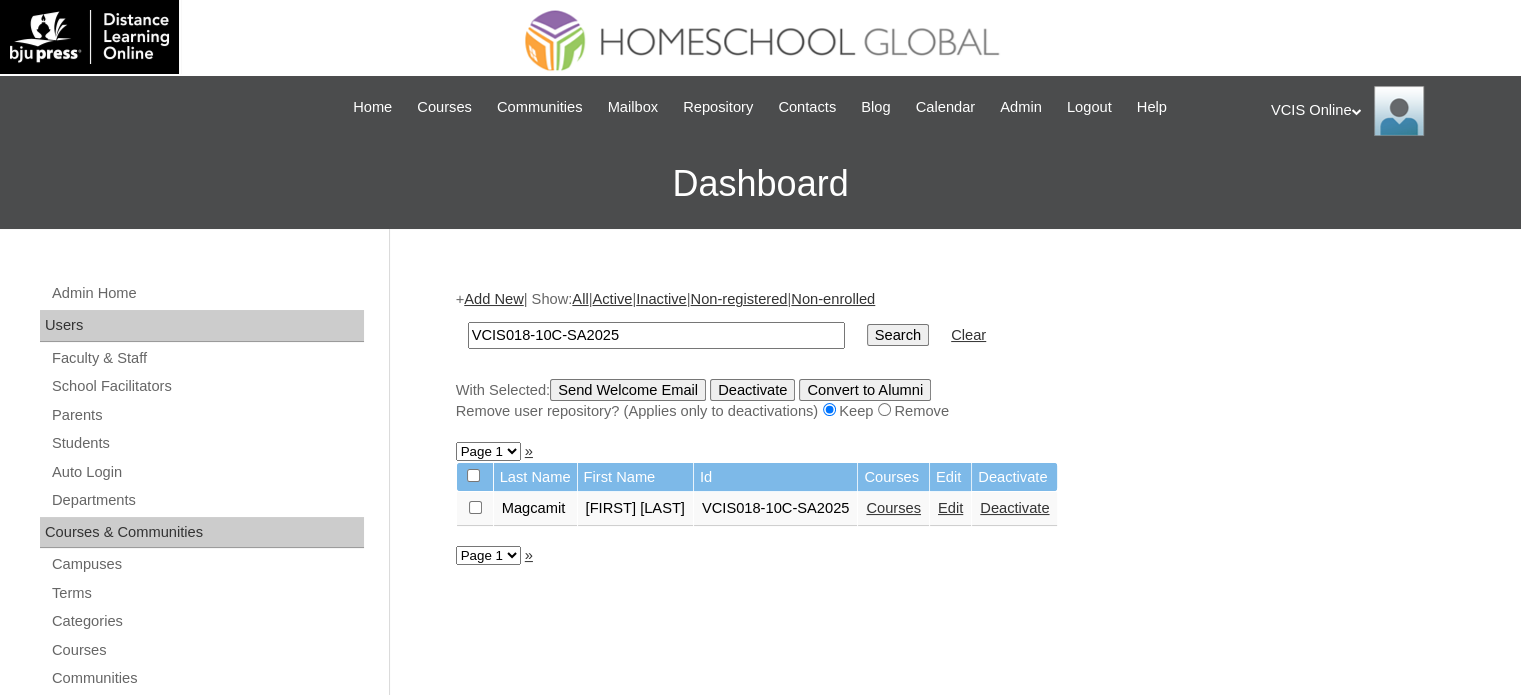 click on "Courses" at bounding box center (893, 508) 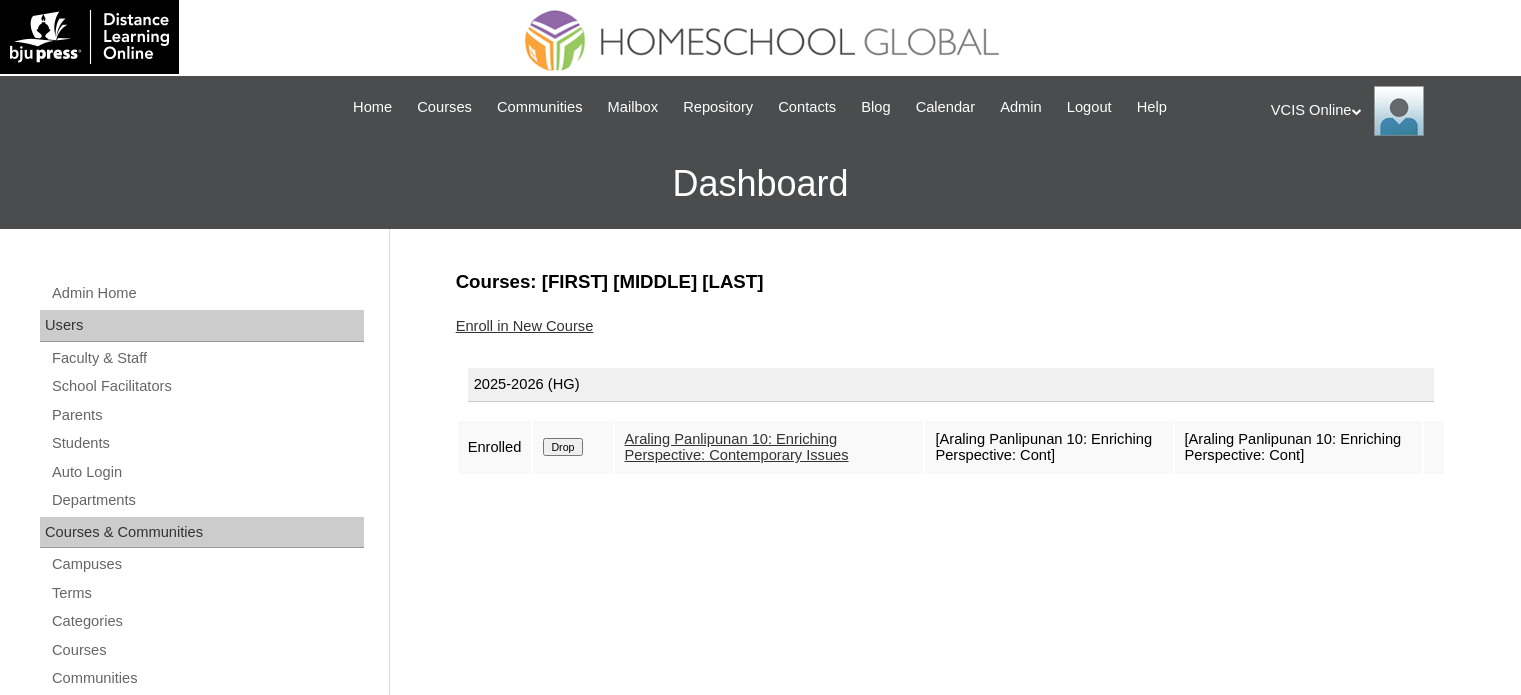 scroll, scrollTop: 0, scrollLeft: 0, axis: both 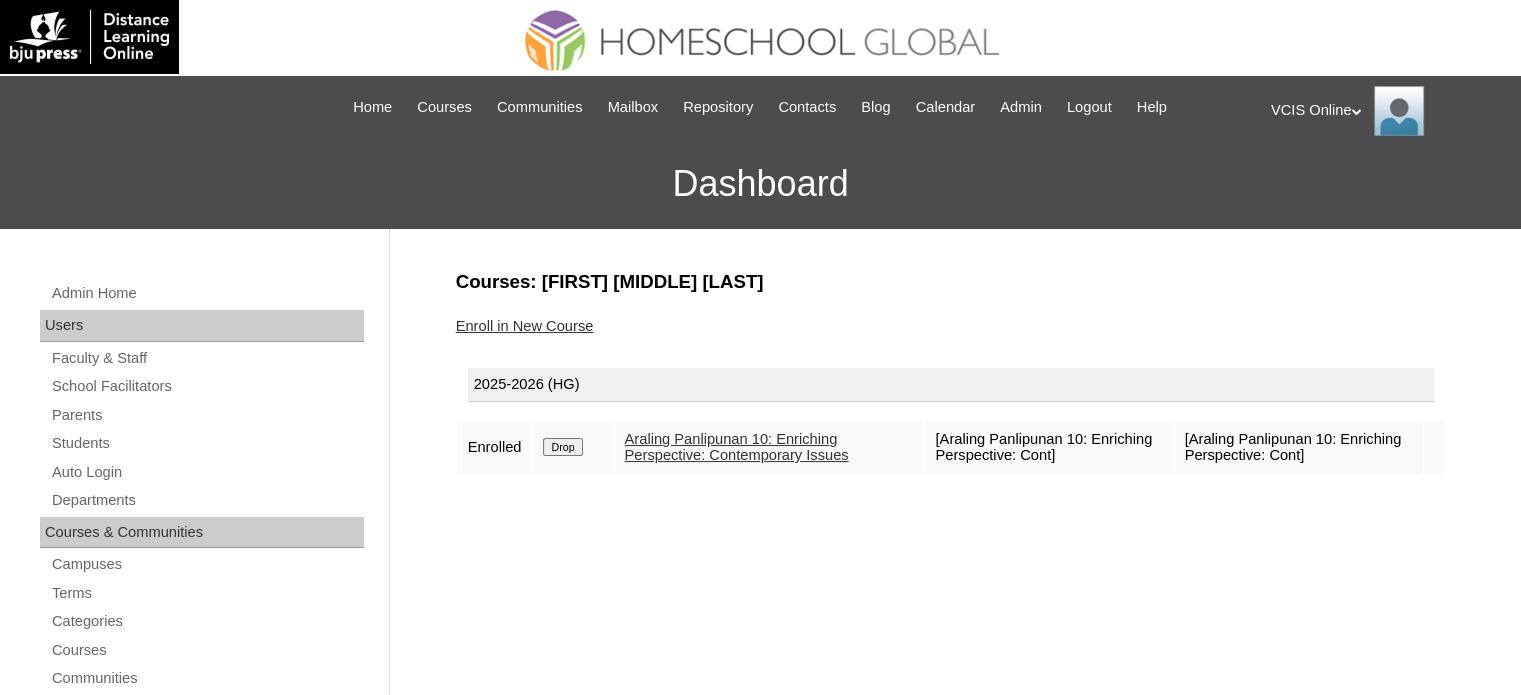 click on "Enroll in New Course" at bounding box center [525, 326] 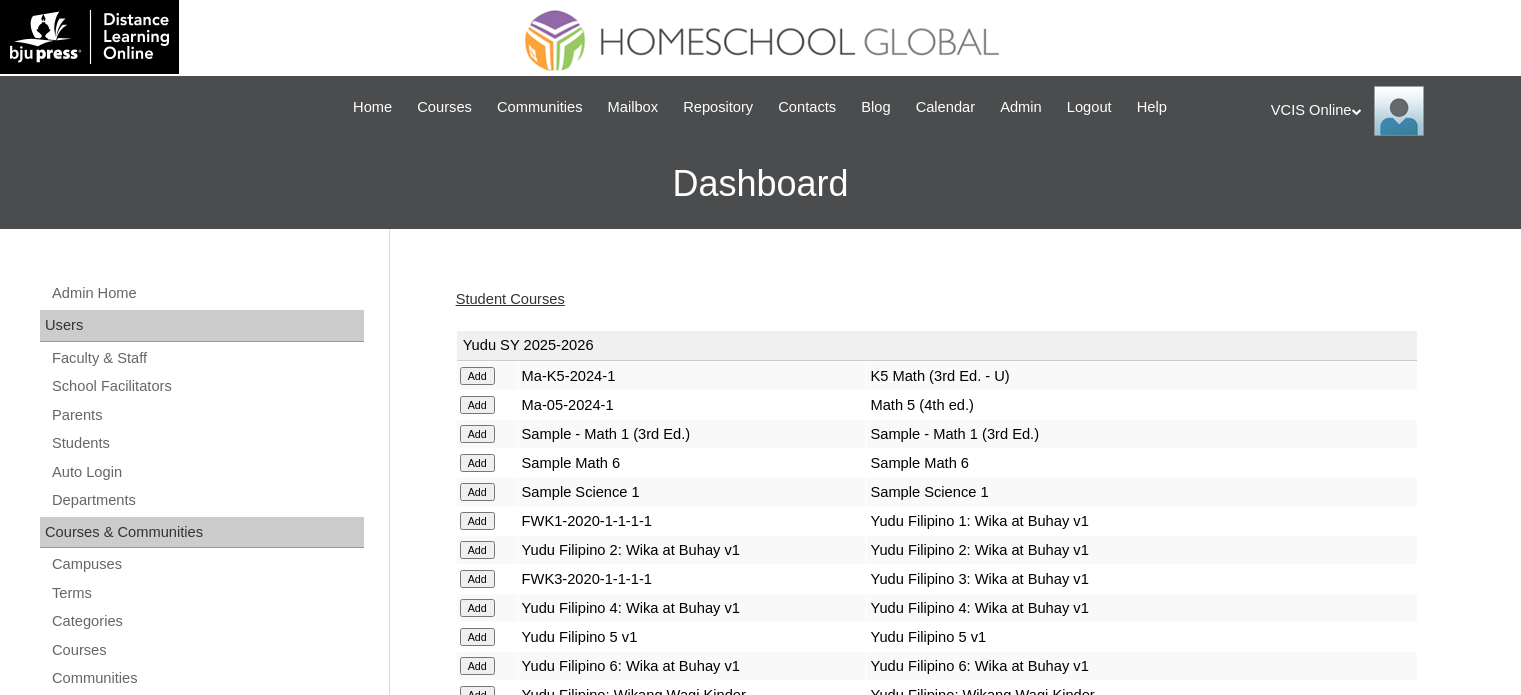 scroll, scrollTop: 0, scrollLeft: 0, axis: both 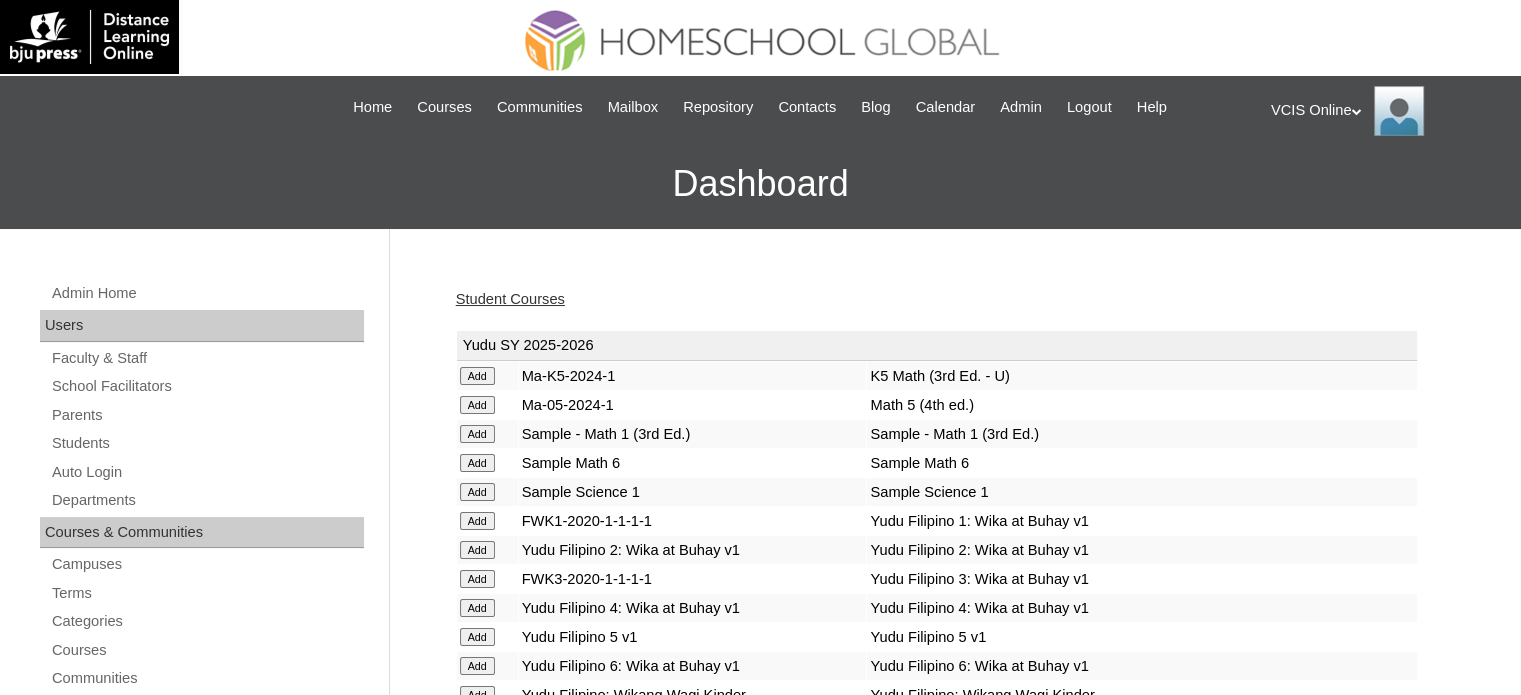 click on "Student Courses
Yudu SY 2025-2026
Add
Ma-K5-2024-1
K5 Math (3rd Ed. - U)
Add
Ma-05-2024-1
Math 5 (4th ed.)
Add
Sample - Math 1 (3rd Ed.)
Sample - Math 1 (3rd Ed.)
Add
Sample Math 6
Sample Math 6" at bounding box center [946, 16877] 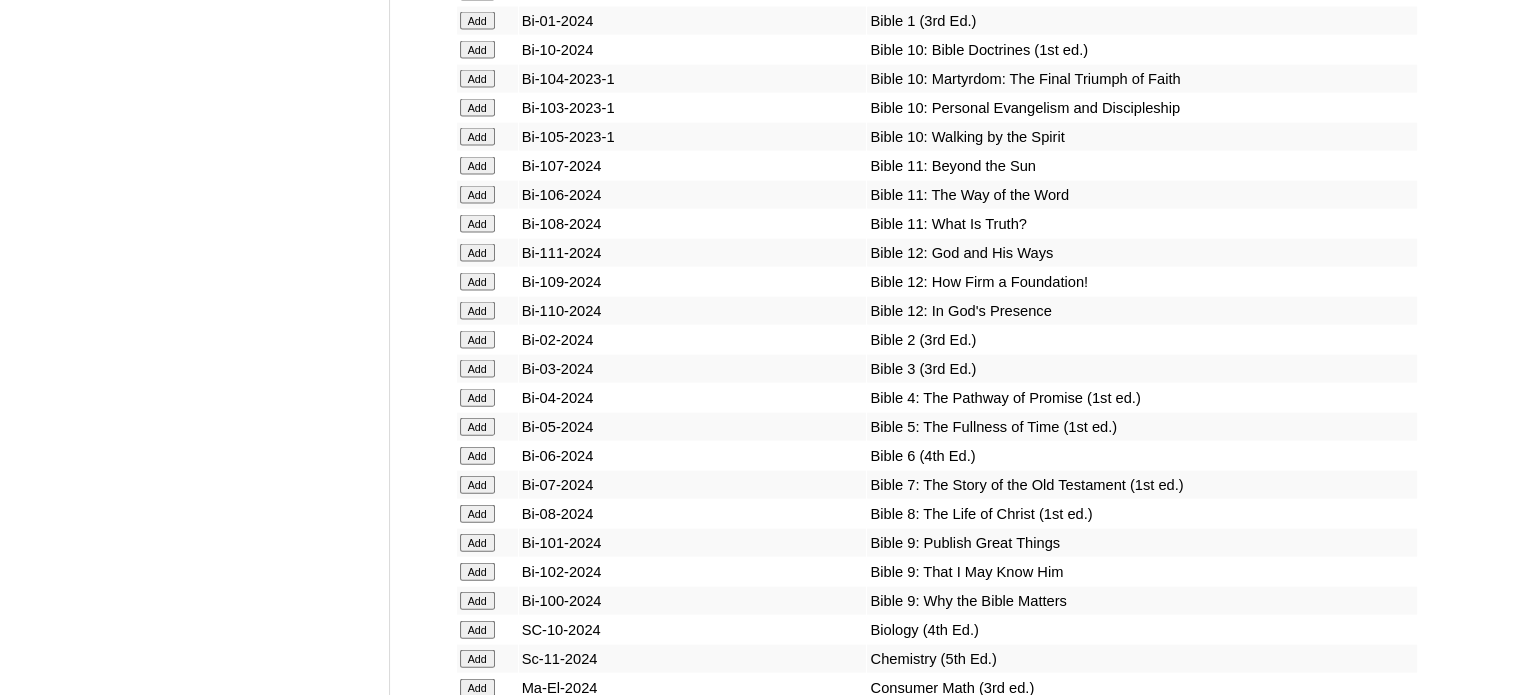 scroll, scrollTop: 4320, scrollLeft: 0, axis: vertical 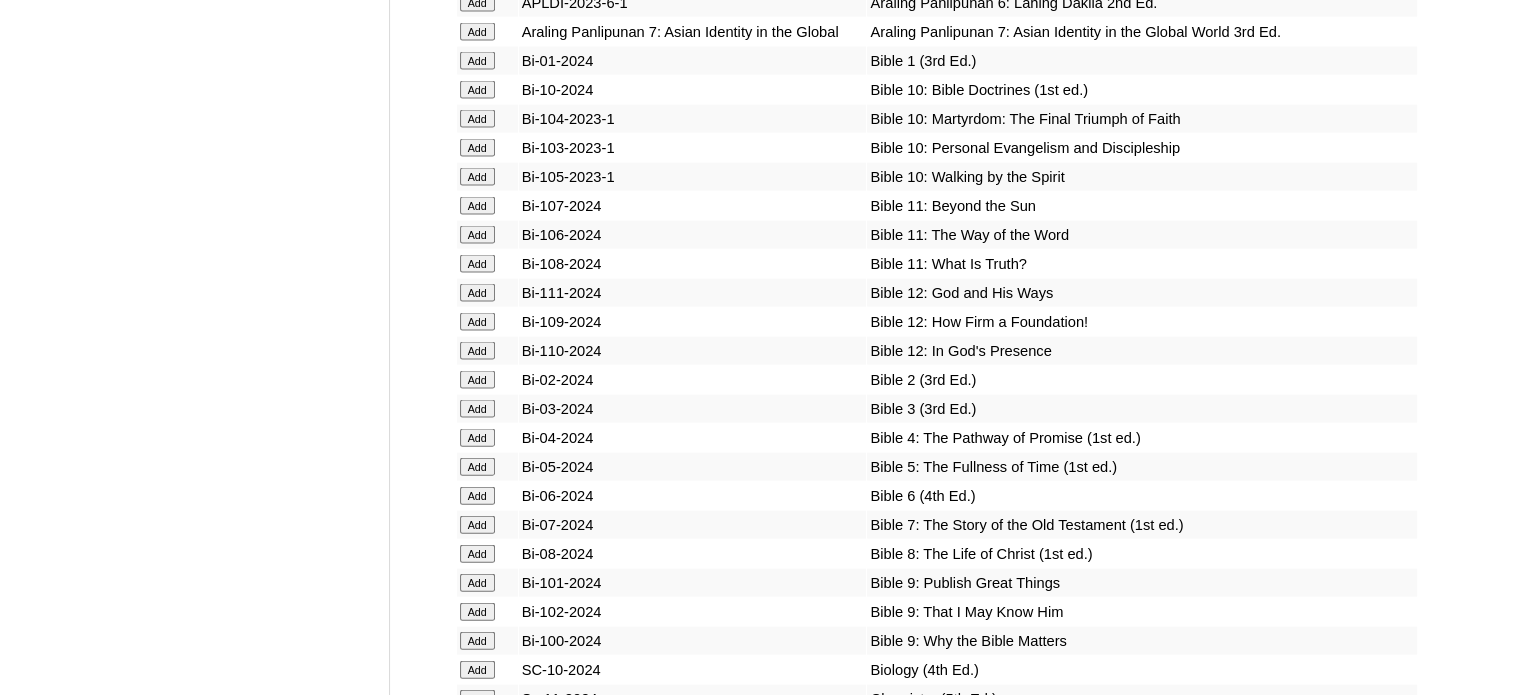 click on "Add" at bounding box center [477, -3944] 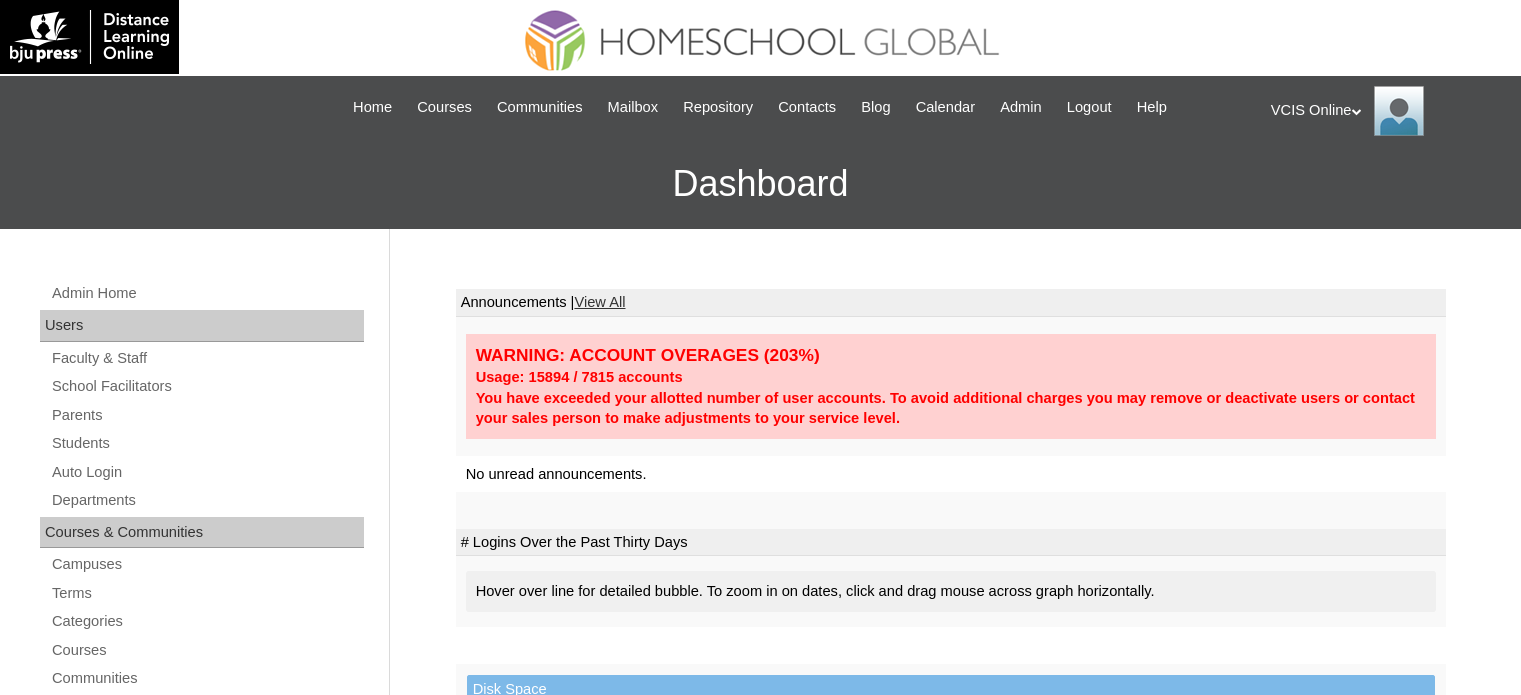 scroll, scrollTop: 0, scrollLeft: 0, axis: both 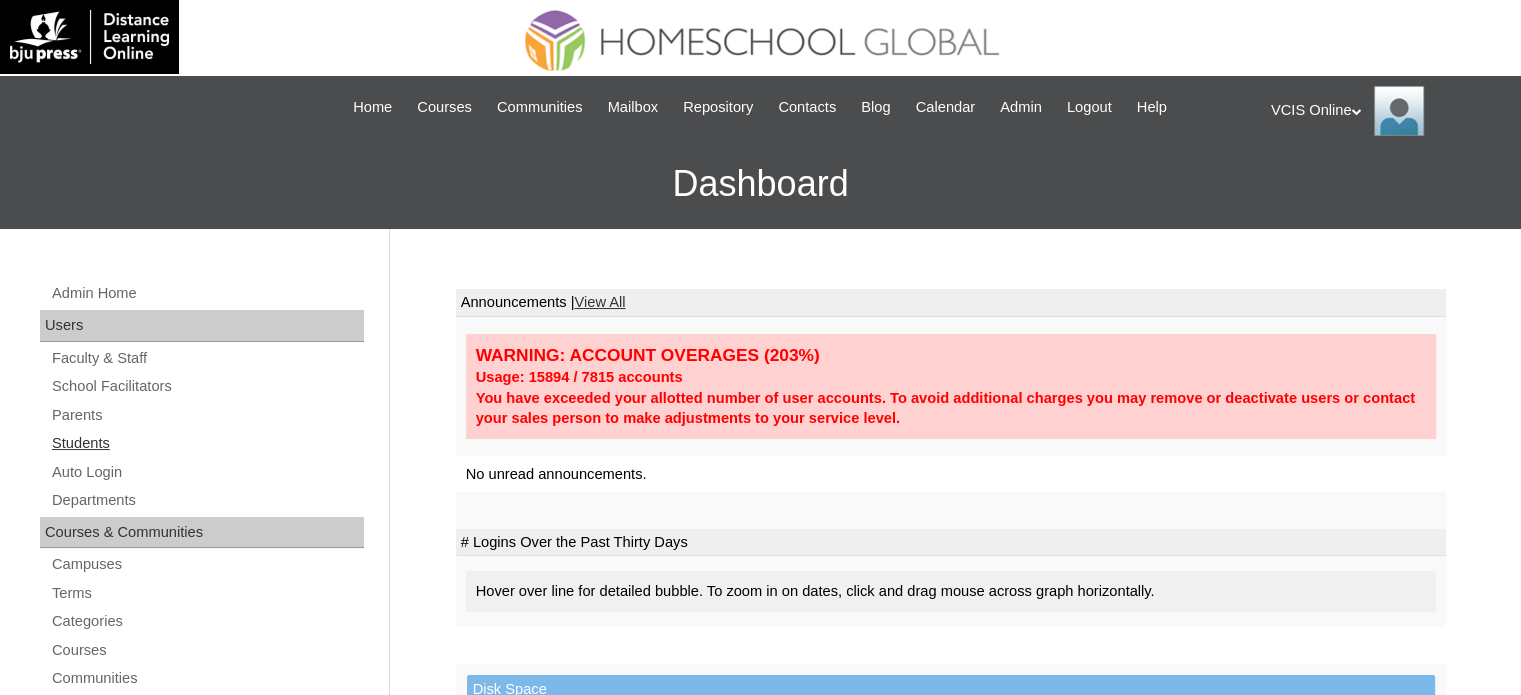 click on "Students" at bounding box center (207, 443) 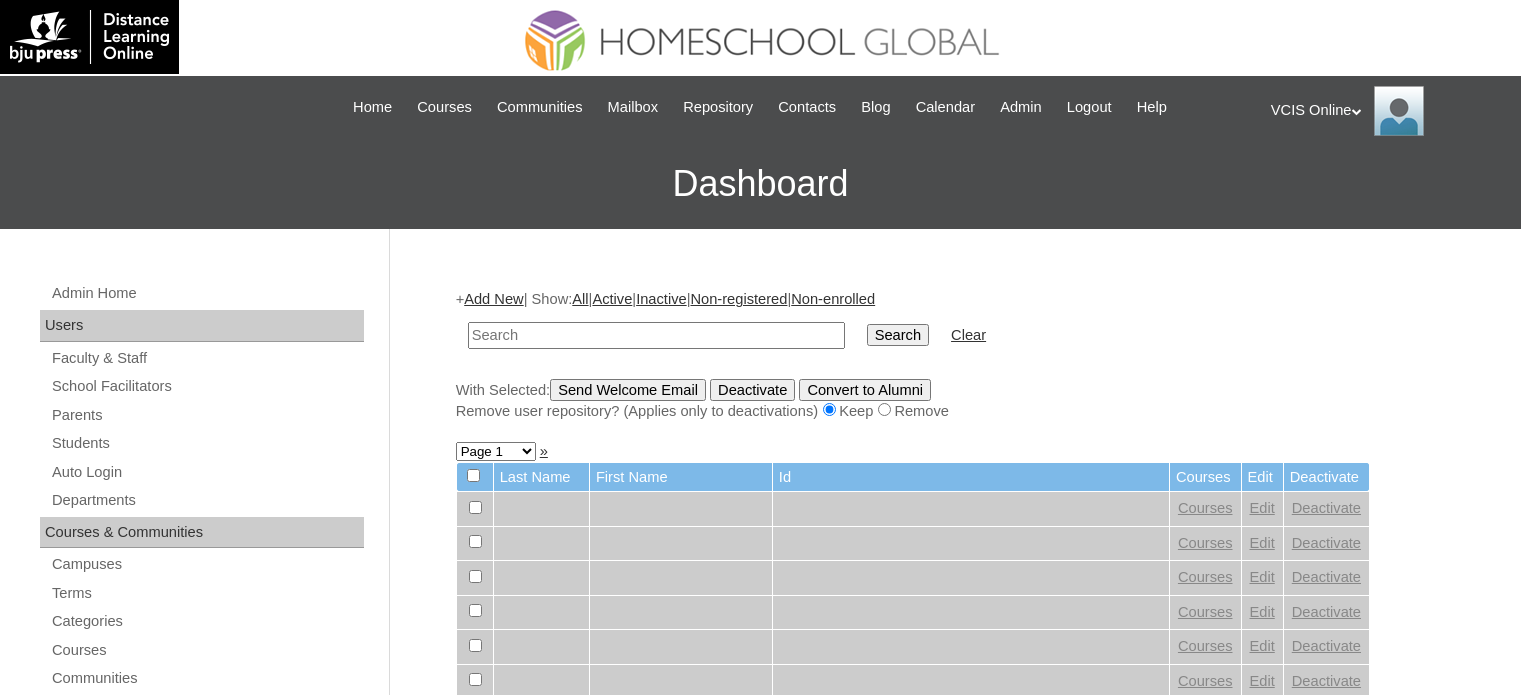 scroll, scrollTop: 0, scrollLeft: 0, axis: both 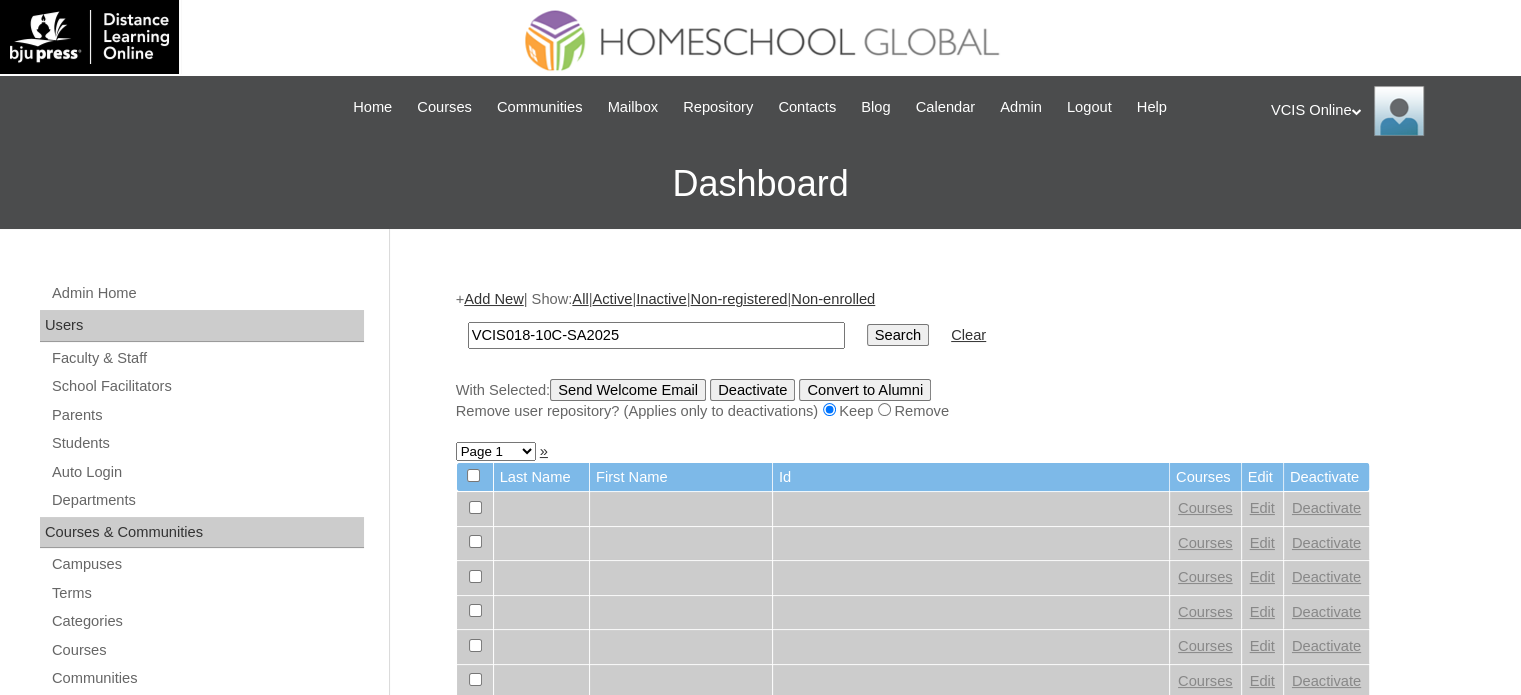 type on "VCIS018-10C-SA2025" 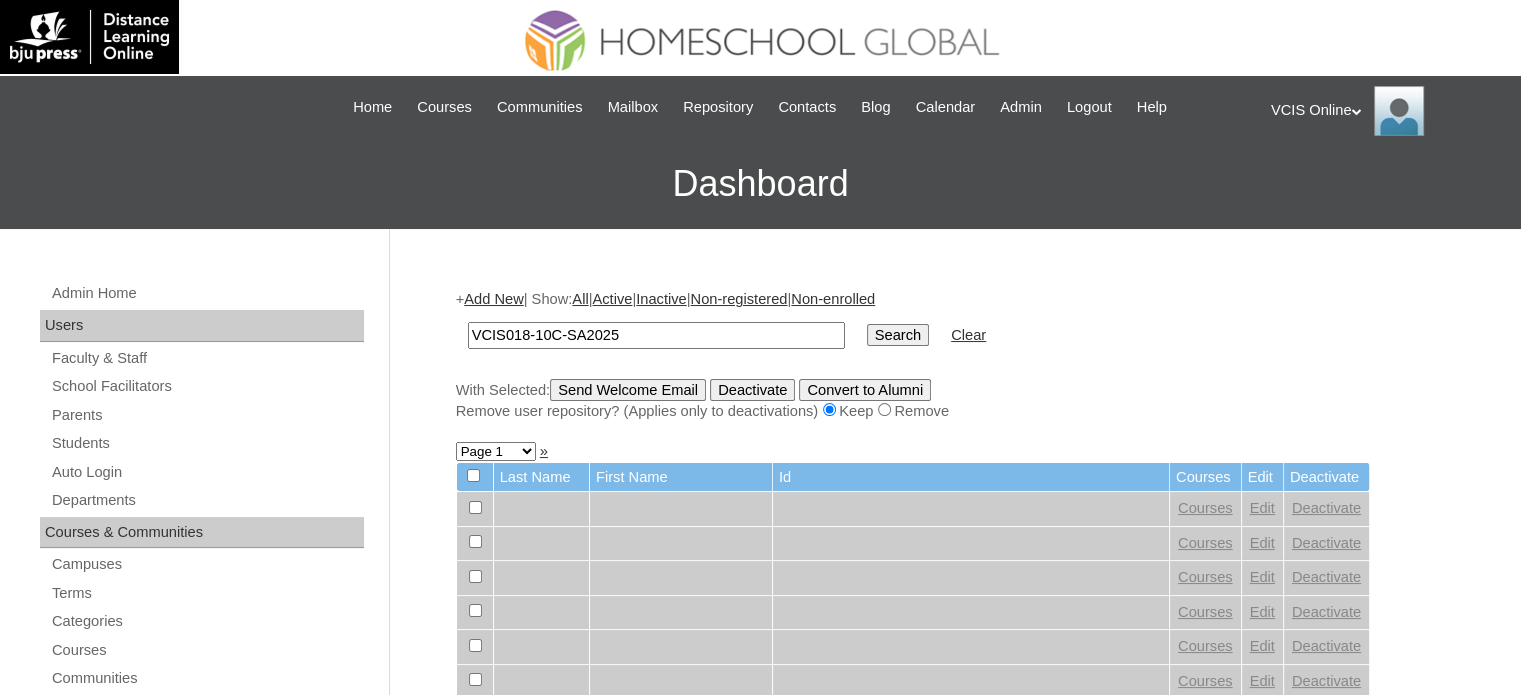 click on "Search" at bounding box center [898, 335] 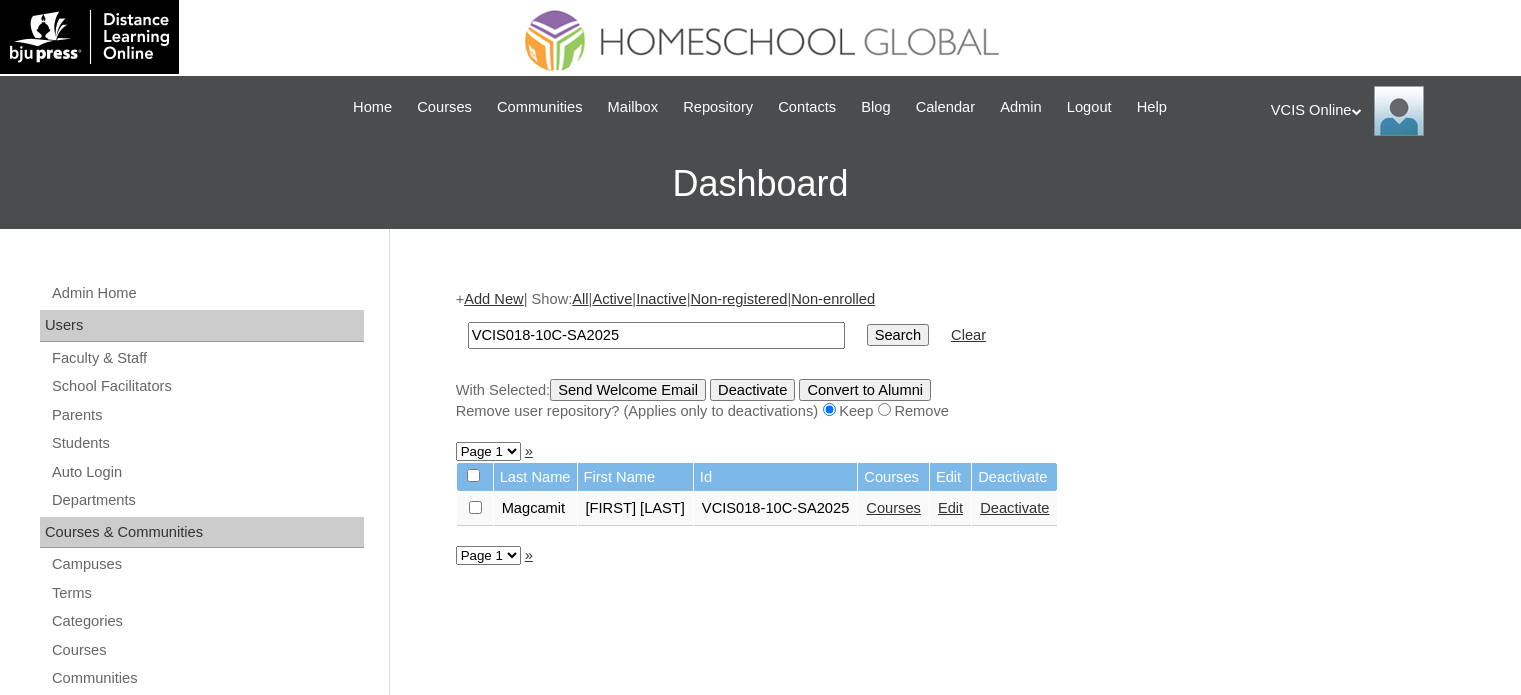 scroll, scrollTop: 0, scrollLeft: 0, axis: both 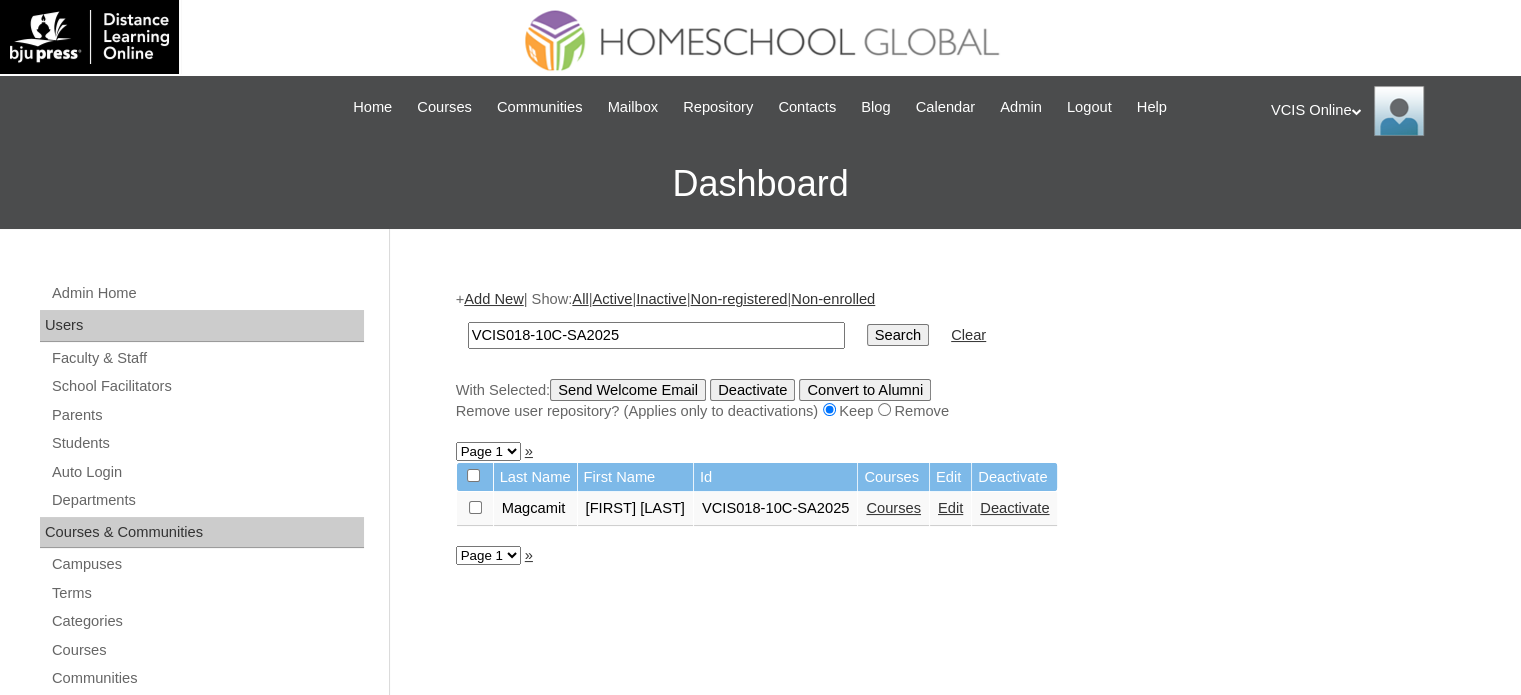 click on "Courses" at bounding box center (893, 508) 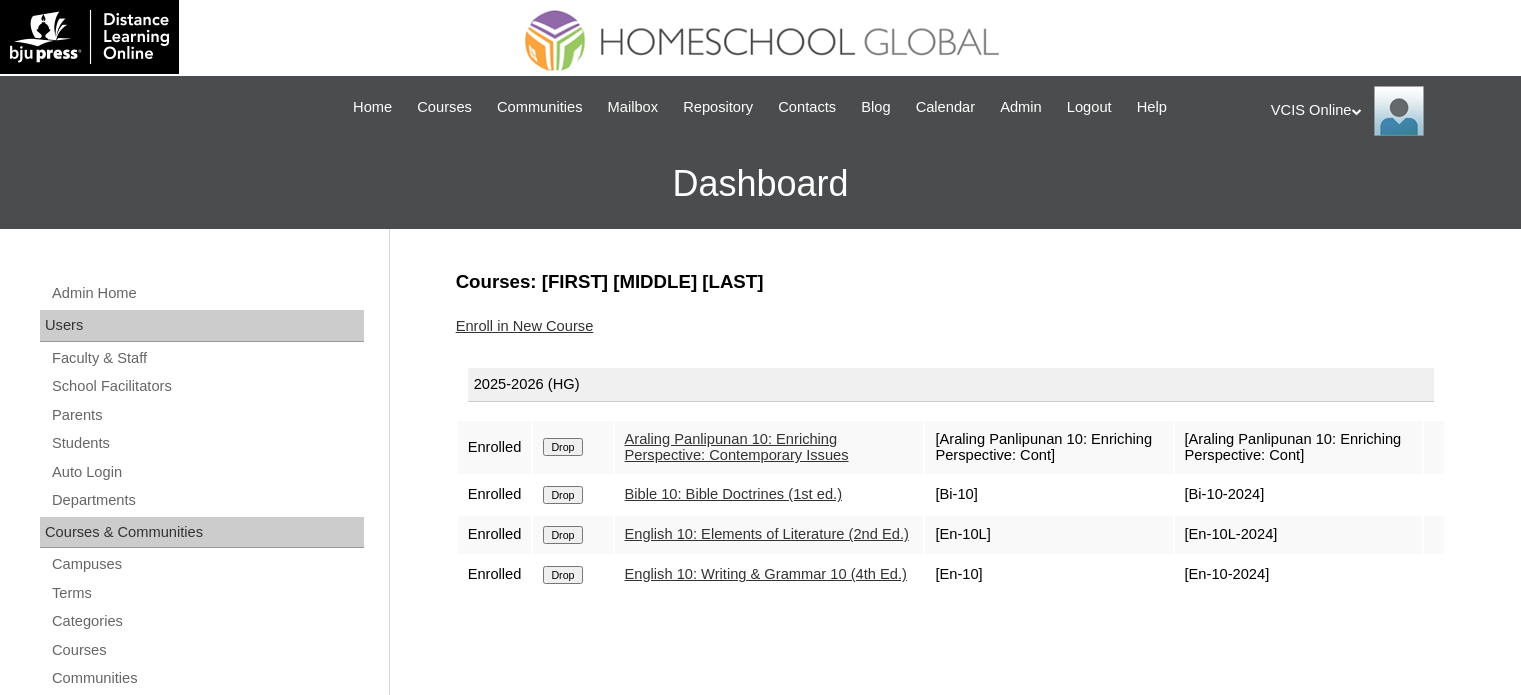 scroll, scrollTop: 0, scrollLeft: 0, axis: both 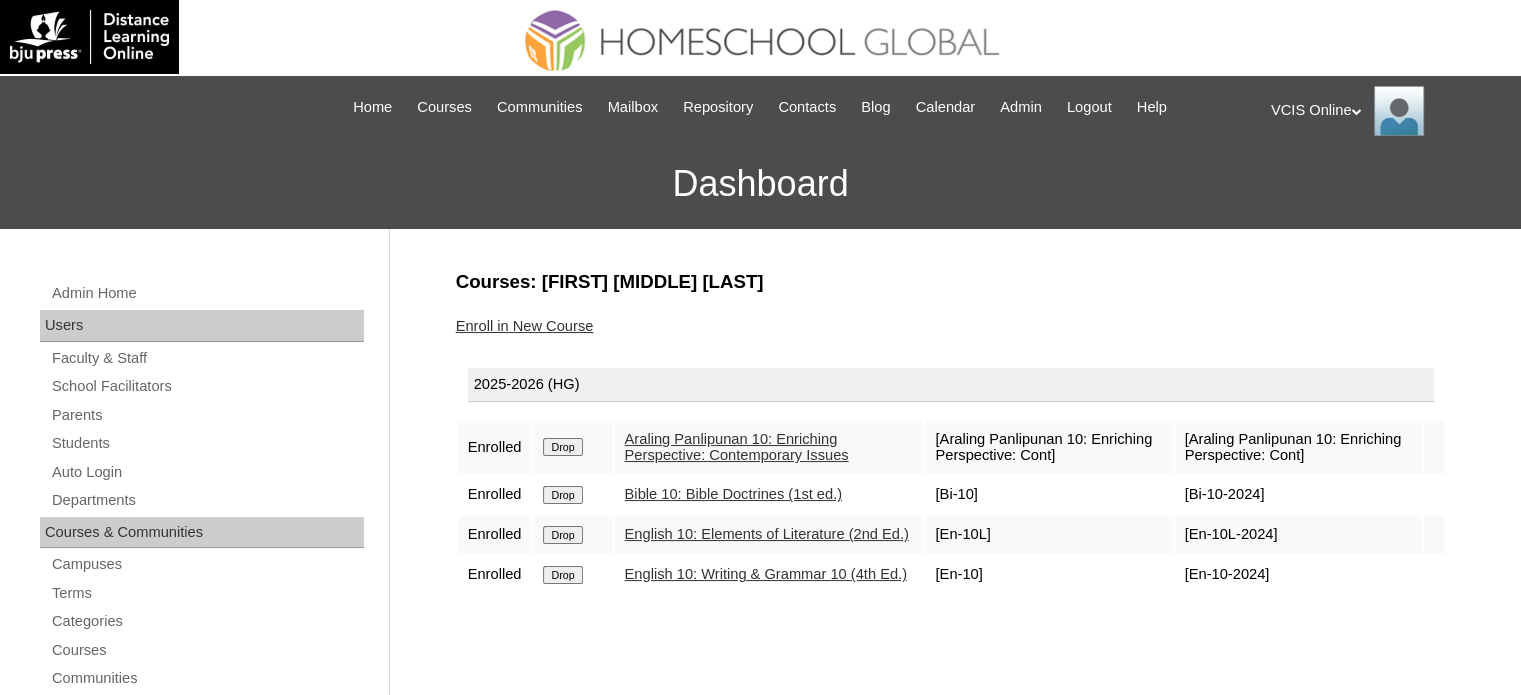 click on "Enroll in New Course" at bounding box center (525, 326) 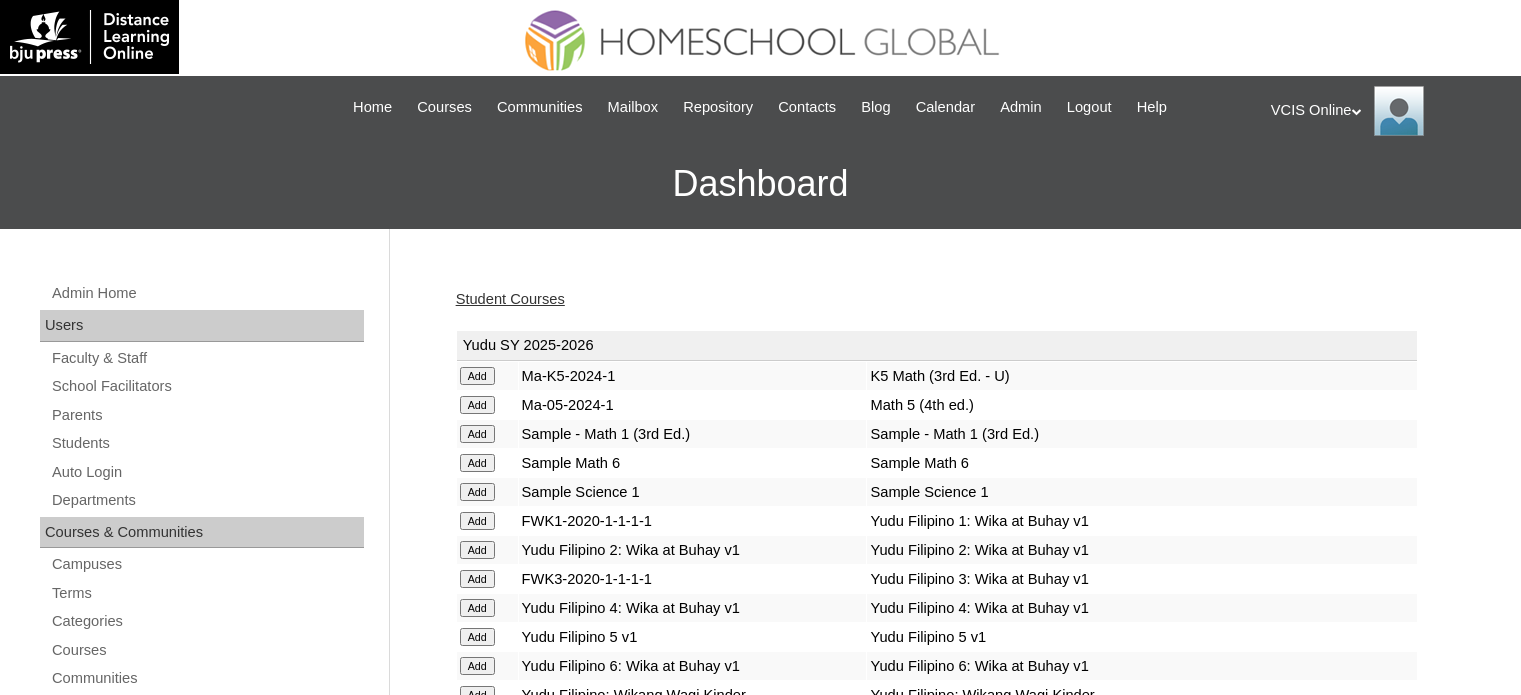 scroll, scrollTop: 0, scrollLeft: 0, axis: both 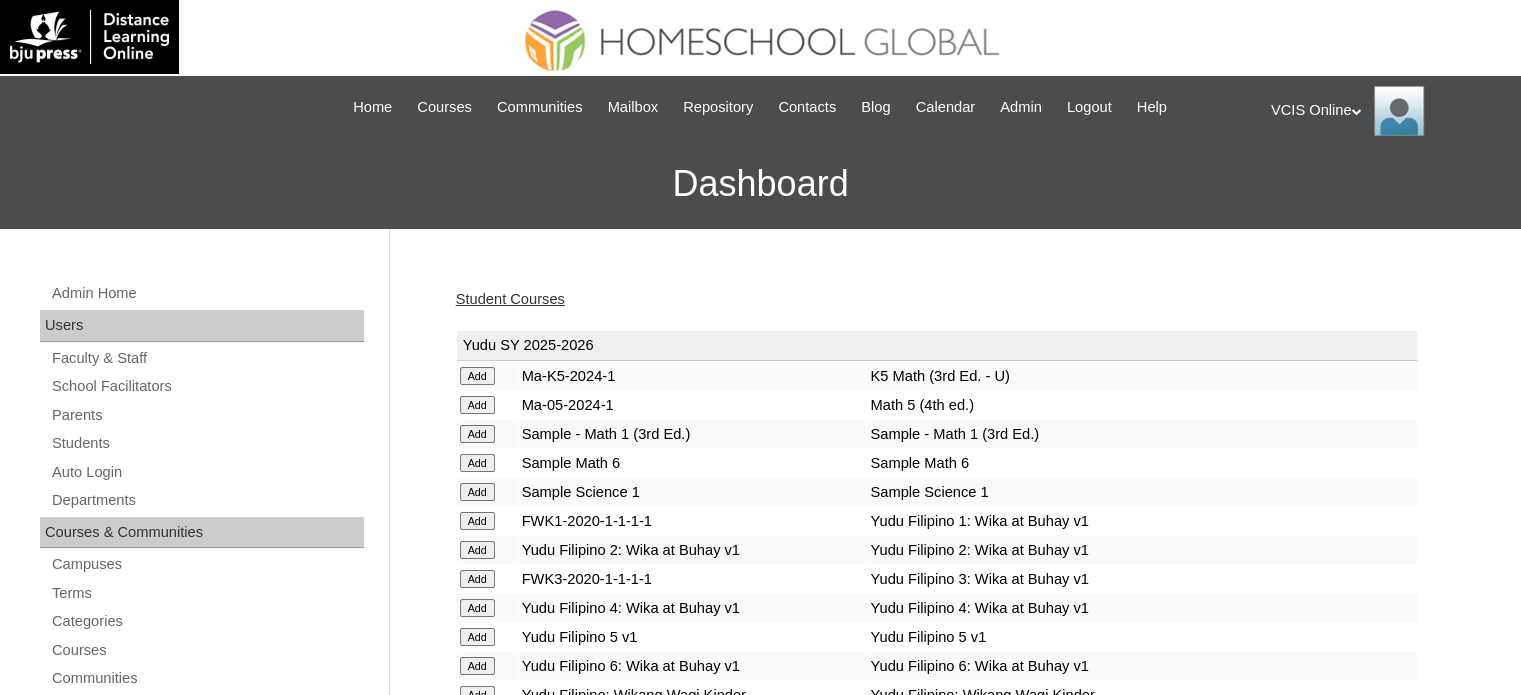 click on "Sample - Math 1 (3rd Ed.)" at bounding box center (1141, 434) 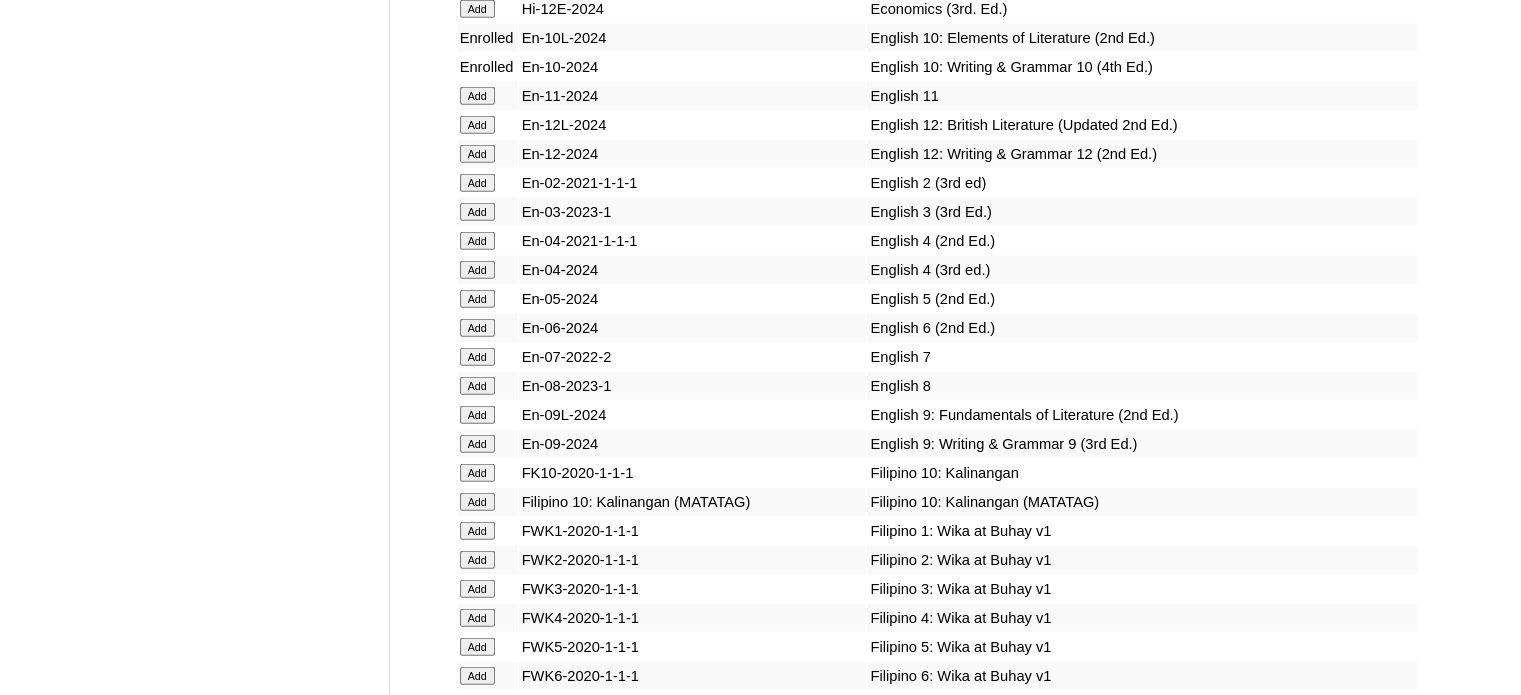 scroll, scrollTop: 5360, scrollLeft: 0, axis: vertical 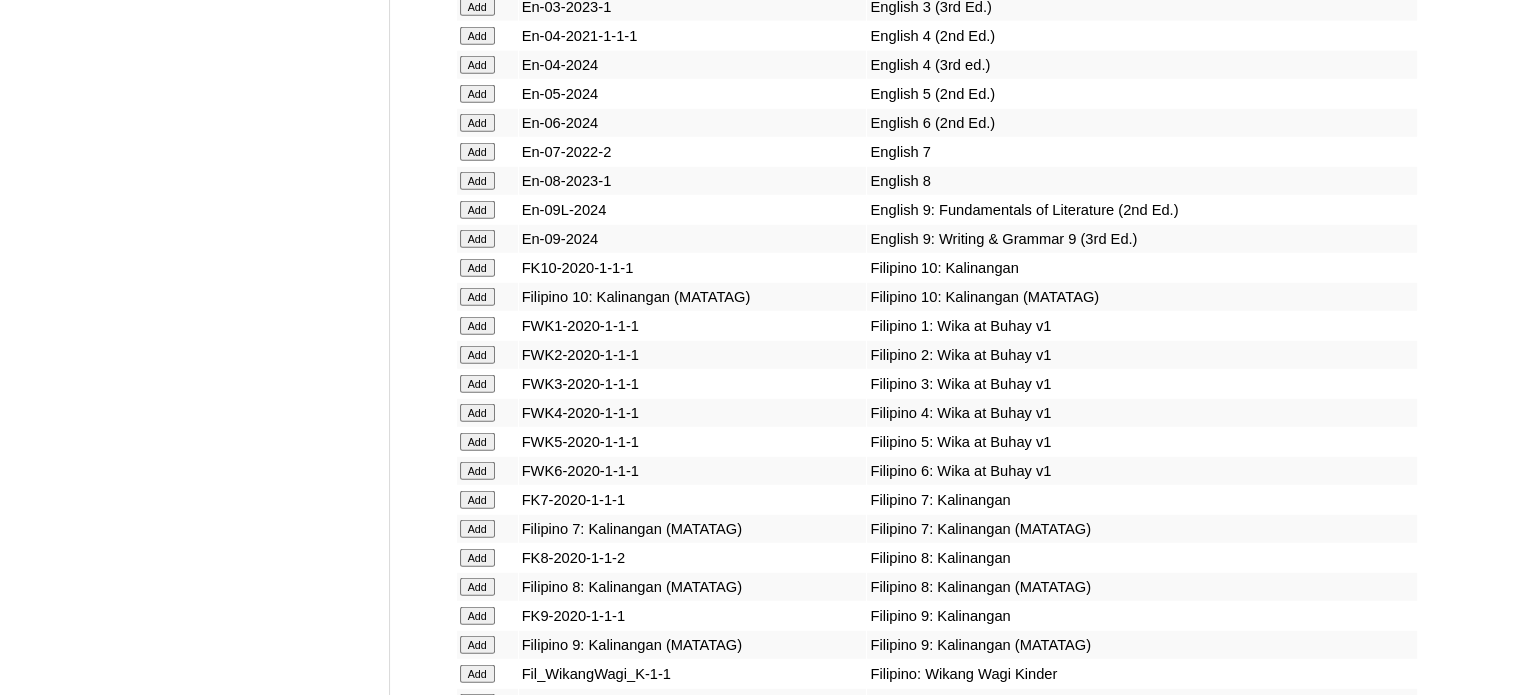 click on "Add" at bounding box center (477, -4984) 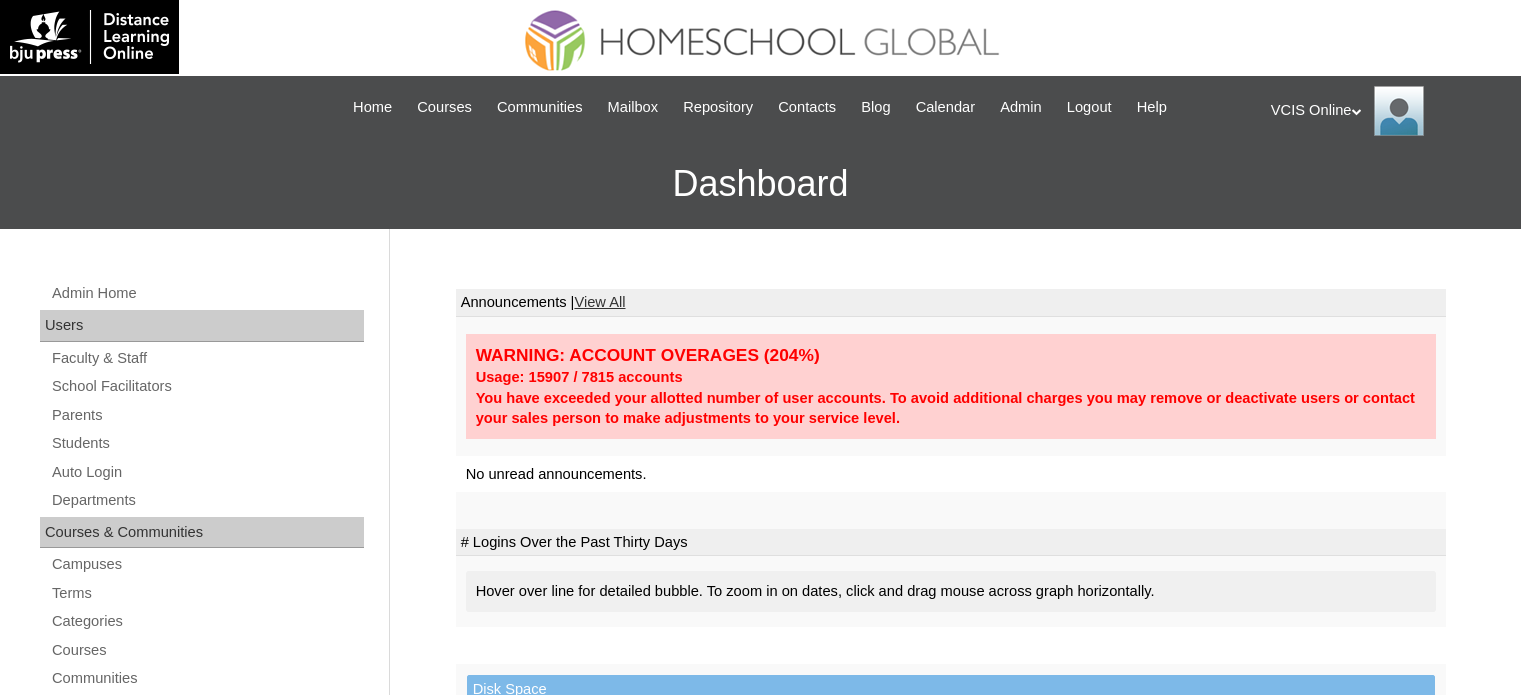 scroll, scrollTop: 0, scrollLeft: 0, axis: both 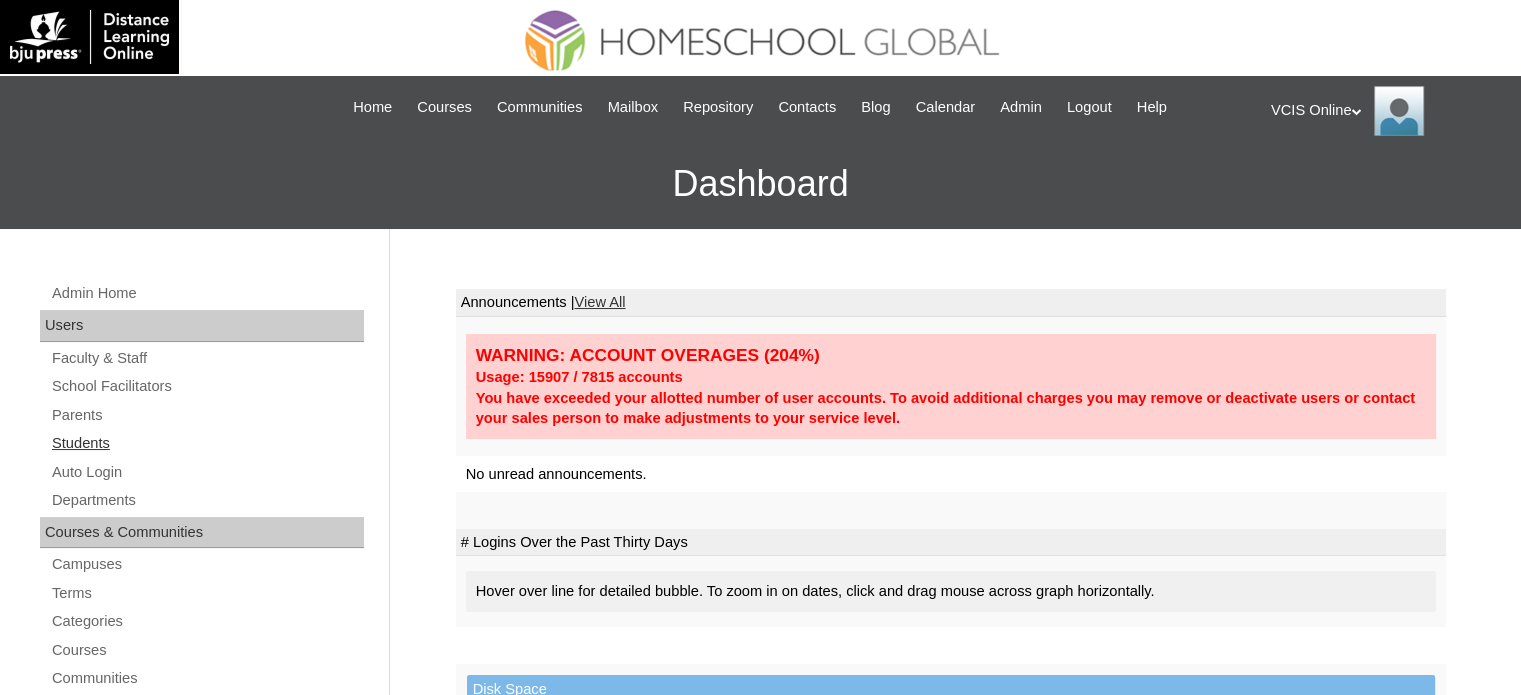 click on "Students" at bounding box center [207, 443] 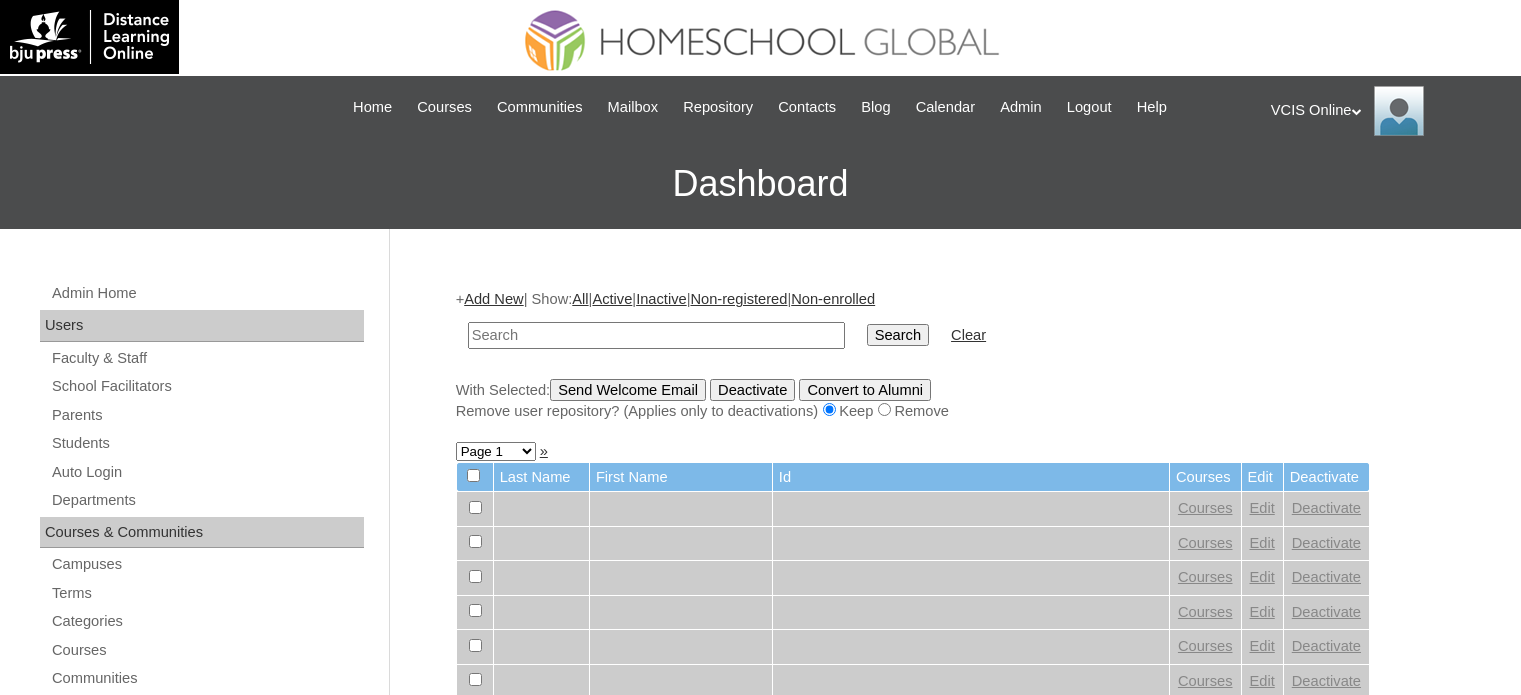 scroll, scrollTop: 0, scrollLeft: 0, axis: both 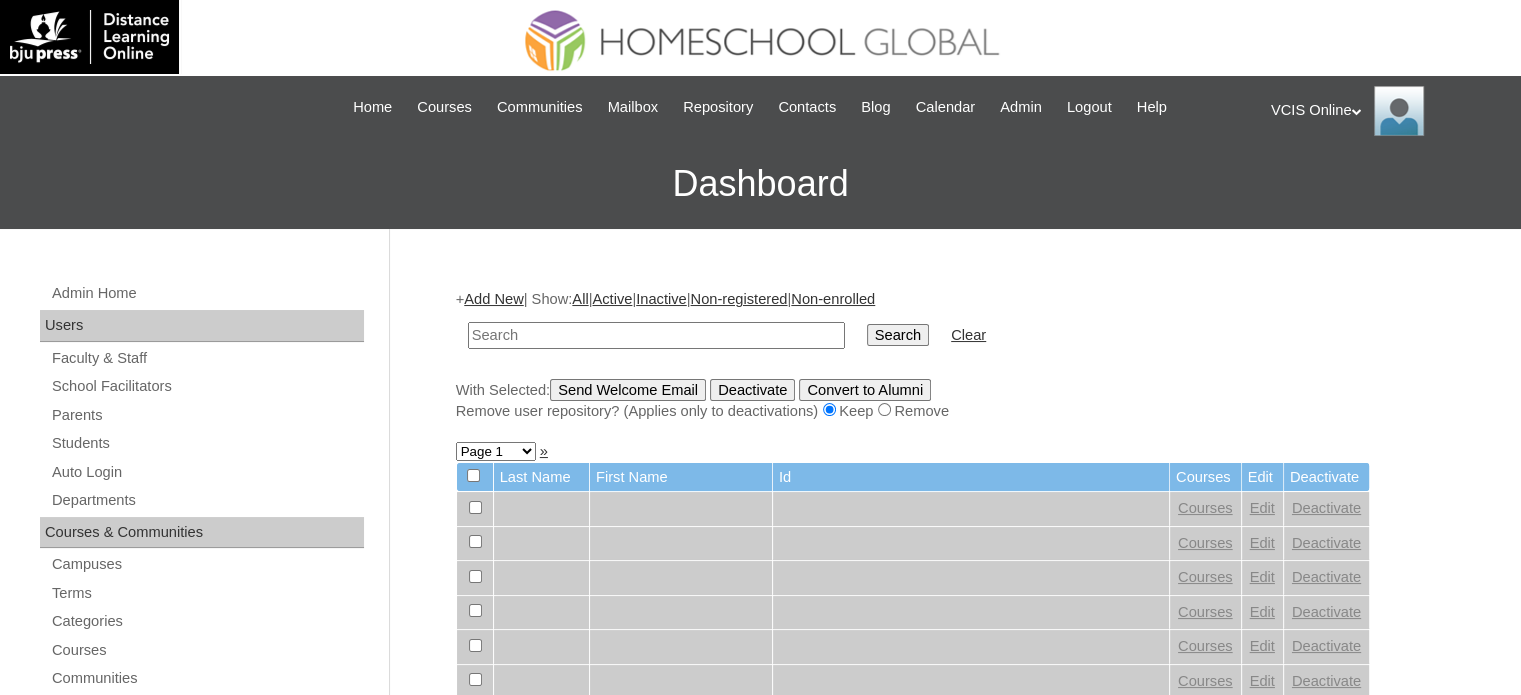 click at bounding box center (656, 335) 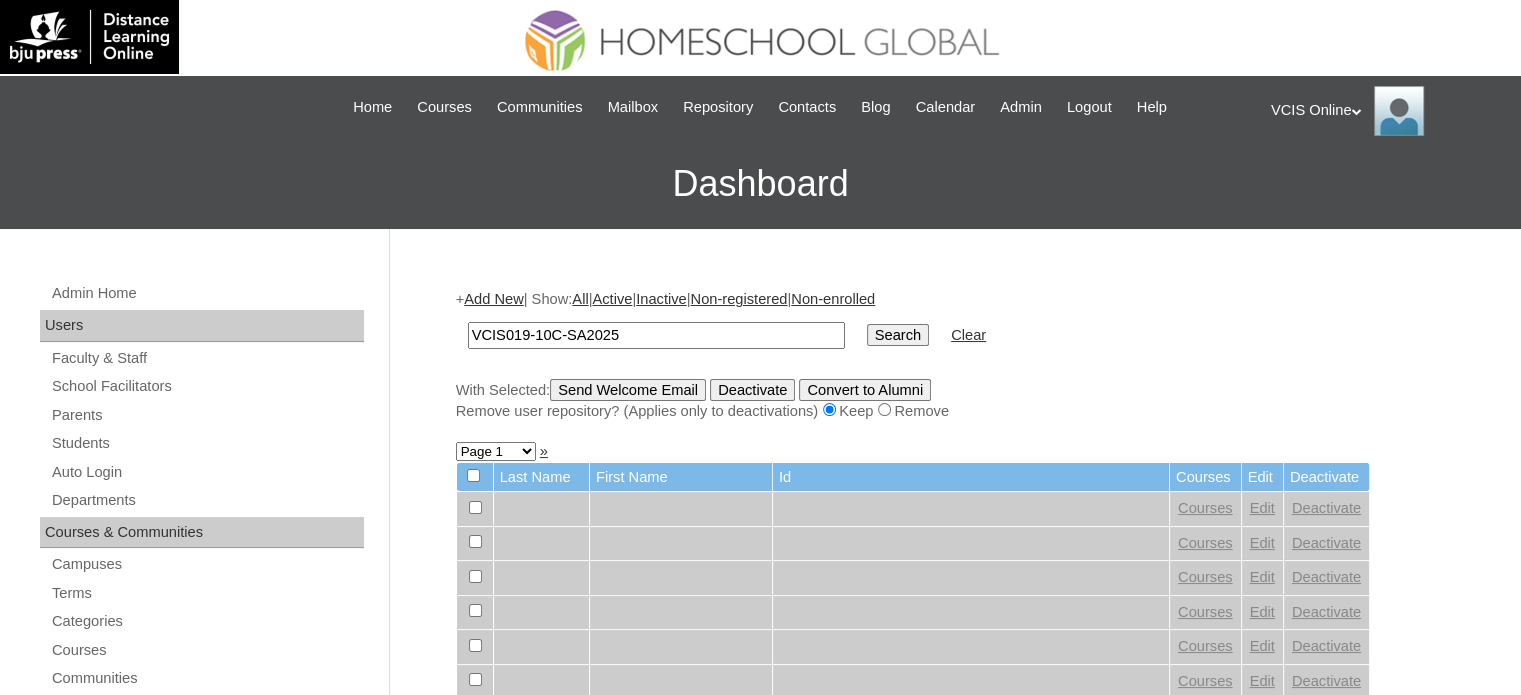 type on "VCIS019-10C-SA2025" 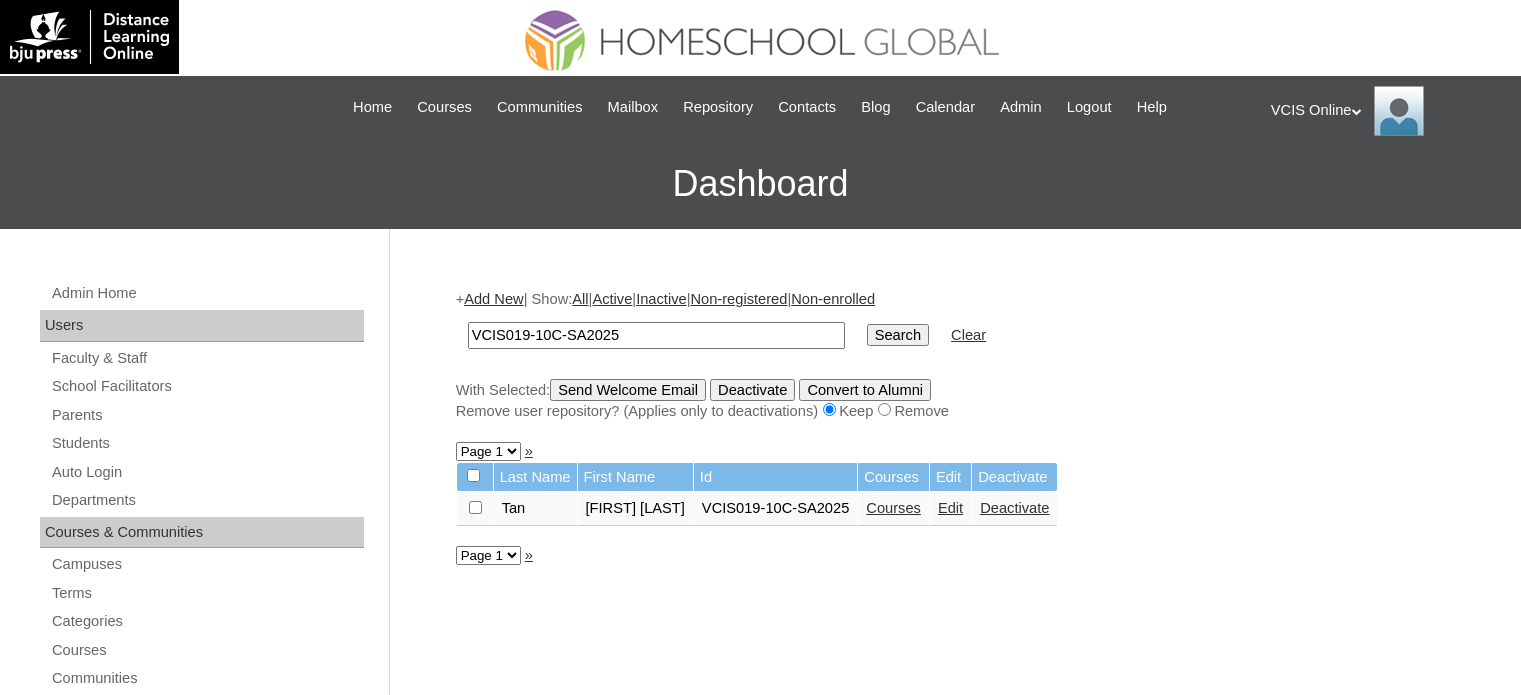 scroll, scrollTop: 0, scrollLeft: 0, axis: both 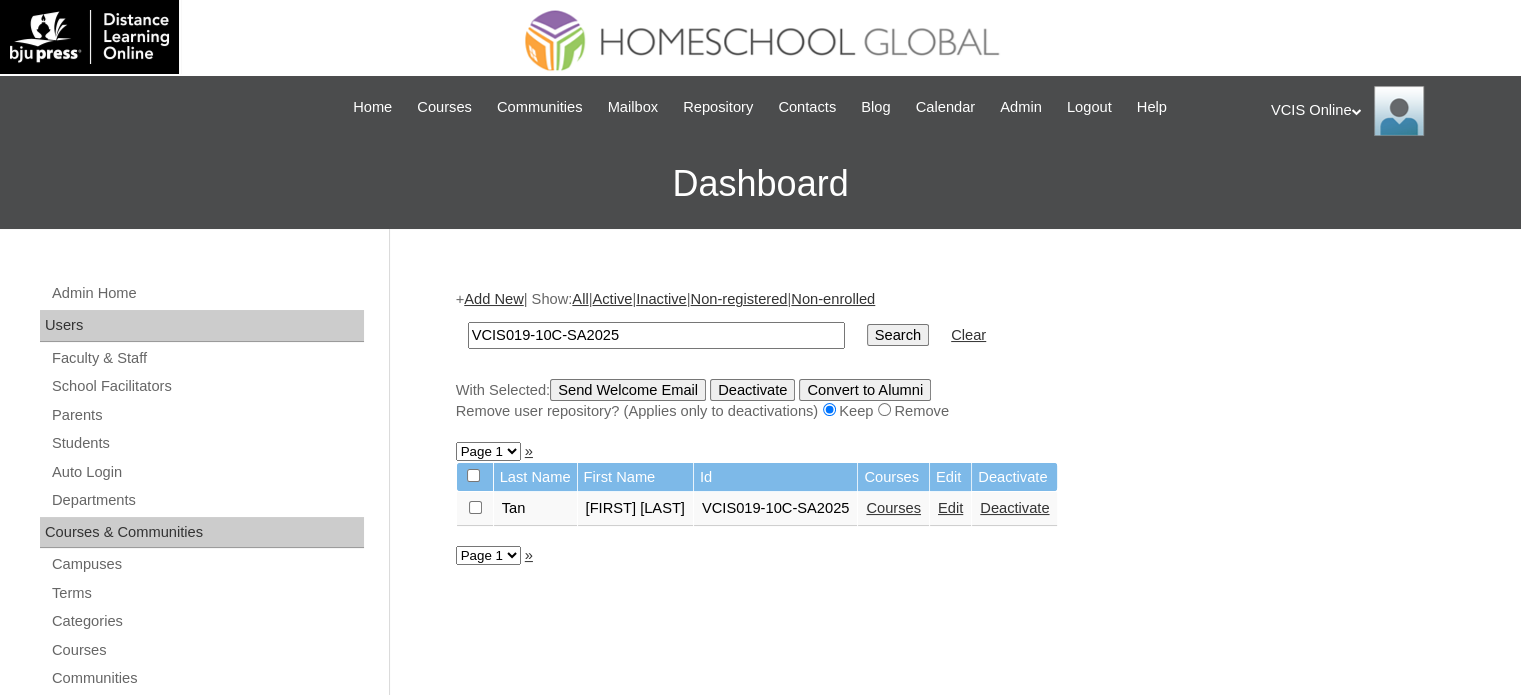 click on "Courses" at bounding box center (893, 508) 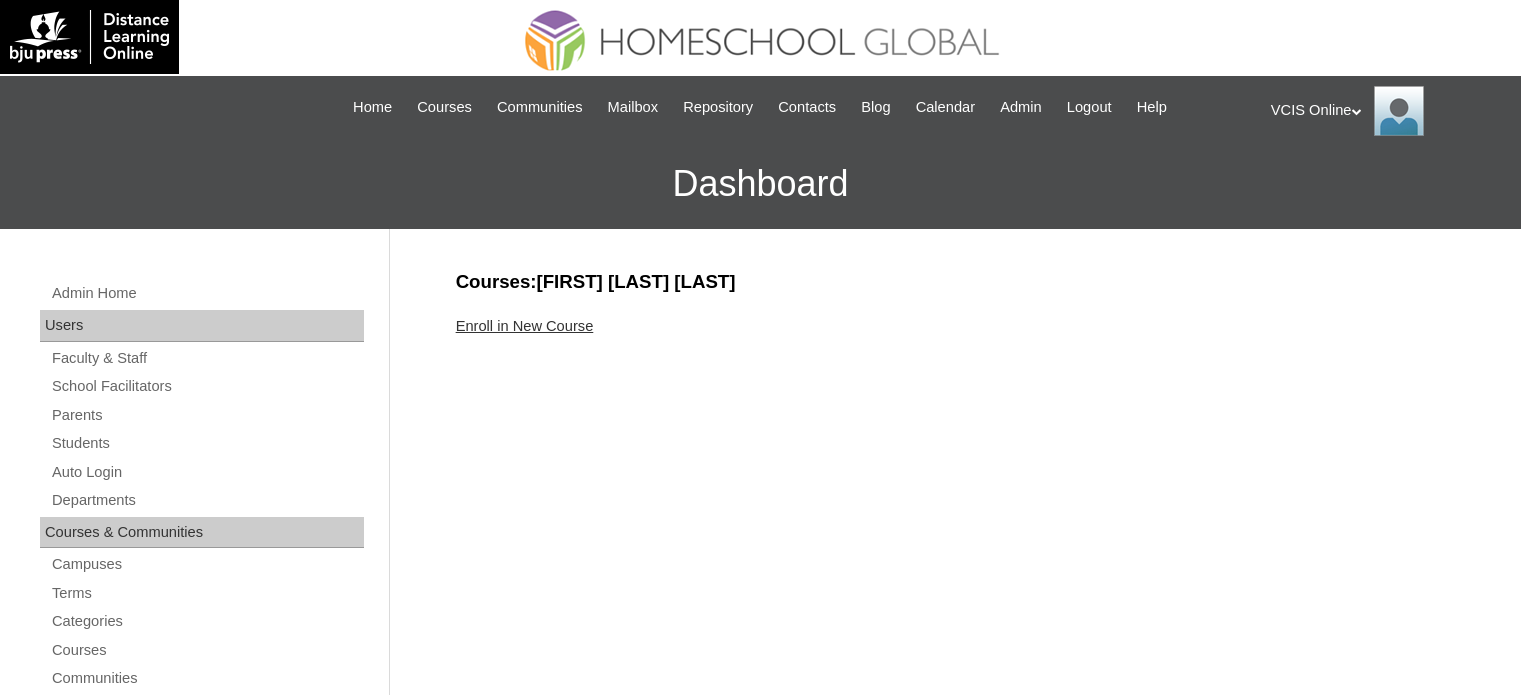 scroll, scrollTop: 0, scrollLeft: 0, axis: both 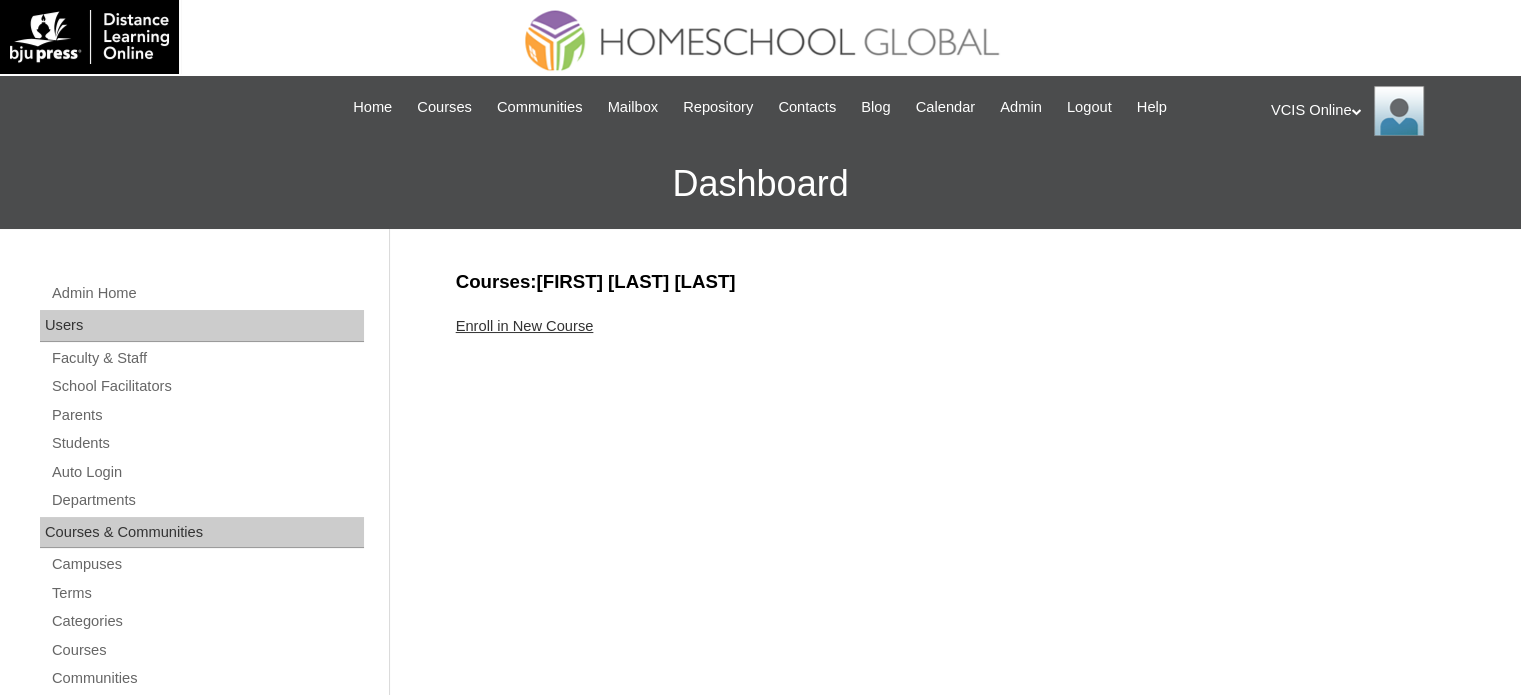 click on "Enroll in New Course" at bounding box center [525, 326] 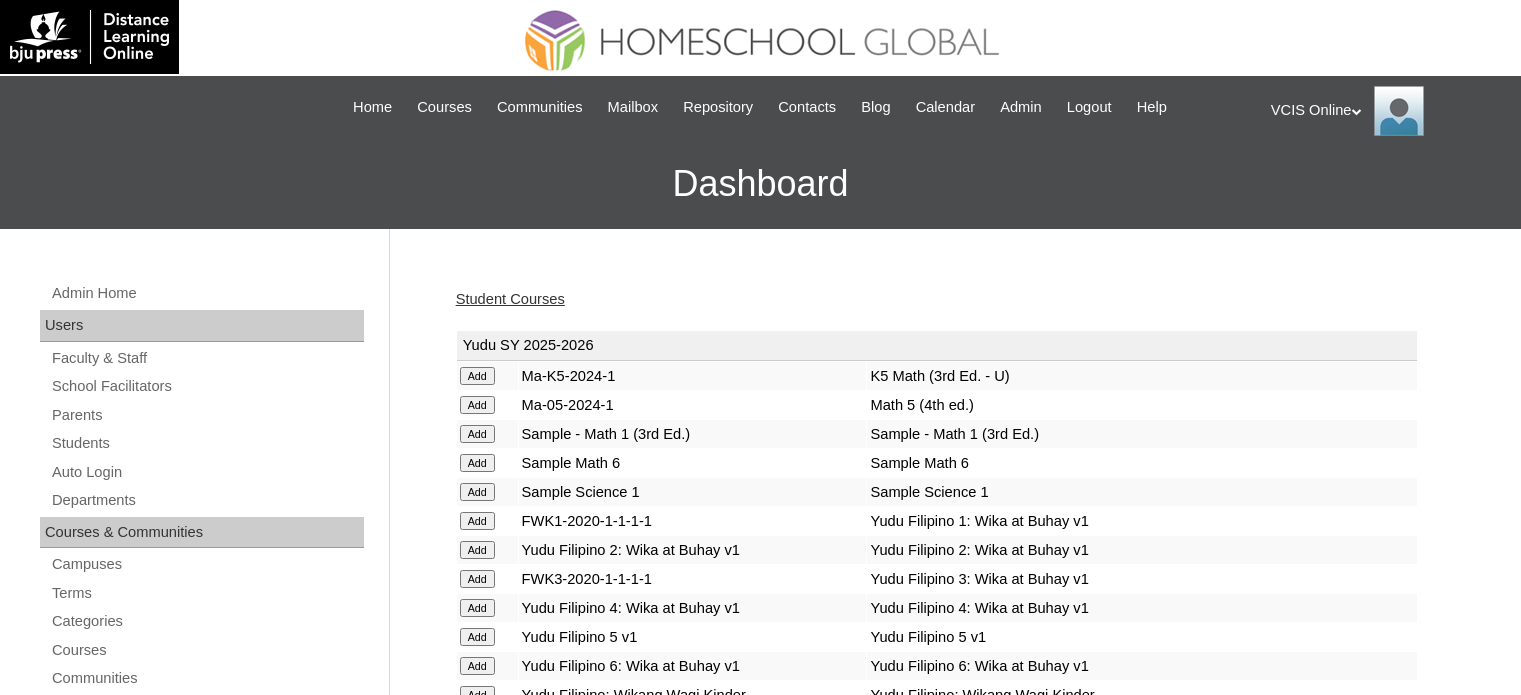 scroll, scrollTop: 0, scrollLeft: 0, axis: both 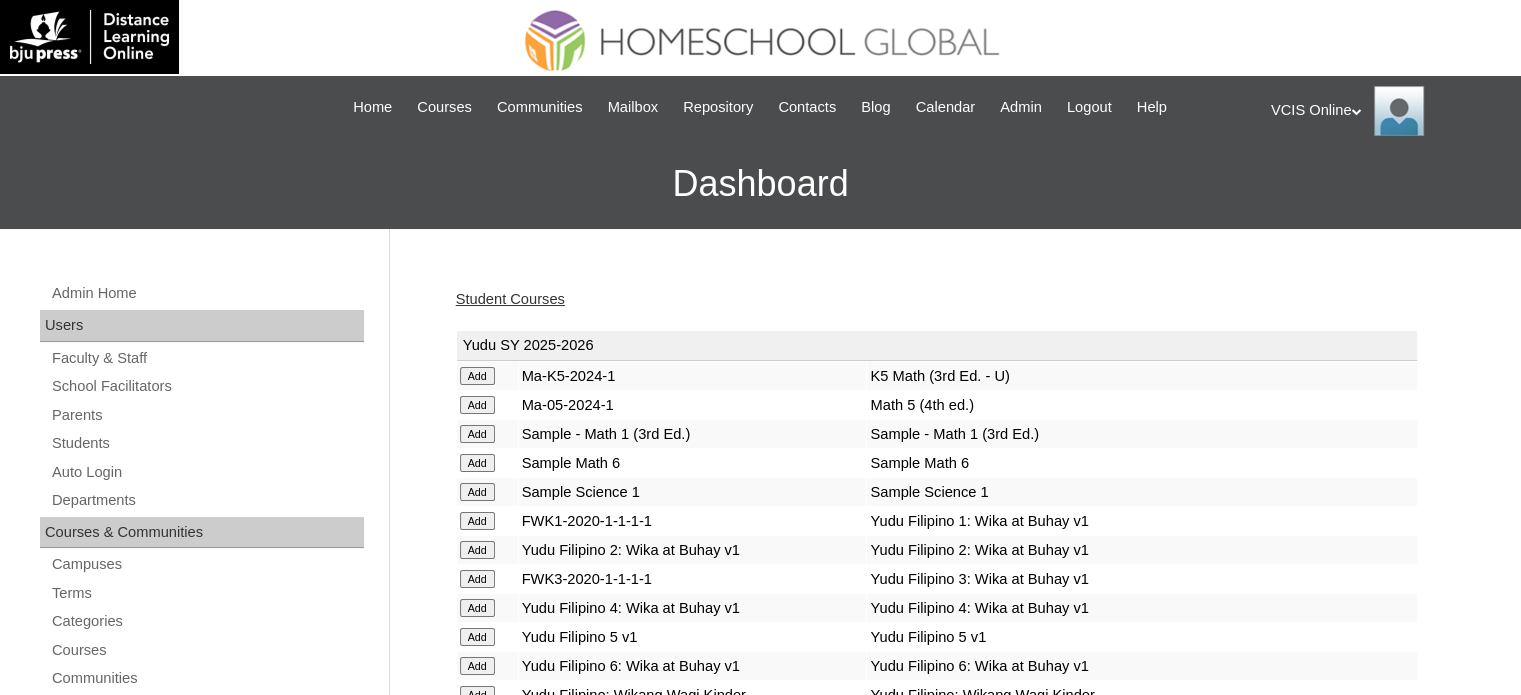 click on "Student Courses
Yudu SY 2025-2026
Add
Ma-K5-2024-1
K5 Math (3rd Ed. - U)
Add
Ma-05-2024-1
Math 5 (4th ed.)
Add
Sample - Math 1 (3rd Ed.)
Sample - Math 1 (3rd Ed.)
Add
Sample Math 6
Sample Math 6" at bounding box center (946, 16877) 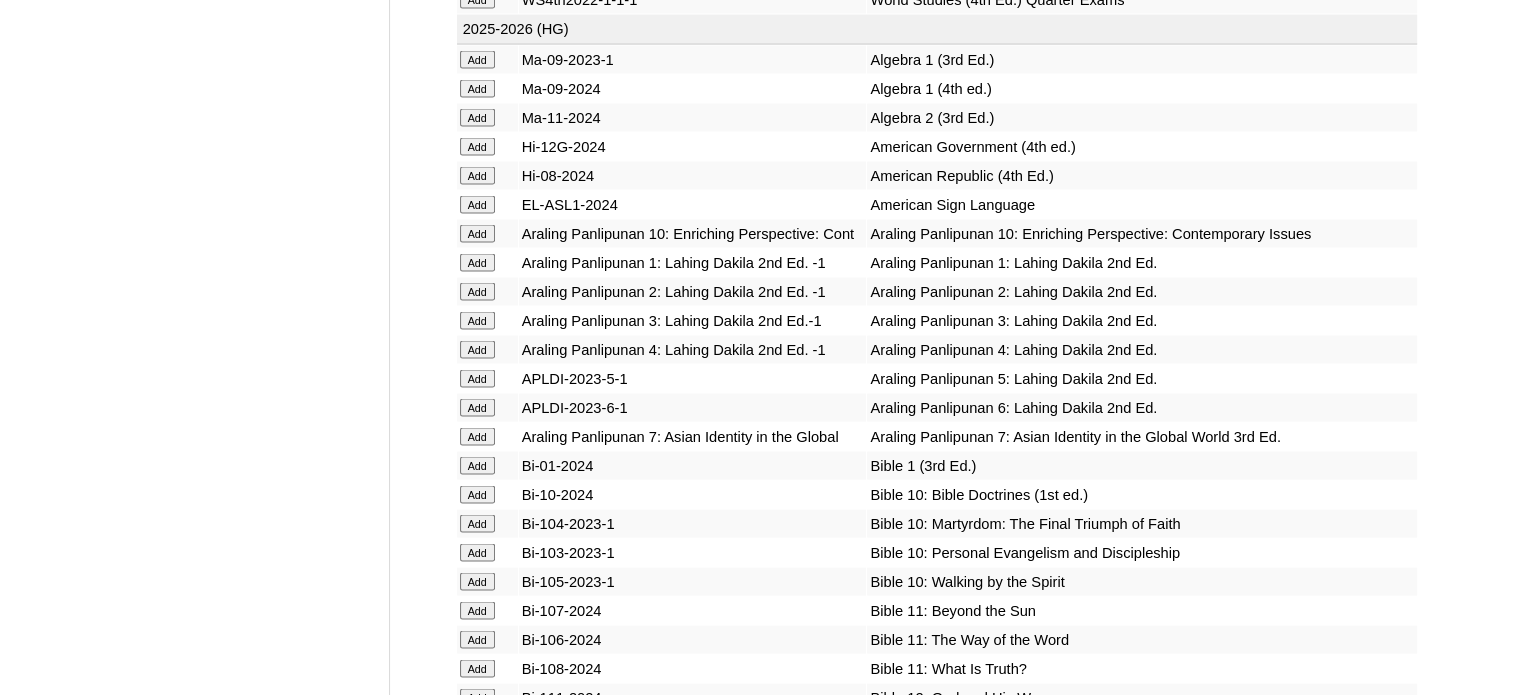 scroll, scrollTop: 3920, scrollLeft: 0, axis: vertical 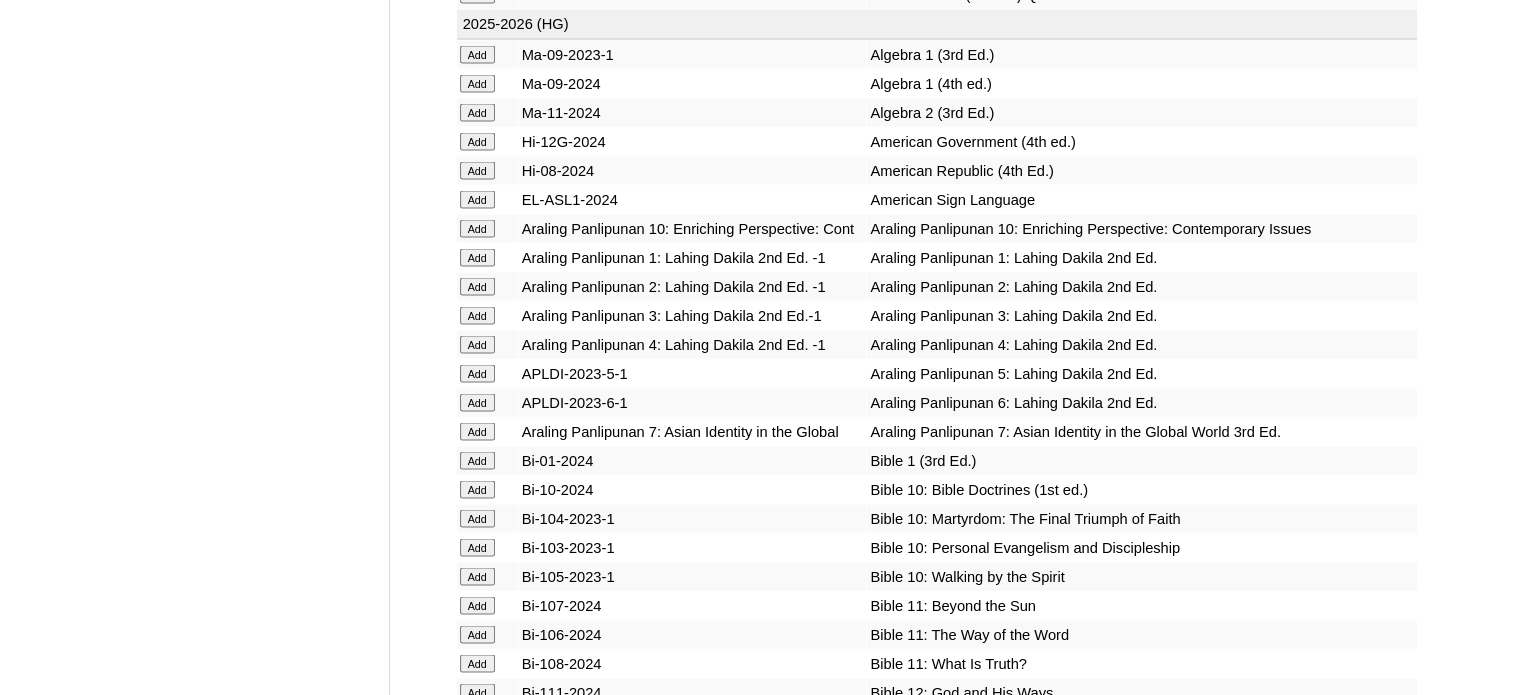 click on "Add" at bounding box center (477, -3544) 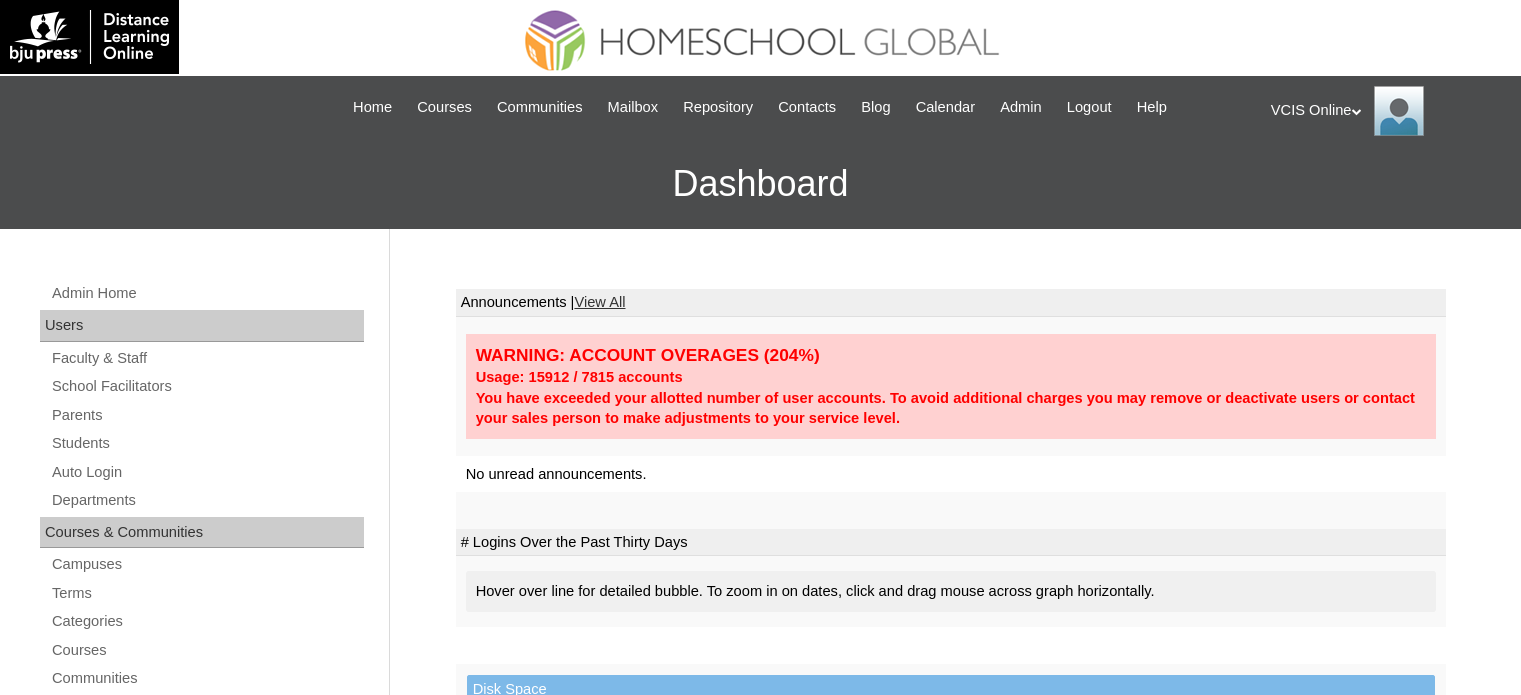 scroll, scrollTop: 0, scrollLeft: 0, axis: both 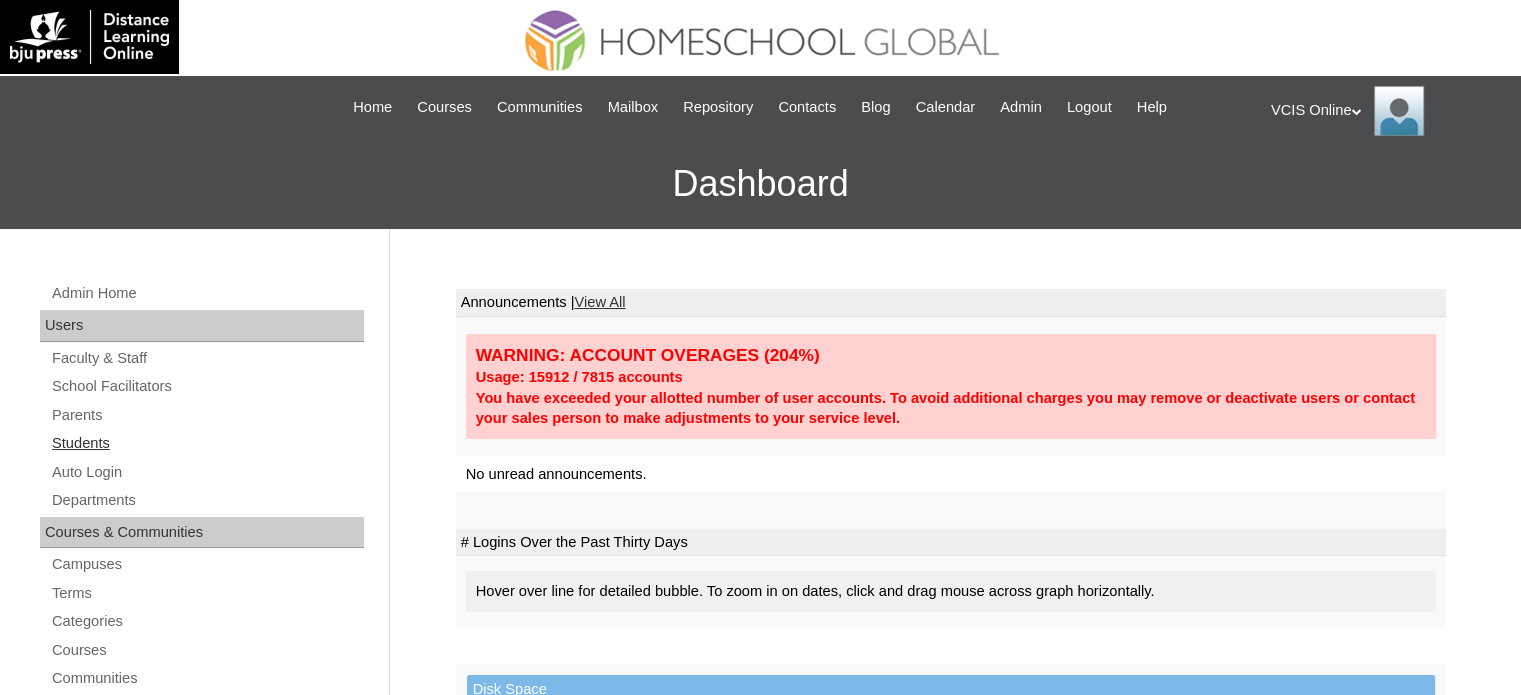 click on "Students" at bounding box center [207, 443] 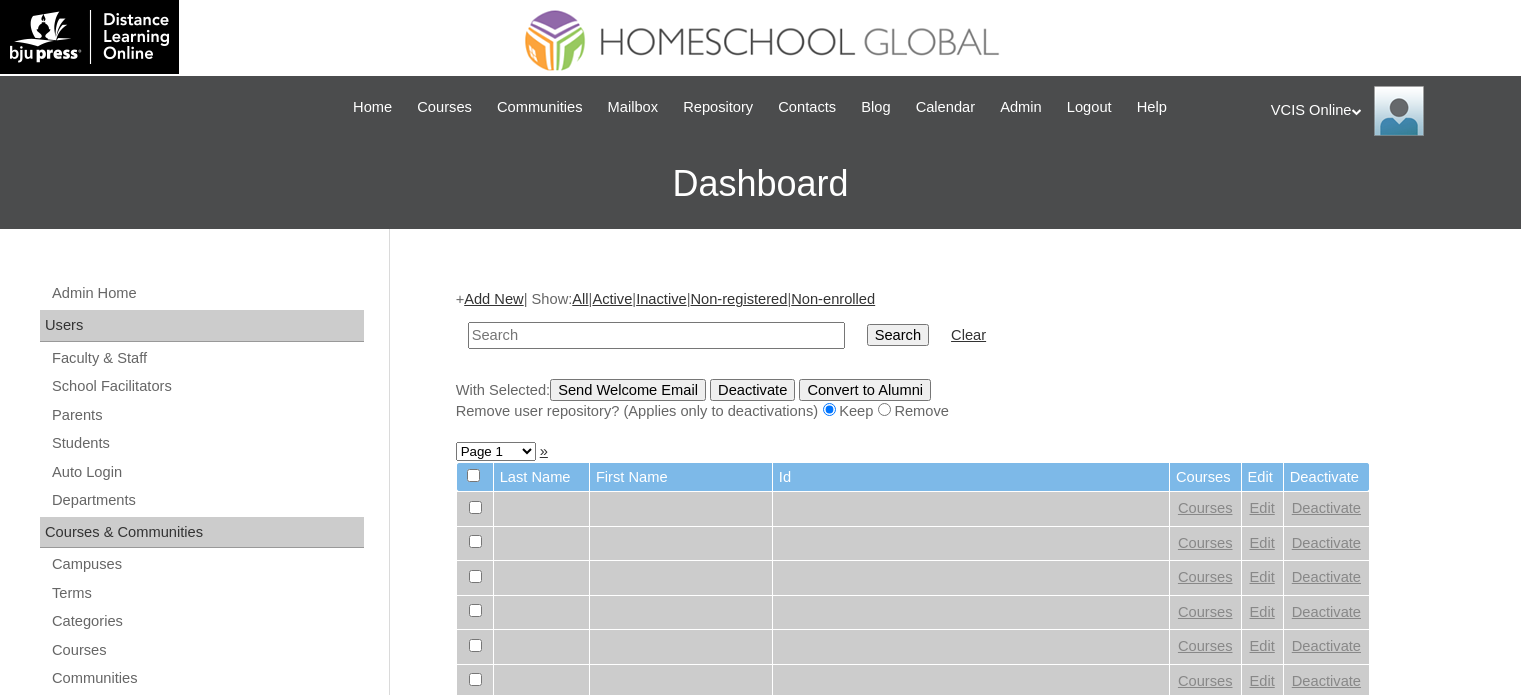scroll, scrollTop: 0, scrollLeft: 0, axis: both 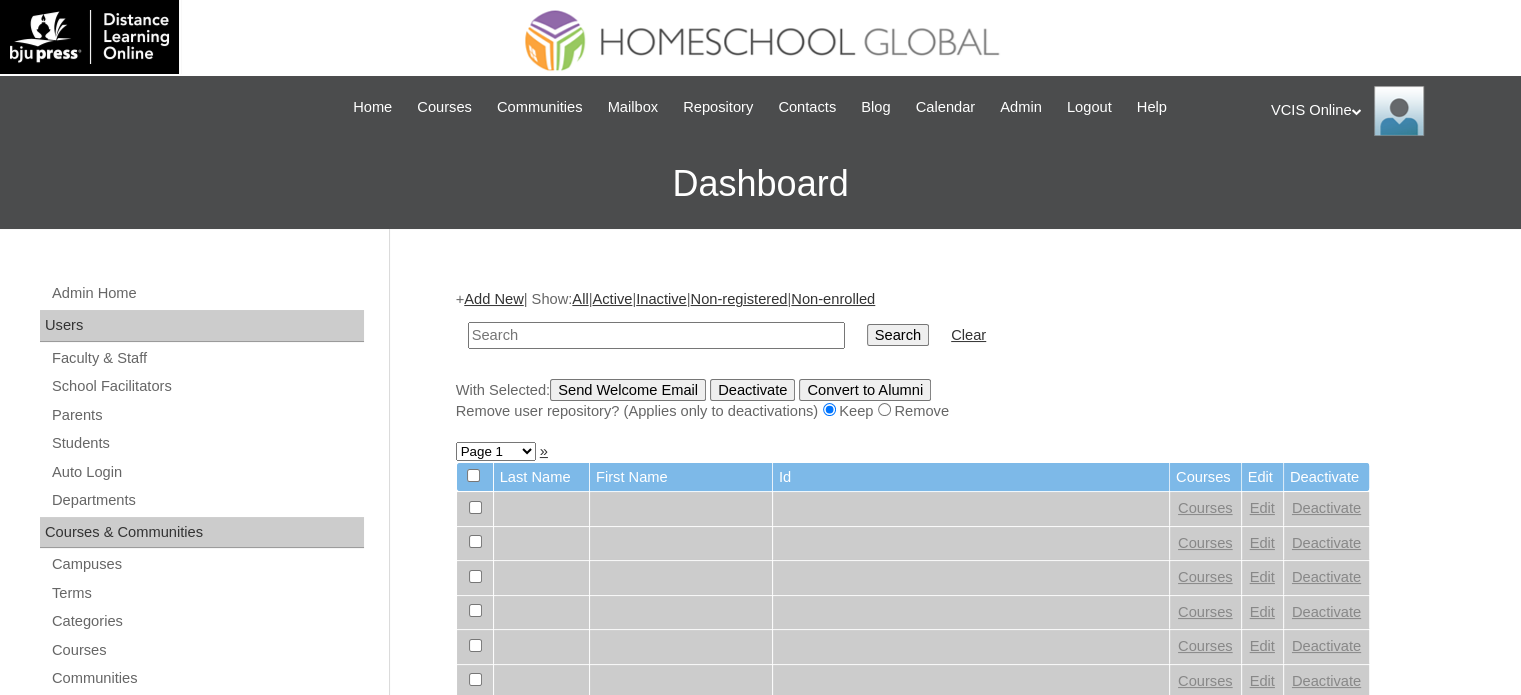click at bounding box center (656, 335) 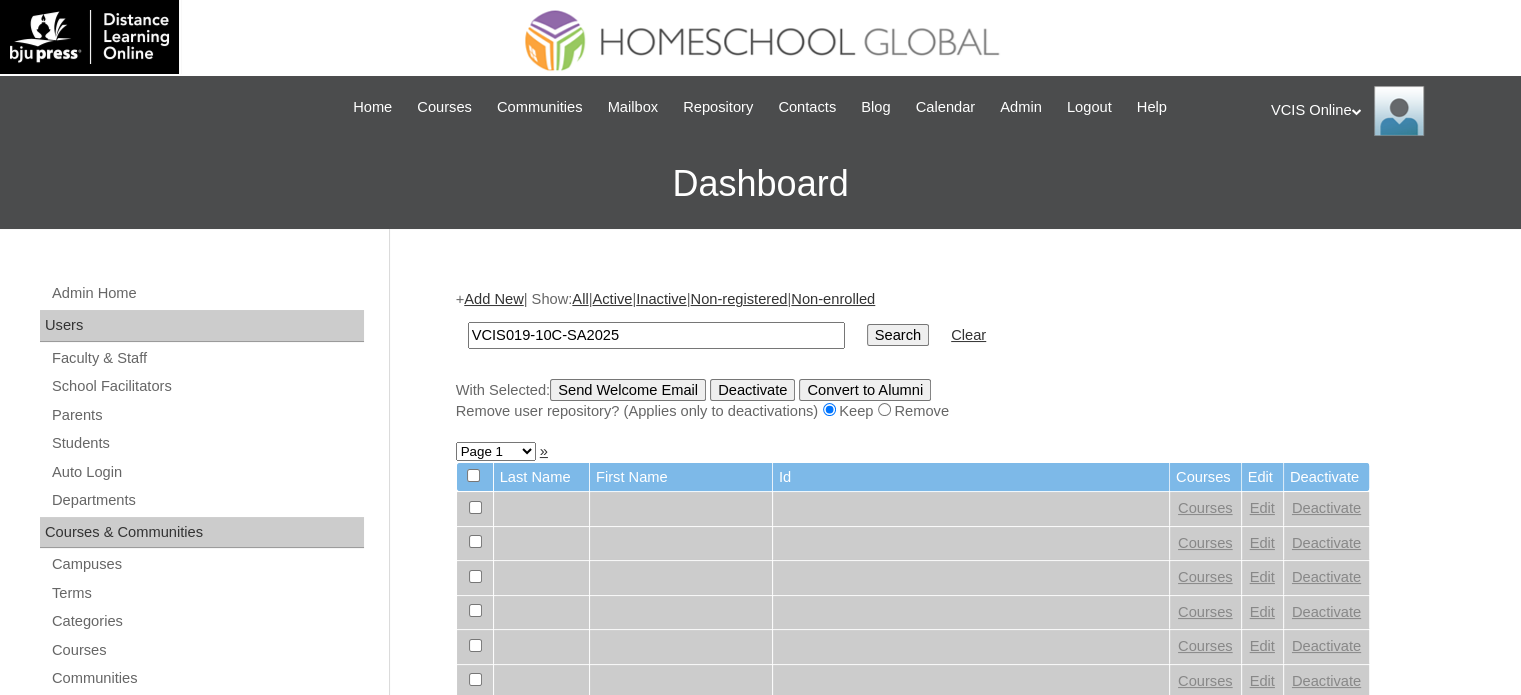 type on "VCIS019-10C-SA2025" 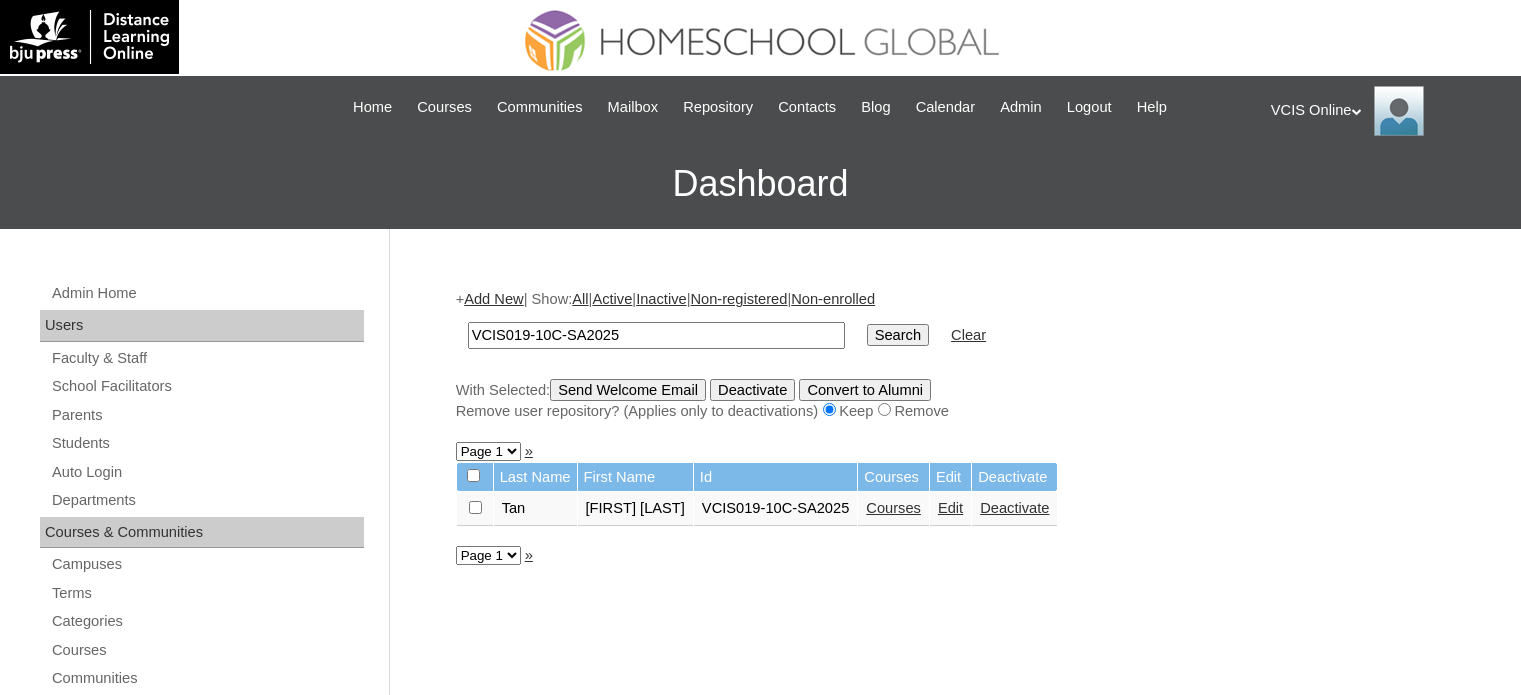 scroll, scrollTop: 0, scrollLeft: 0, axis: both 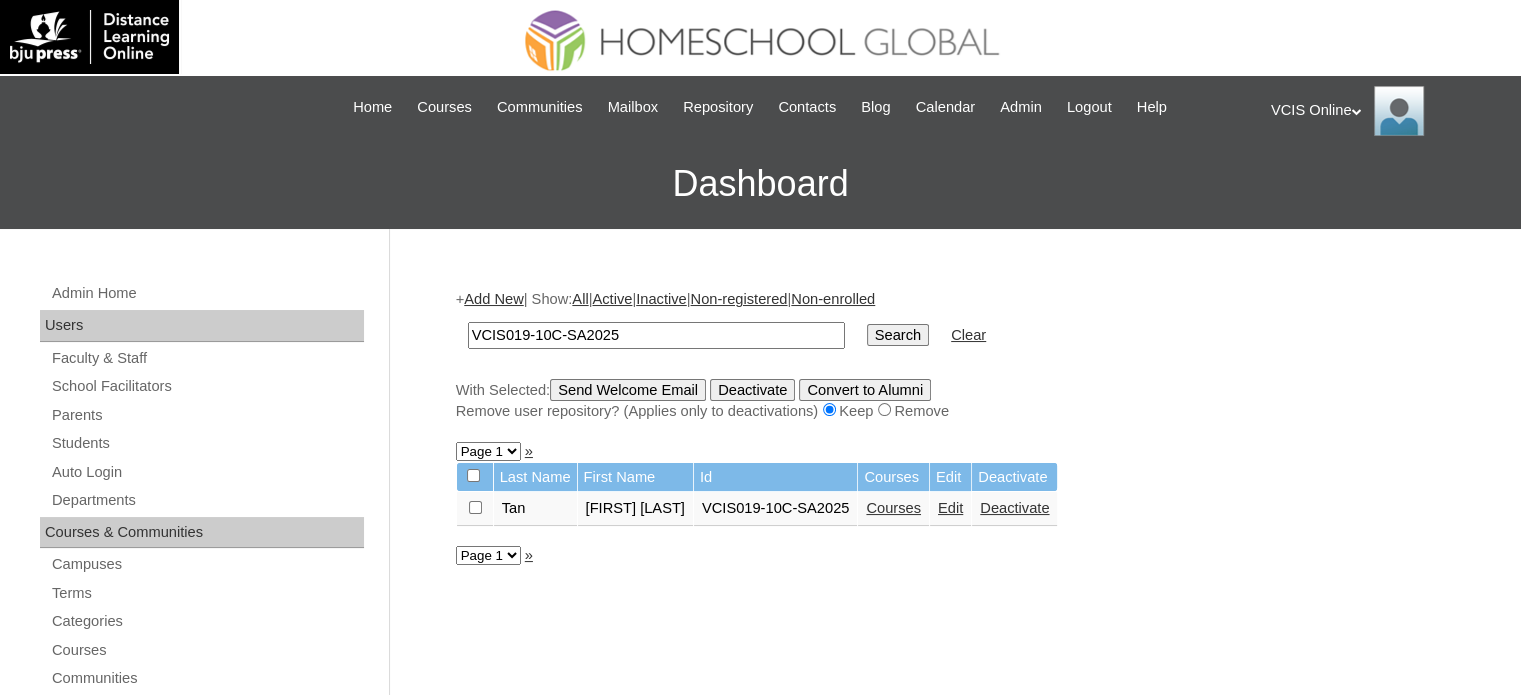 click on "Courses" at bounding box center (893, 508) 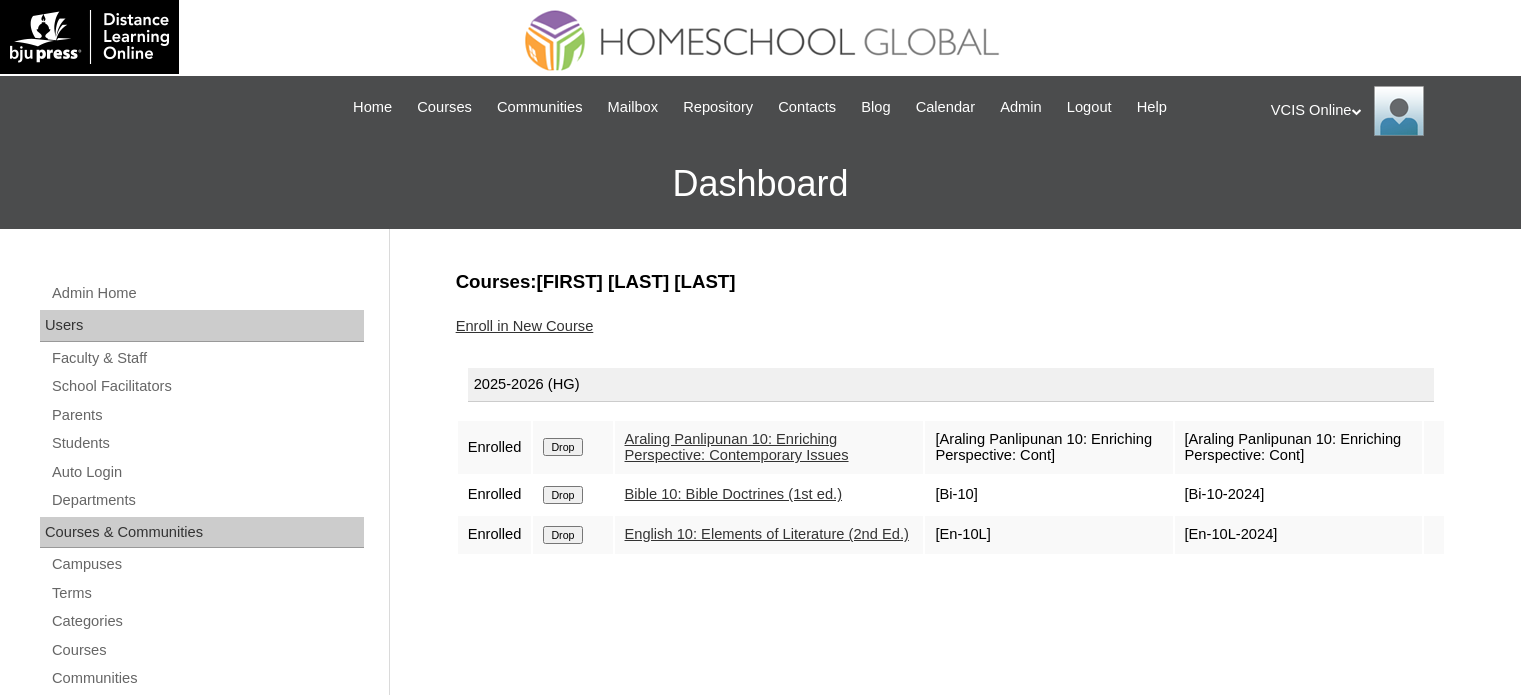scroll, scrollTop: 0, scrollLeft: 0, axis: both 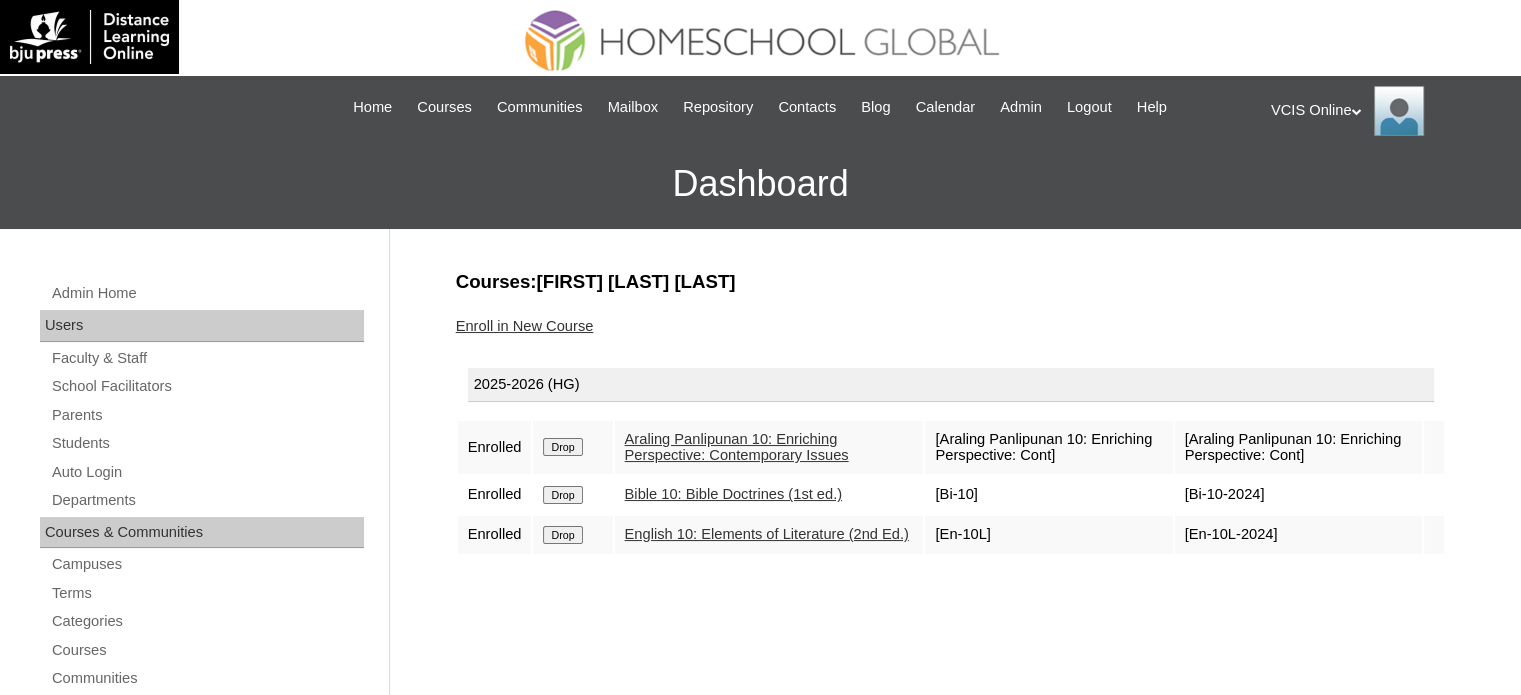 click on "Enroll in New Course" at bounding box center (525, 326) 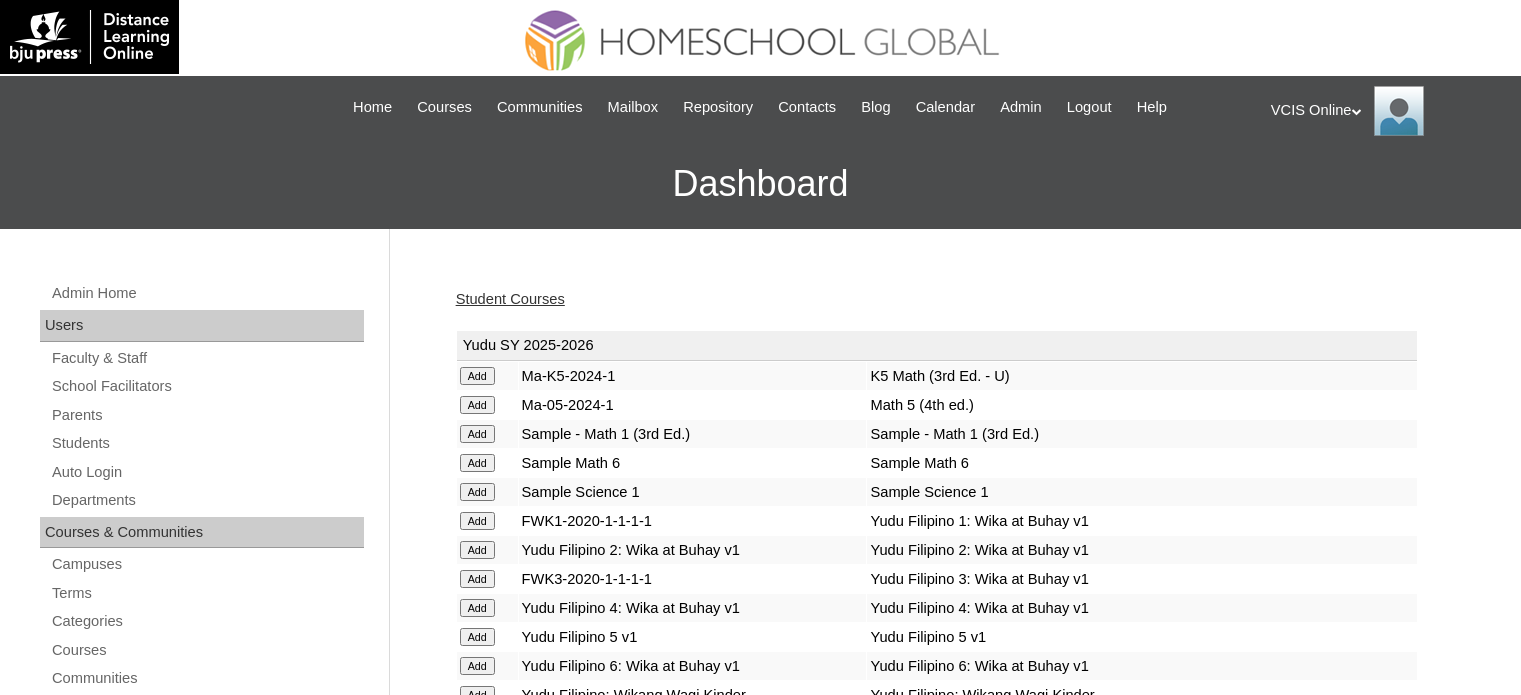 scroll, scrollTop: 0, scrollLeft: 0, axis: both 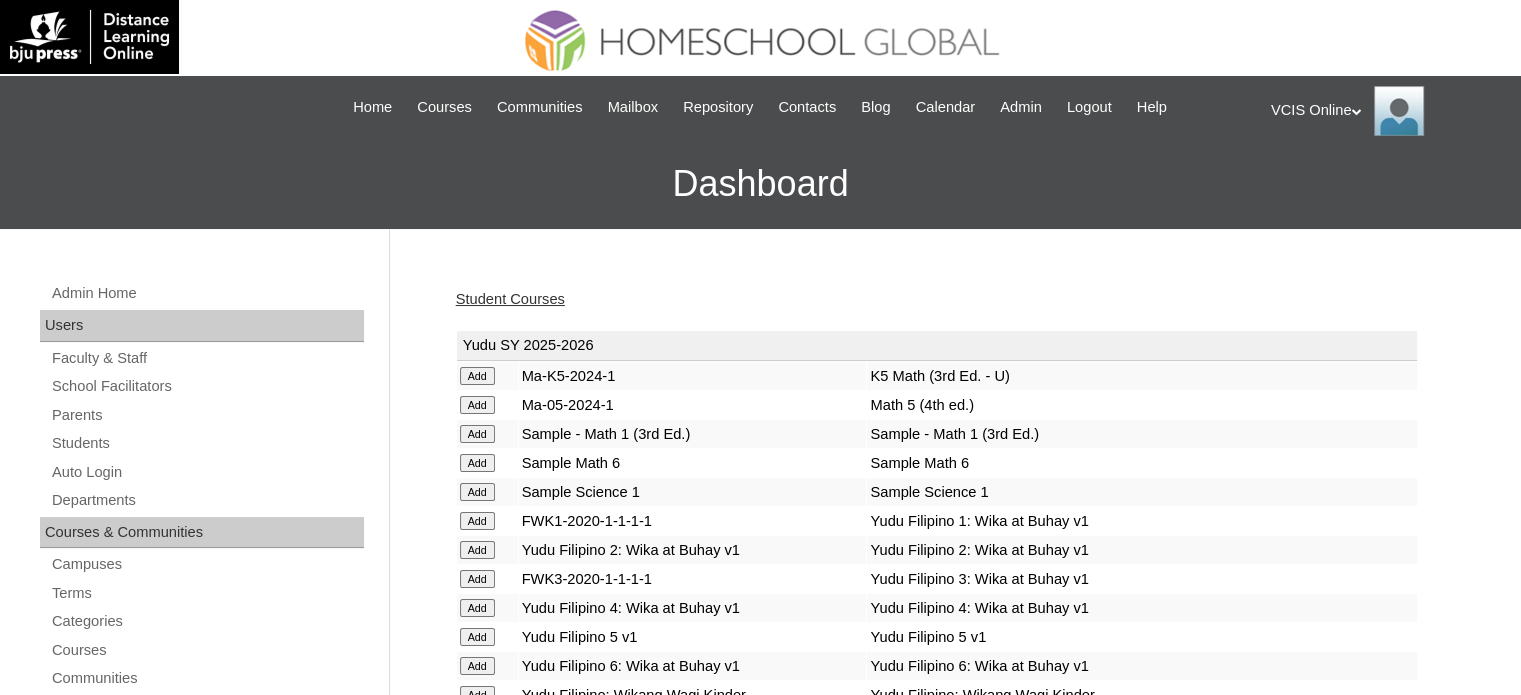 click on "Admin Home
Users
Faculty & Staff
School Facilitators
Parents
Students
Auto Login
Departments
Courses & Communities
Campuses
Terms
Categories
Courses
Communities
Reports
Tools
Alerts
Abuse Reports
Course Evaluations
Import / Export
Clone Tools
Settings
End Users Session
Language Pack Editor
Test Admins
Login Code
Design
Stylesheet
Image Uploader
Lesson Icons
Update Banner
Reports
Faculty Logins
Student Logins
Student Engagements
Expiring Enrollments
Email Logs
Autoconvert Logs
Certificates
Language Filter
Dormant Students
Query Builder
Support
Internal Help Desk
Student Courses
Yudu SY 2025-2026
Add
Ma-K5-2024-1
K5 Math (3rd Ed. - U)" at bounding box center [760, 16857] 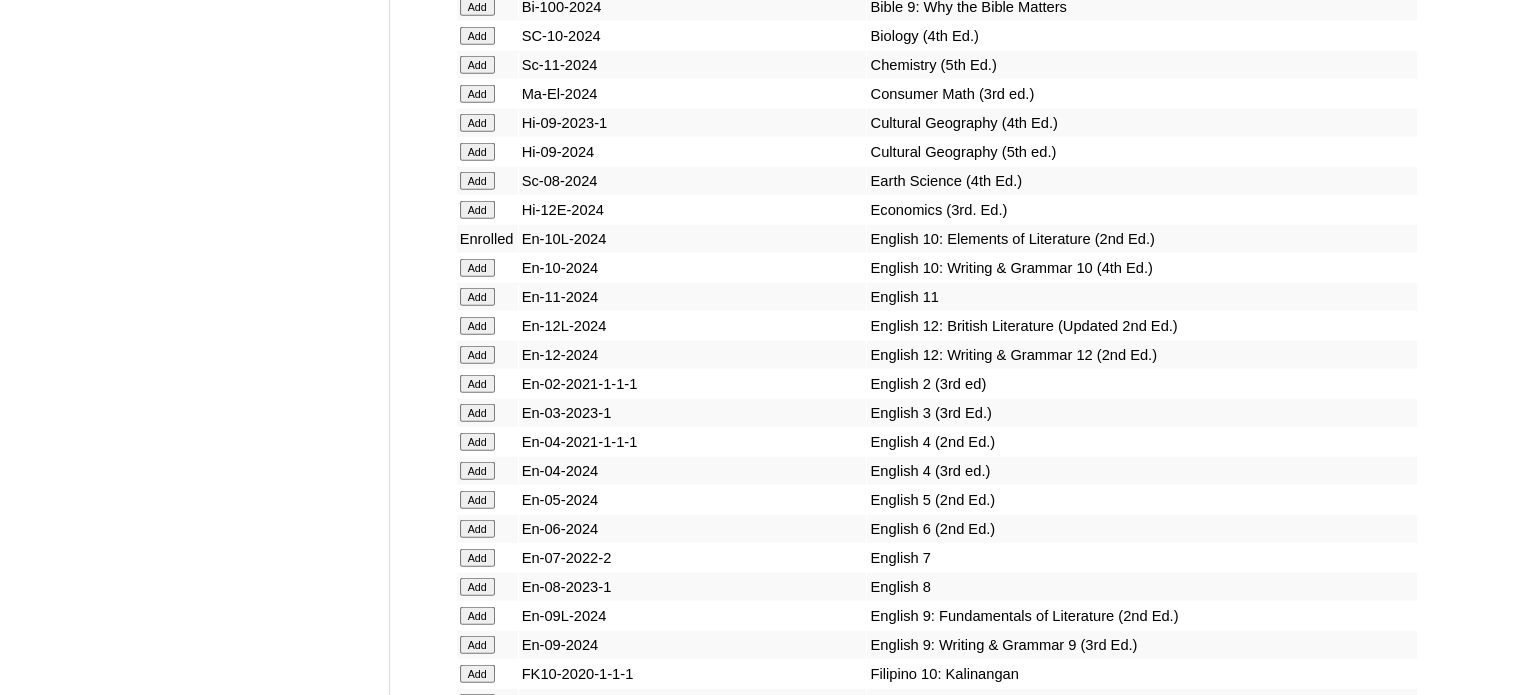 scroll, scrollTop: 4960, scrollLeft: 0, axis: vertical 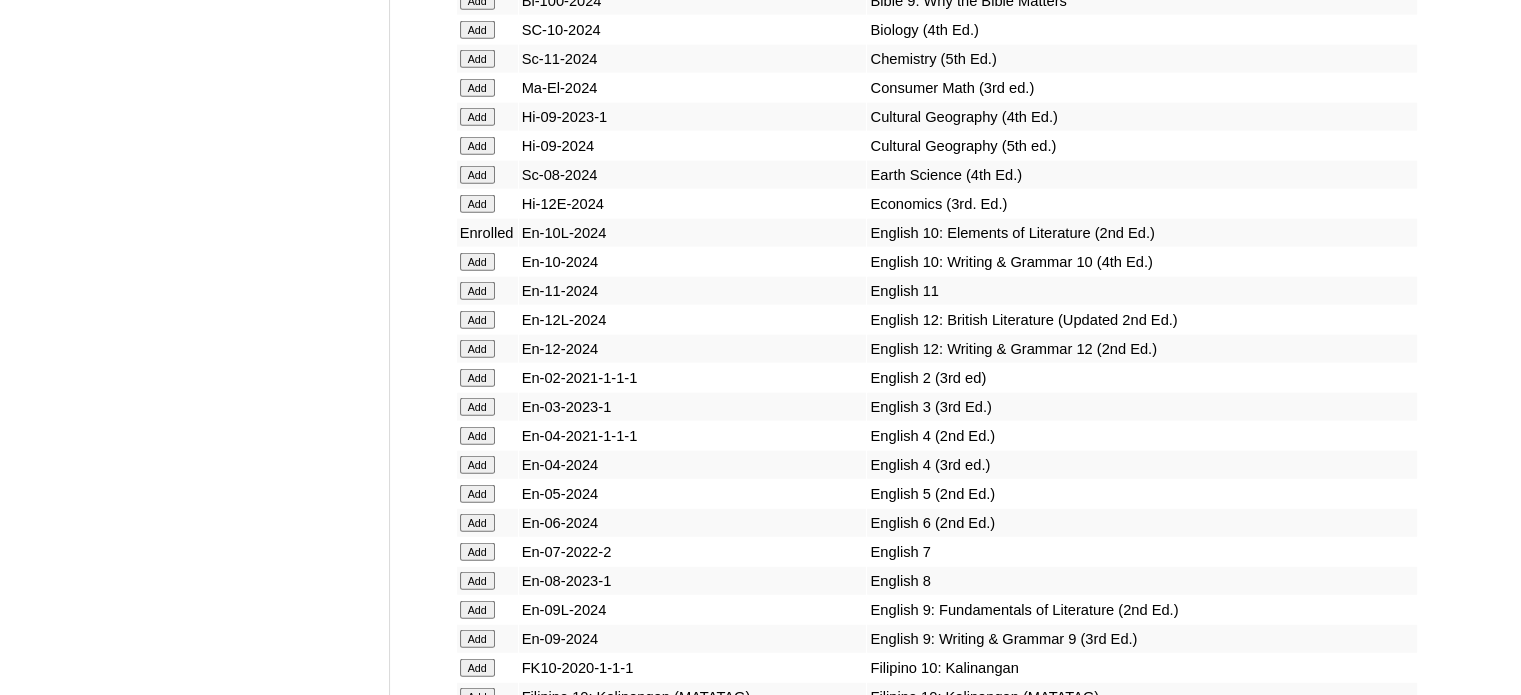 click on "Add" at bounding box center (477, -4584) 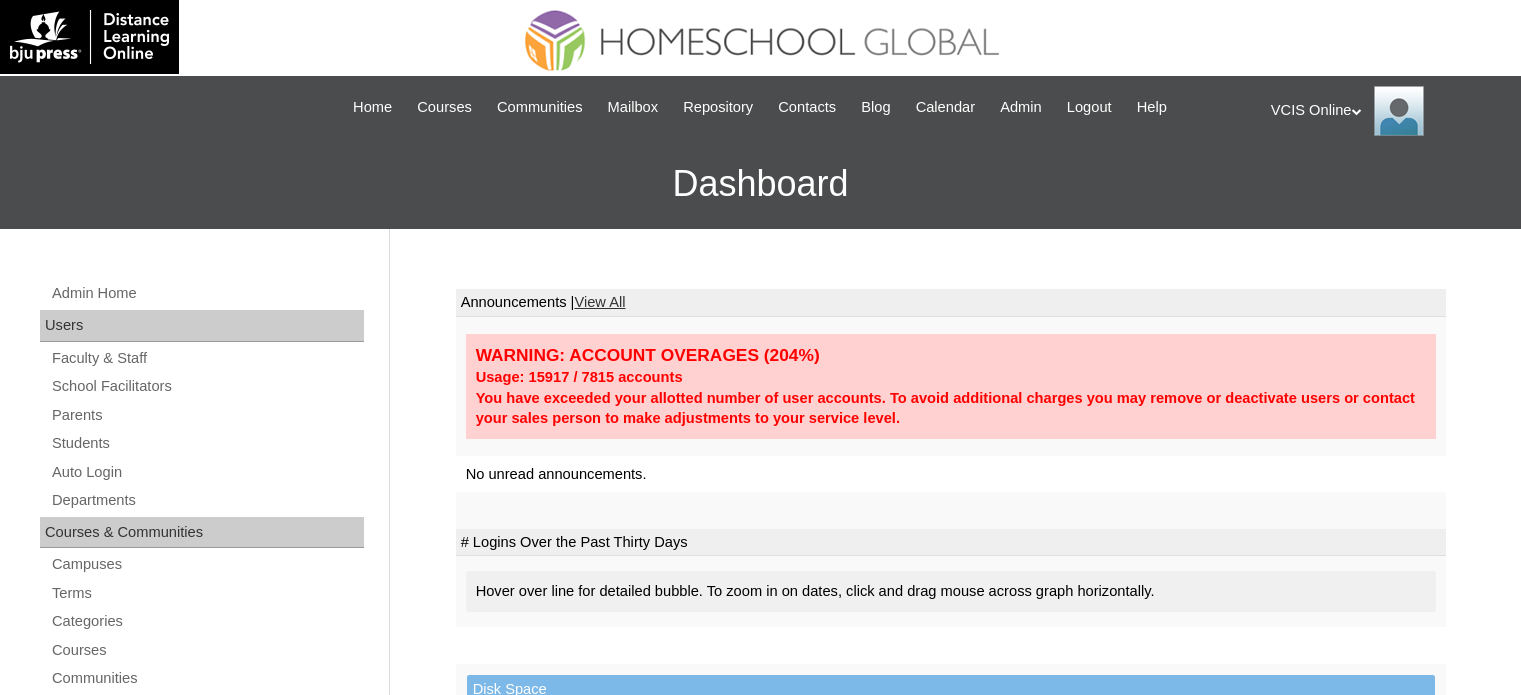 scroll, scrollTop: 0, scrollLeft: 0, axis: both 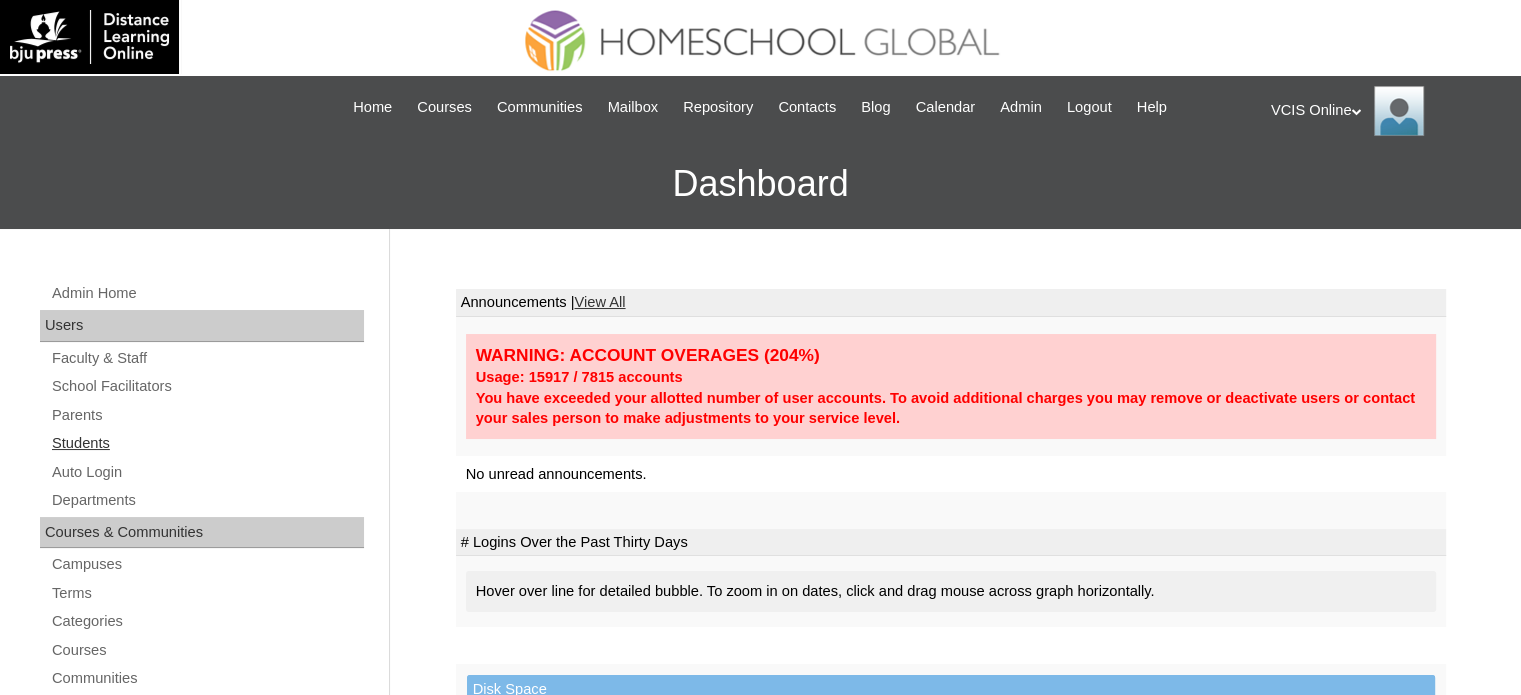 click on "Students" at bounding box center (207, 443) 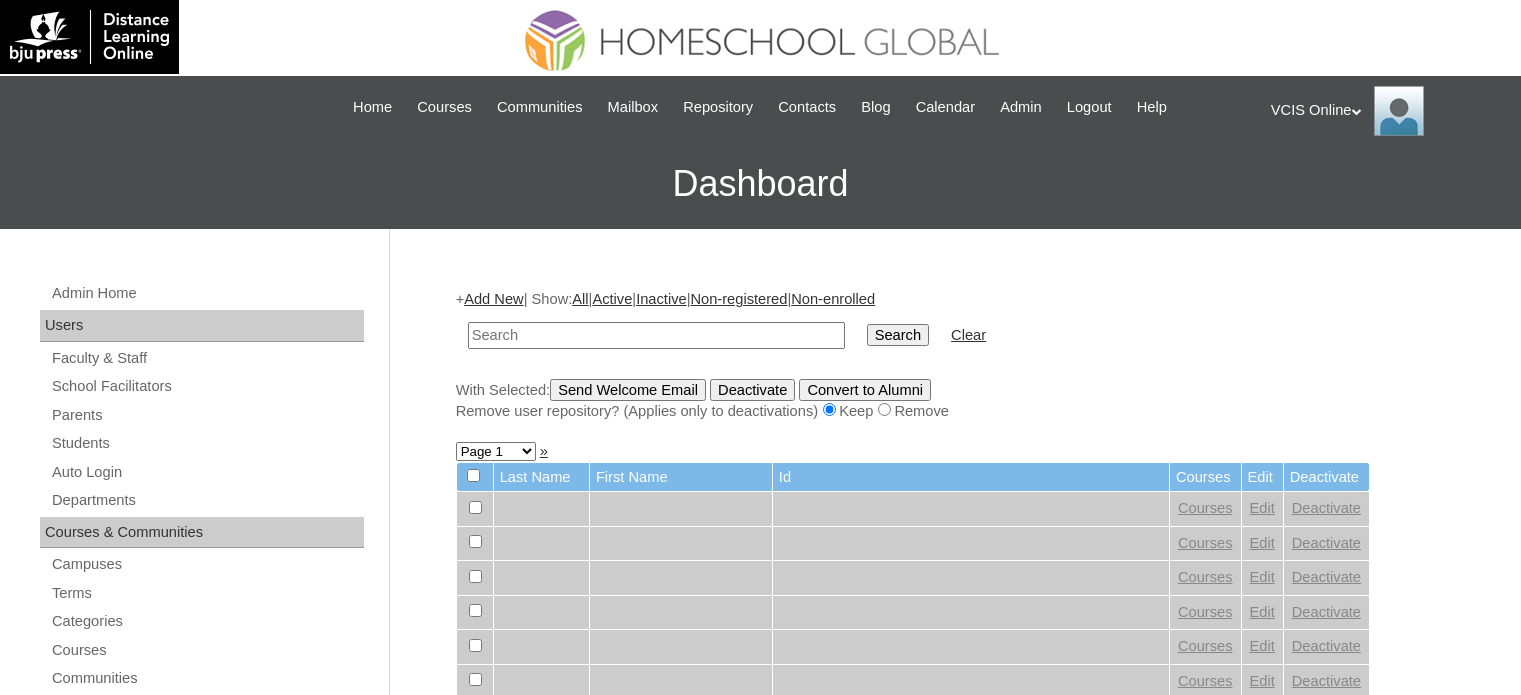scroll, scrollTop: 0, scrollLeft: 0, axis: both 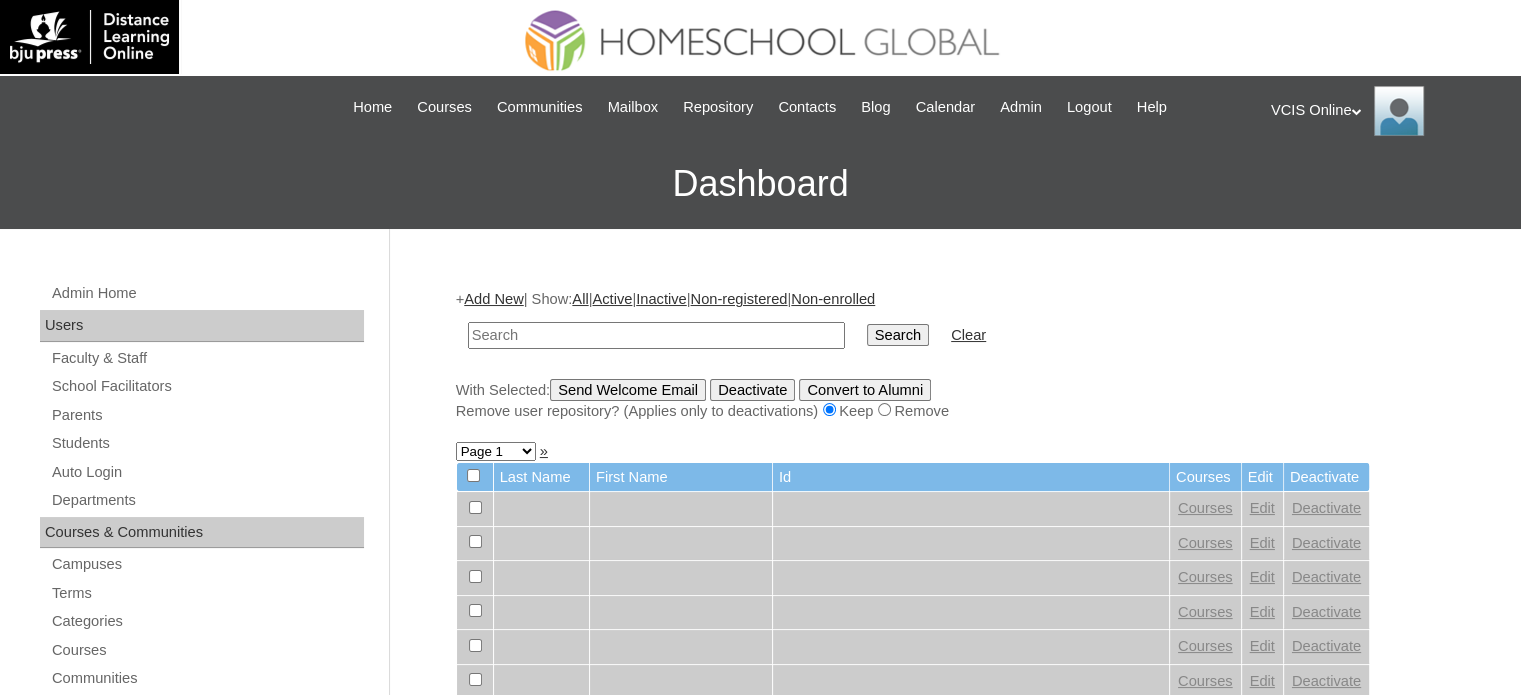 click at bounding box center (656, 335) 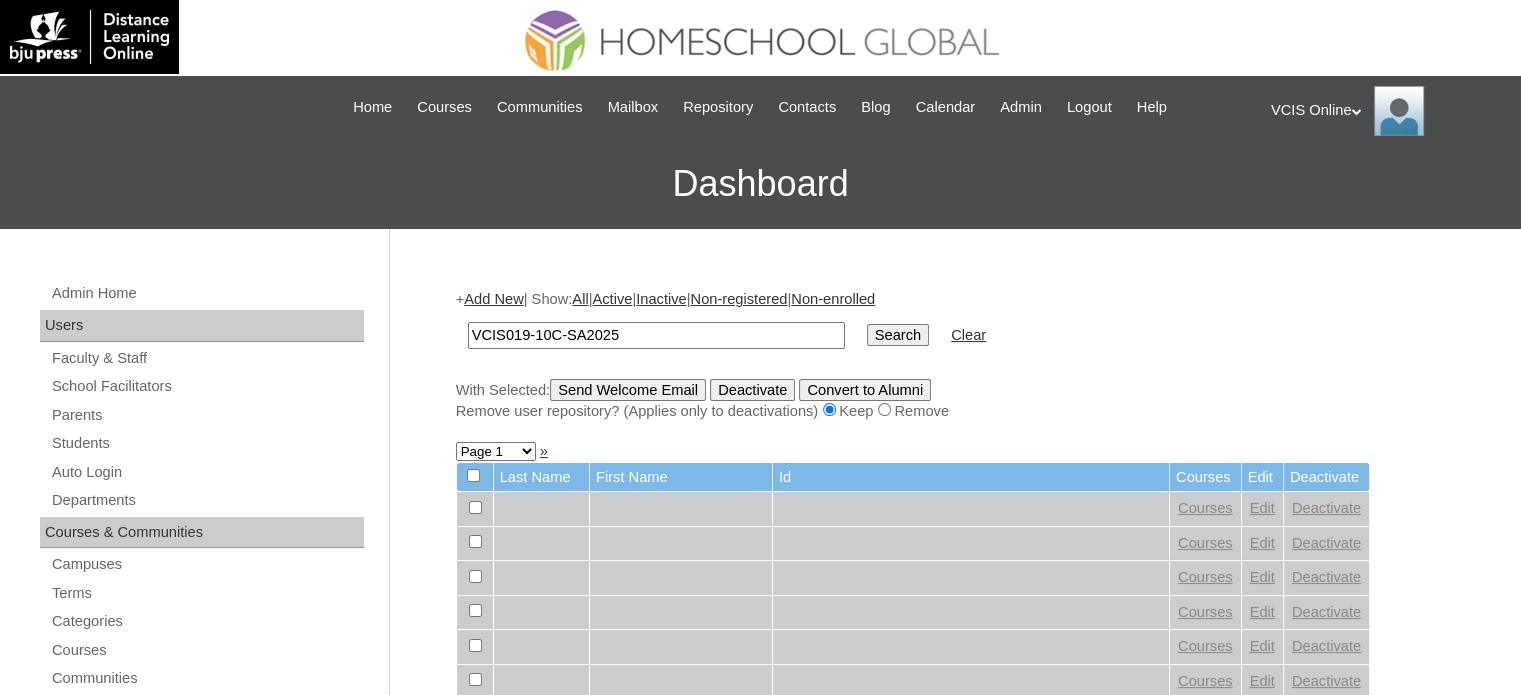 type on "VCIS019-10C-SA2025" 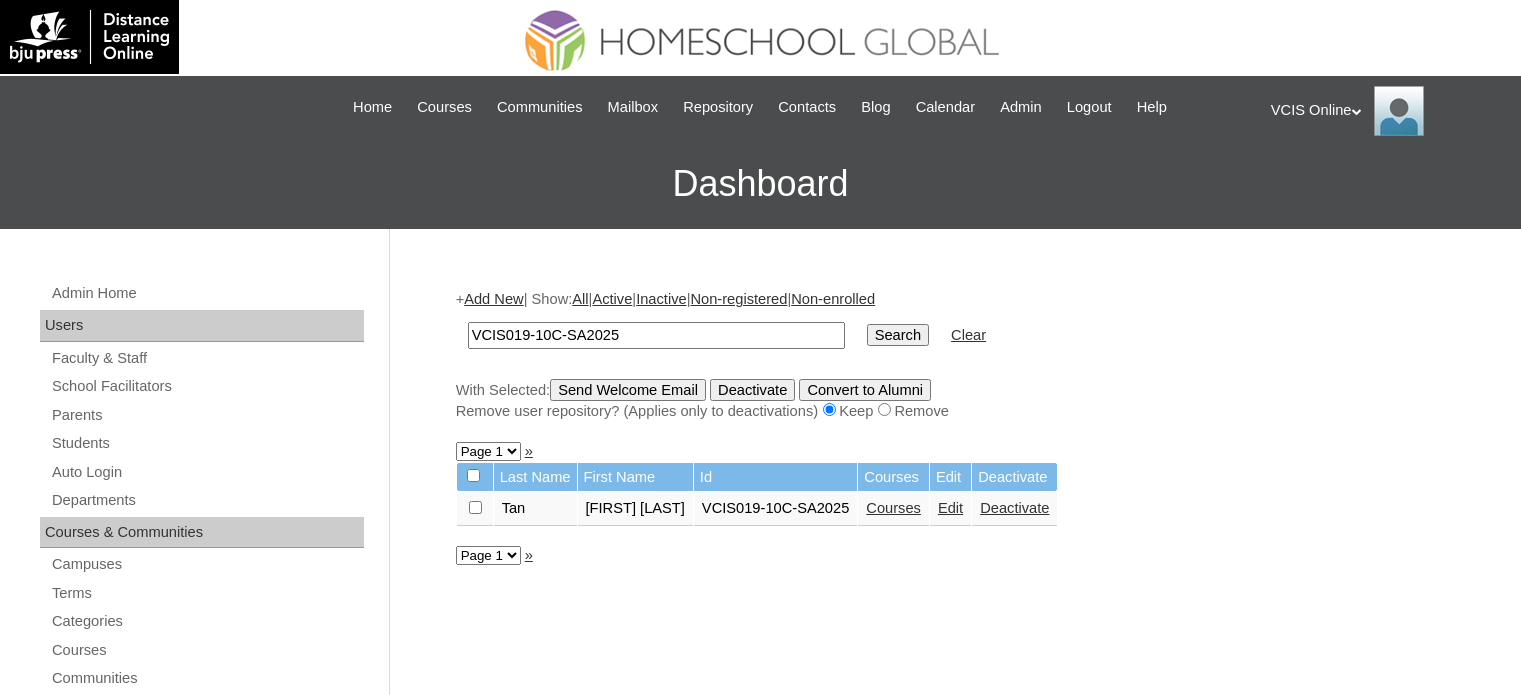 scroll, scrollTop: 0, scrollLeft: 0, axis: both 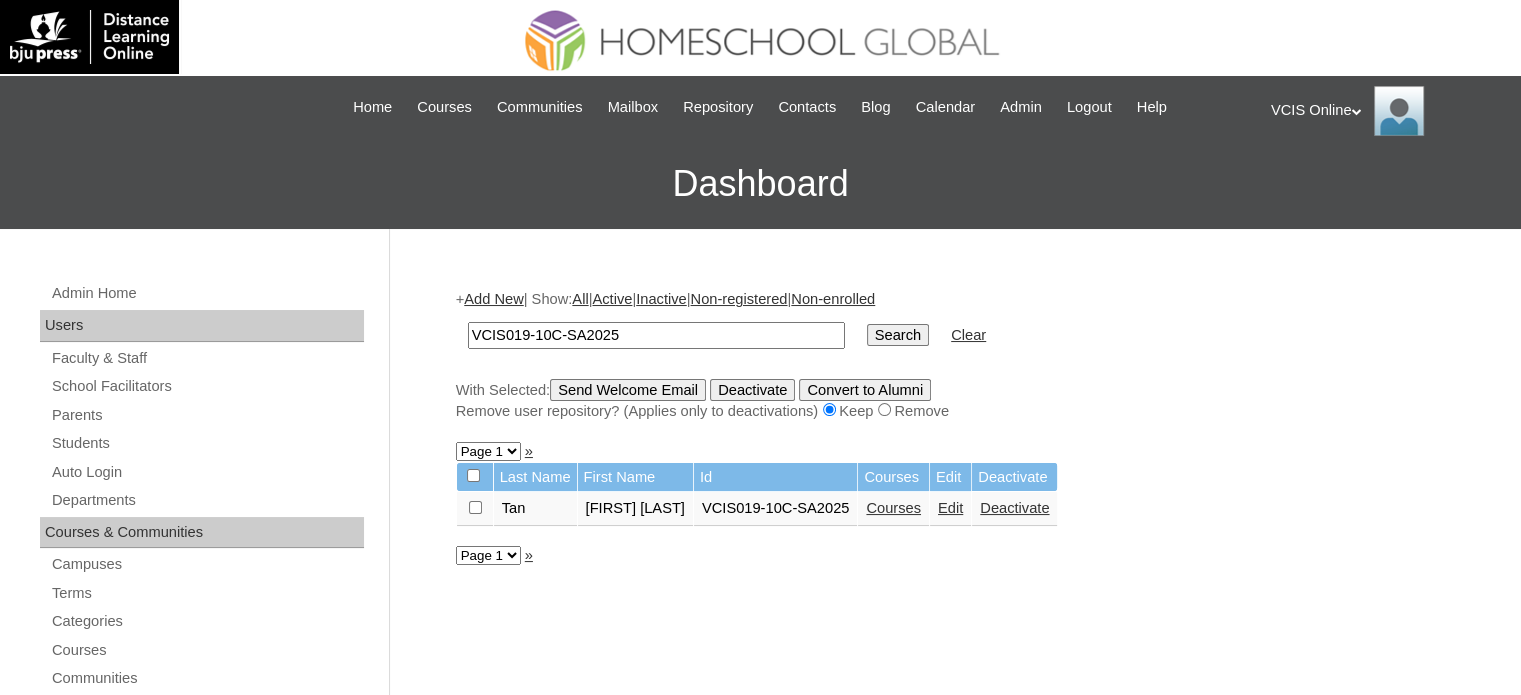 click on "Courses" at bounding box center (893, 508) 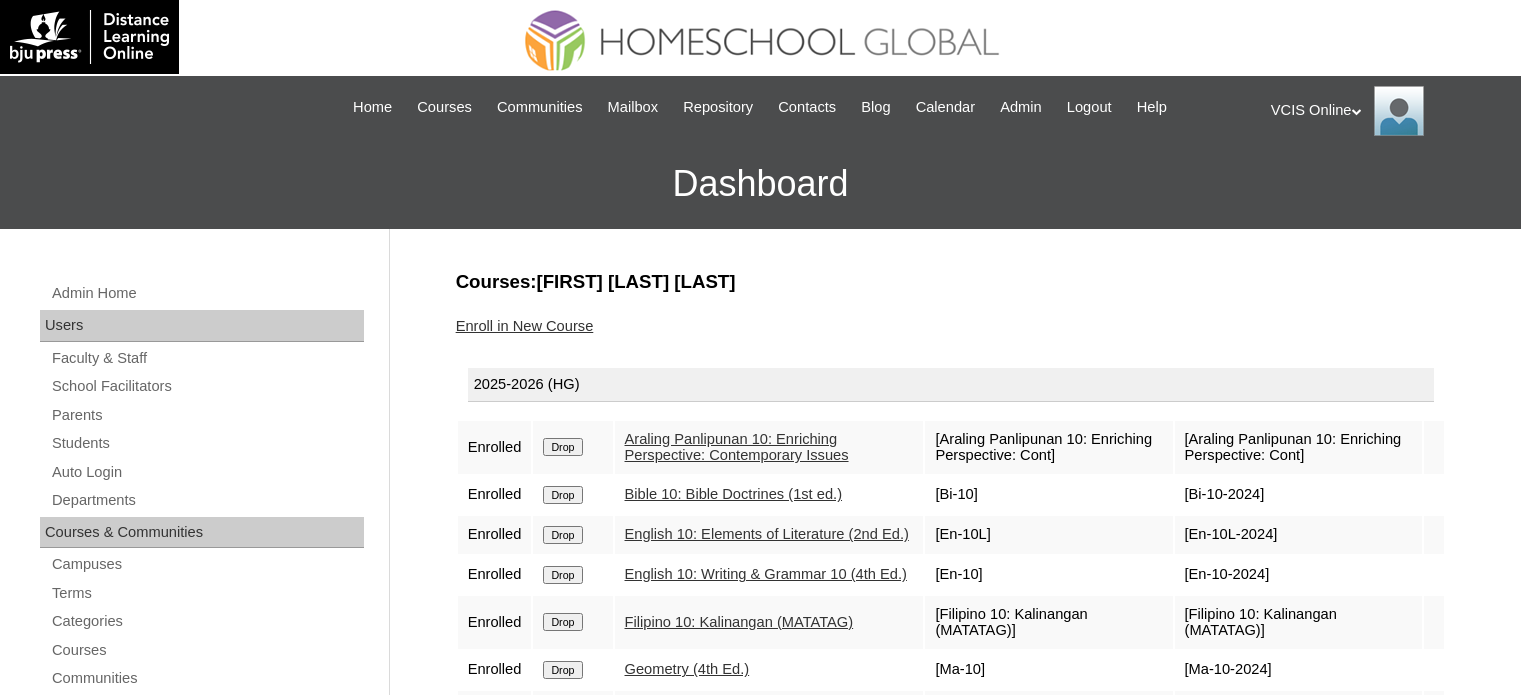 scroll, scrollTop: 0, scrollLeft: 0, axis: both 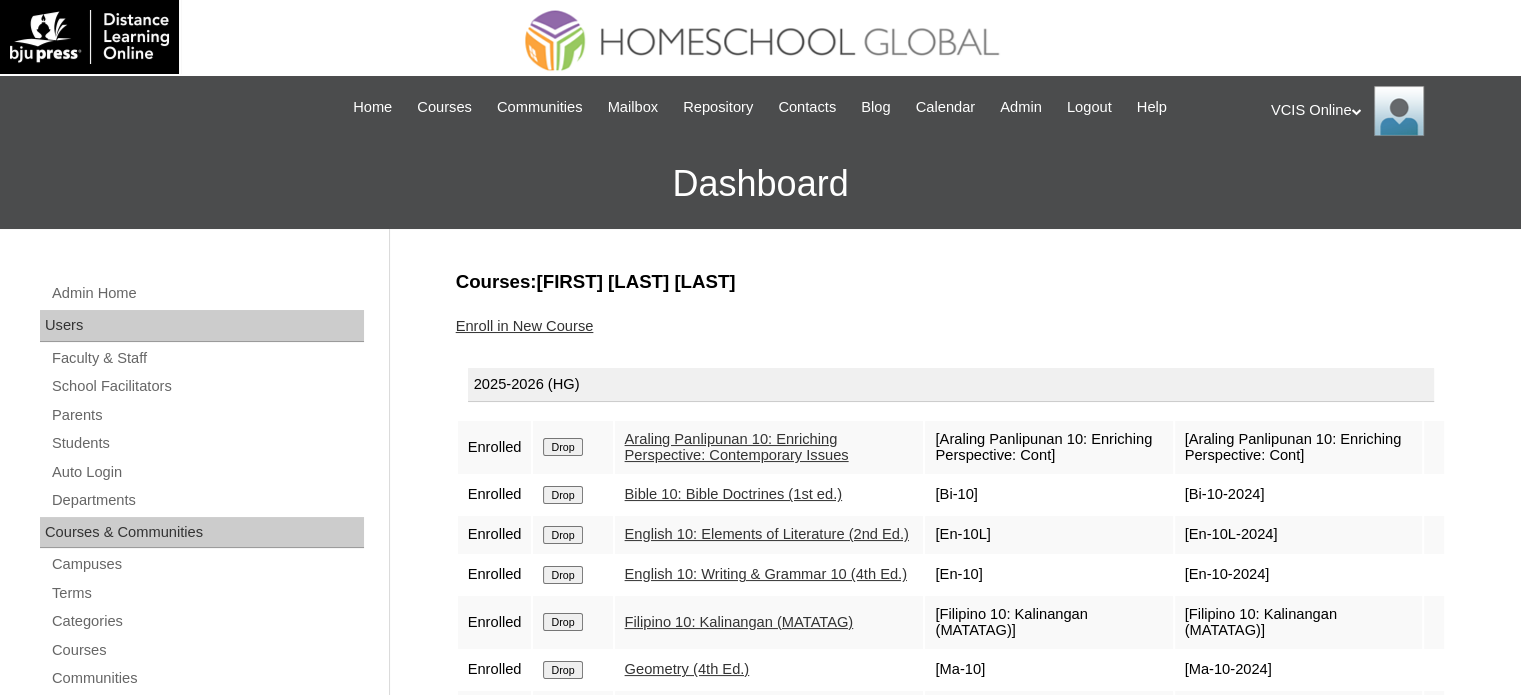 click on "Enroll in New Course" at bounding box center [951, 326] 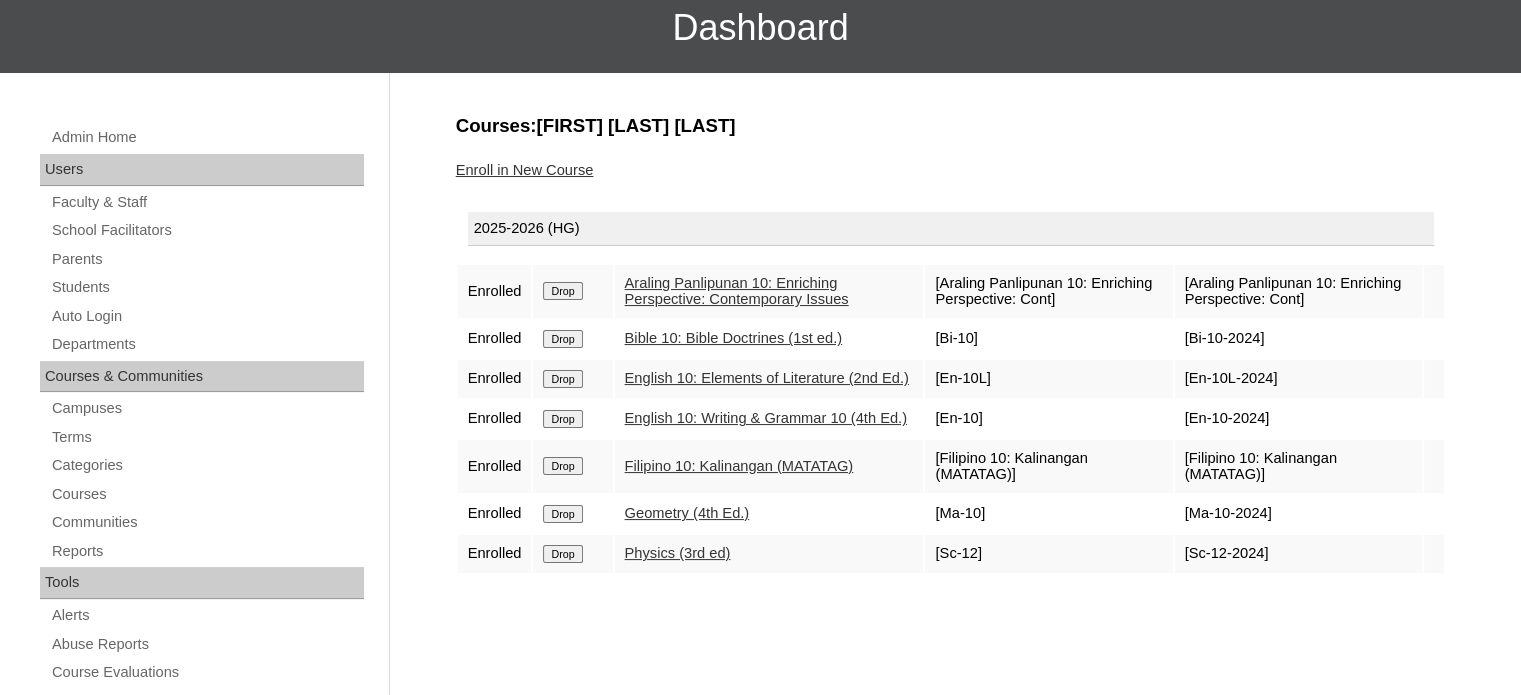 scroll, scrollTop: 120, scrollLeft: 0, axis: vertical 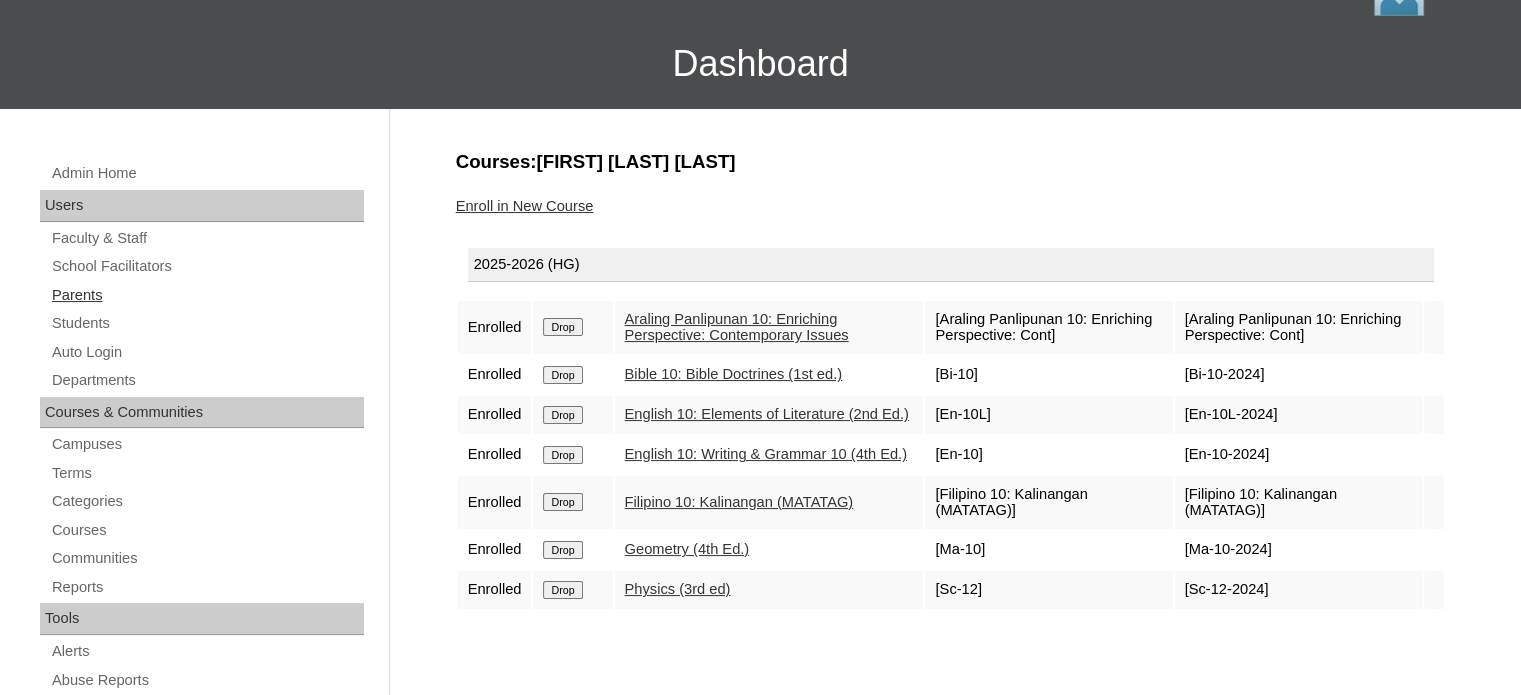 click on "Parents" at bounding box center [207, 295] 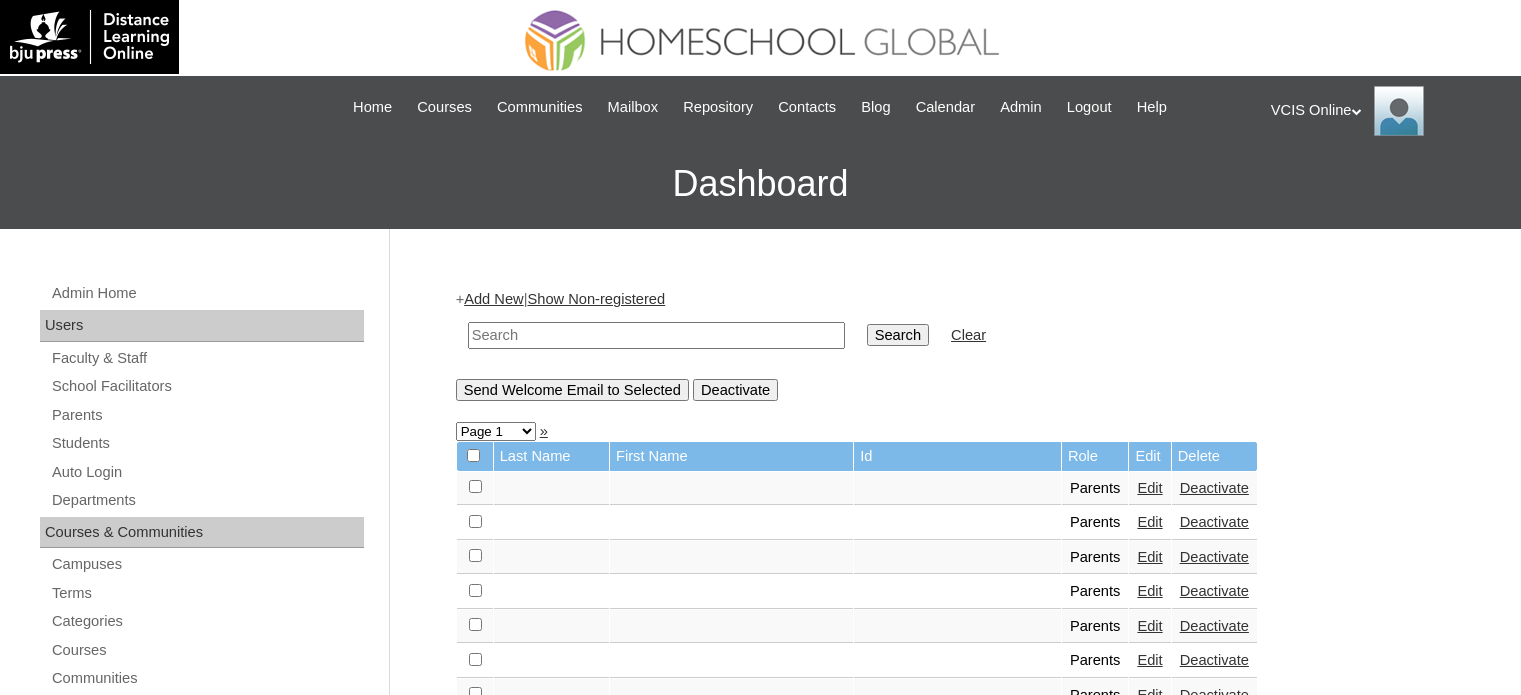 scroll, scrollTop: 0, scrollLeft: 0, axis: both 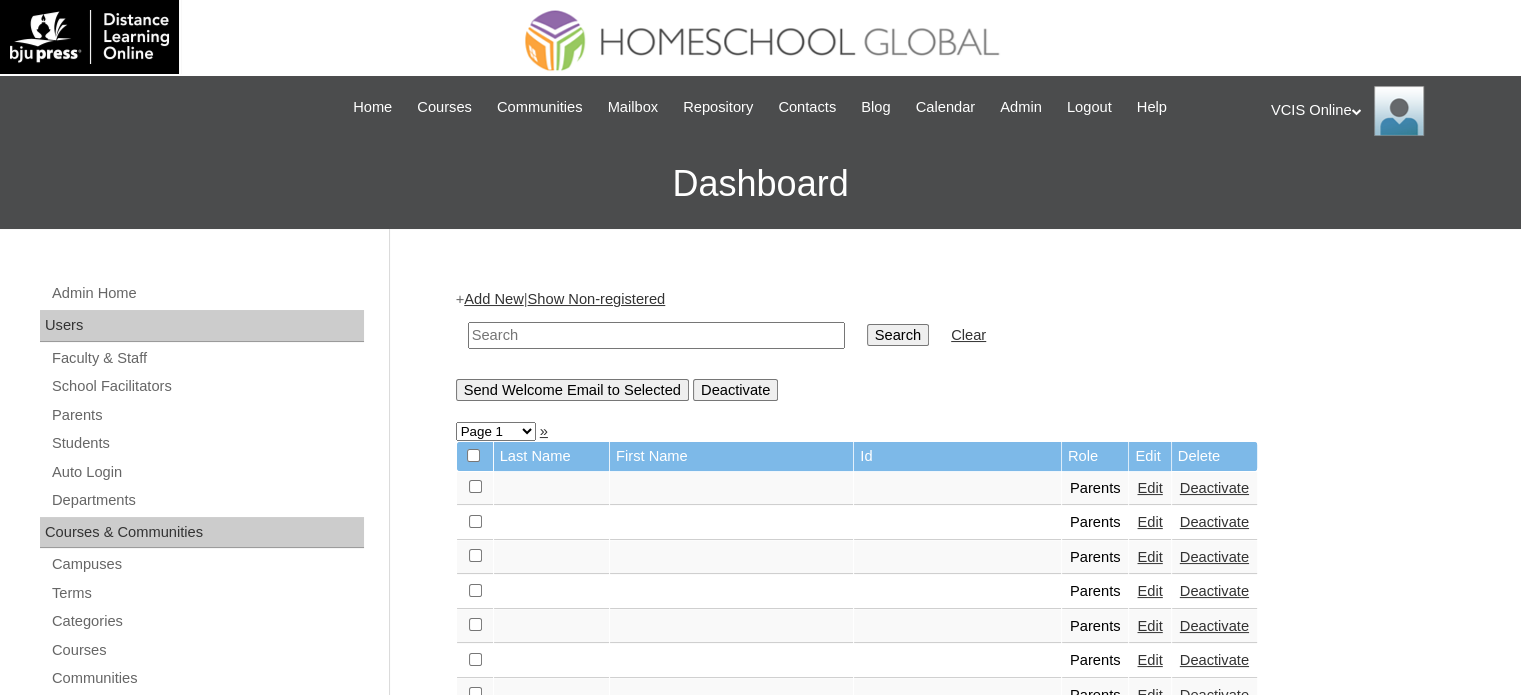 click at bounding box center [656, 335] 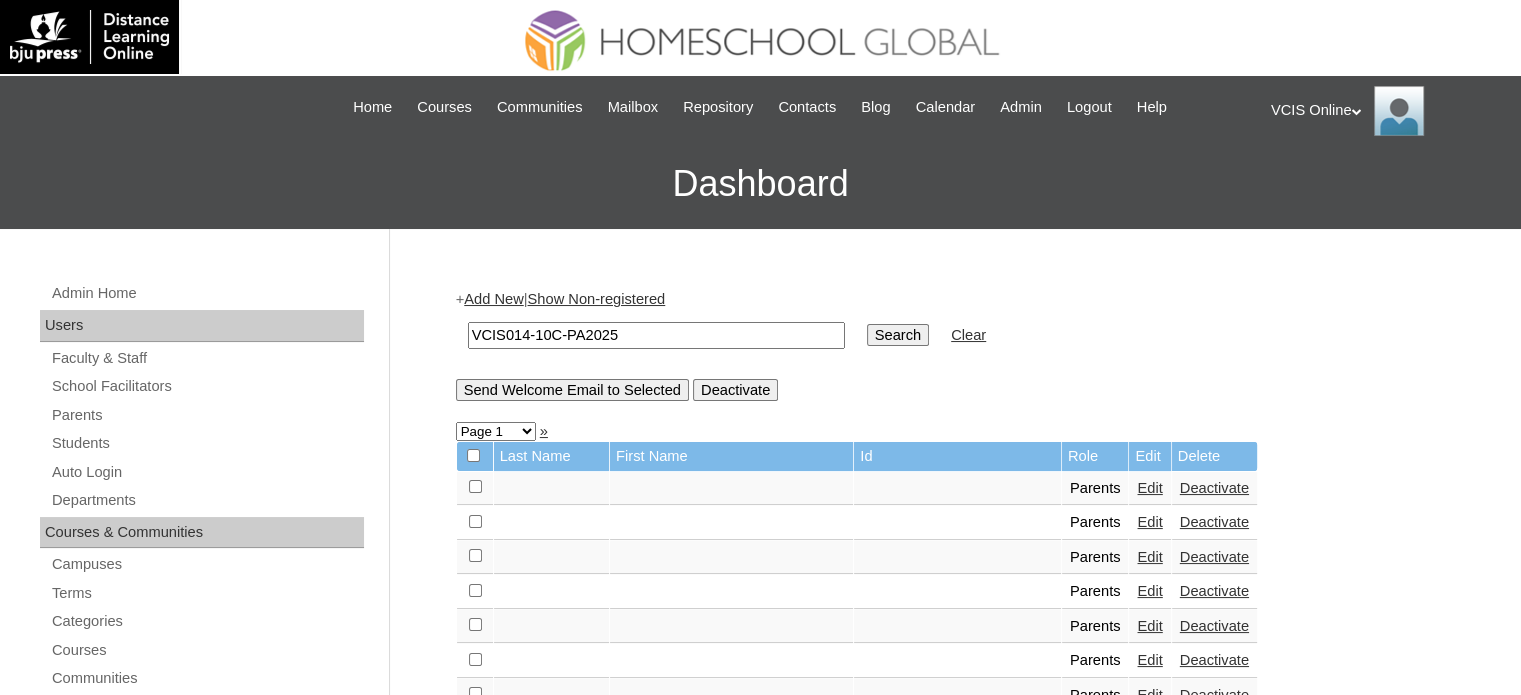 type on "VCIS014-10C-PA2025" 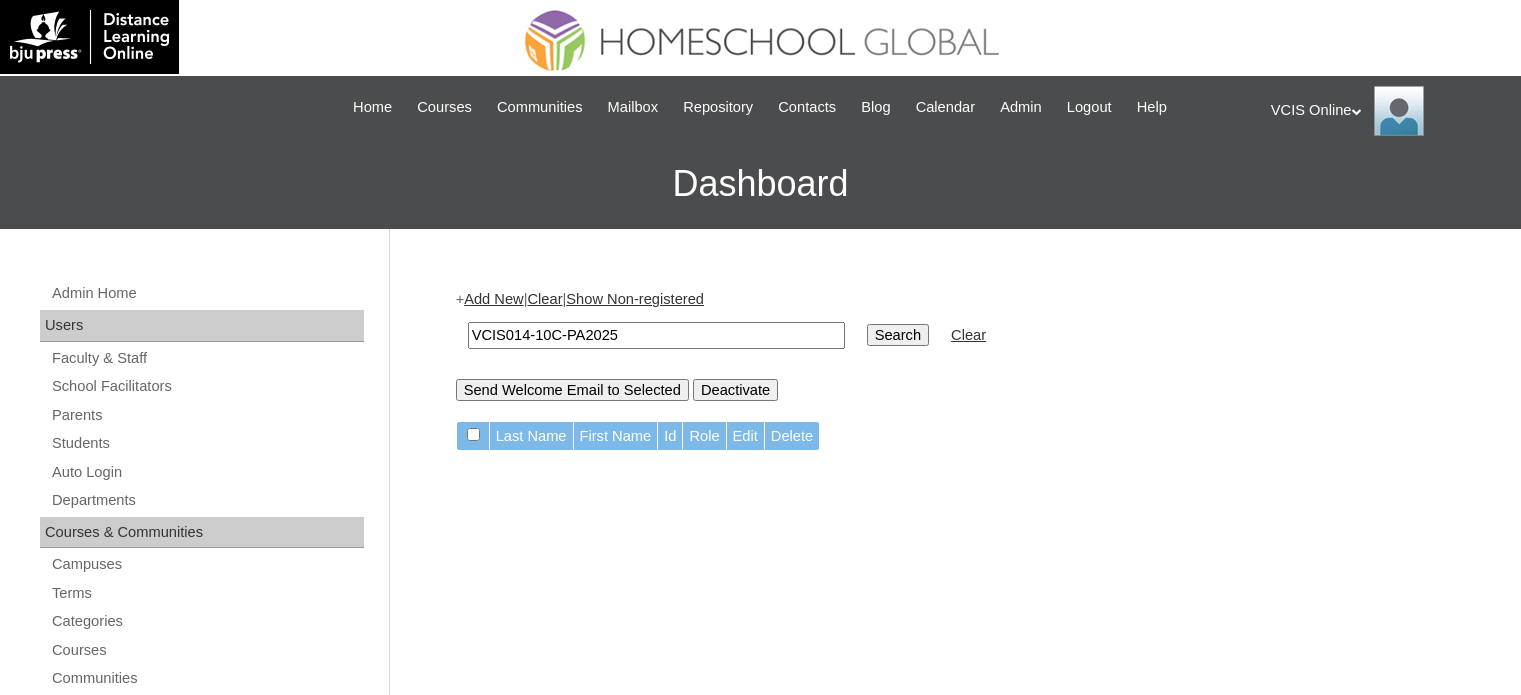 scroll, scrollTop: 0, scrollLeft: 0, axis: both 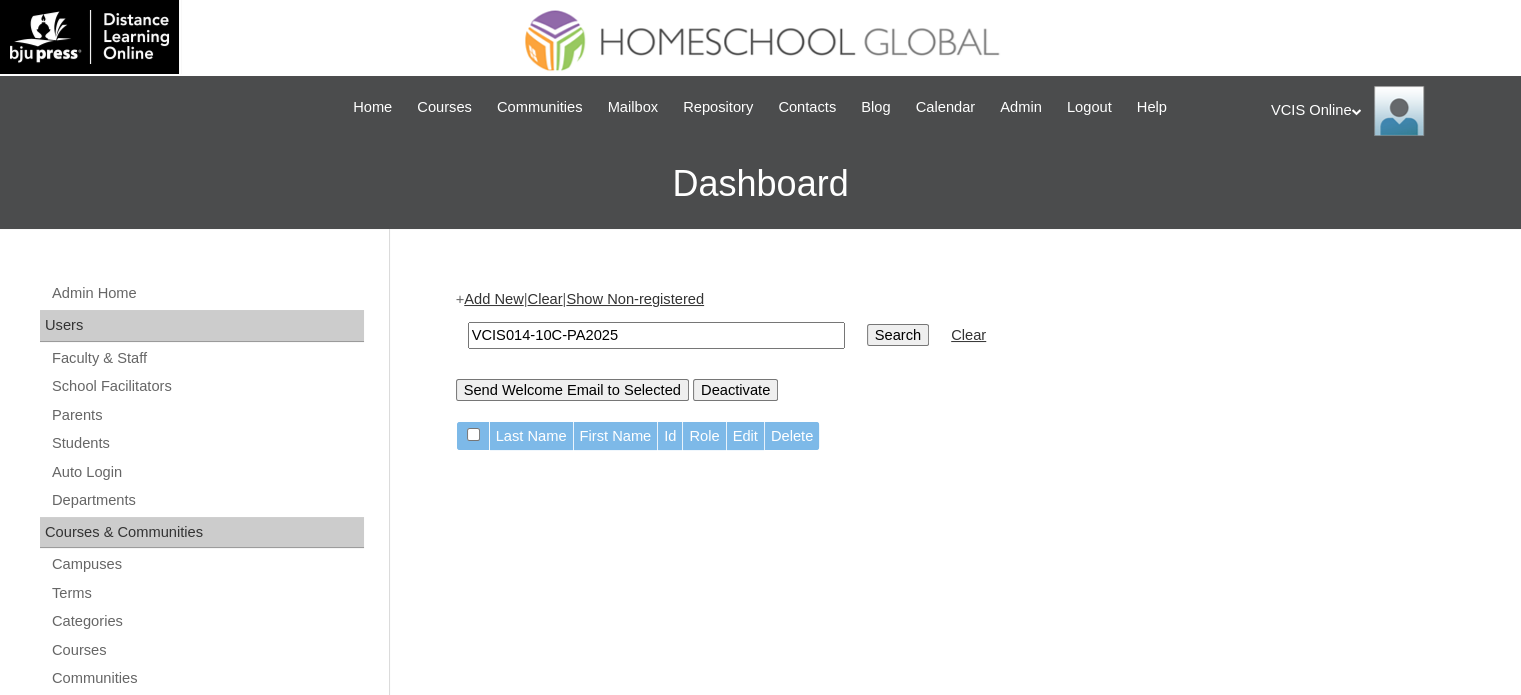 click on "Add New" at bounding box center [493, 299] 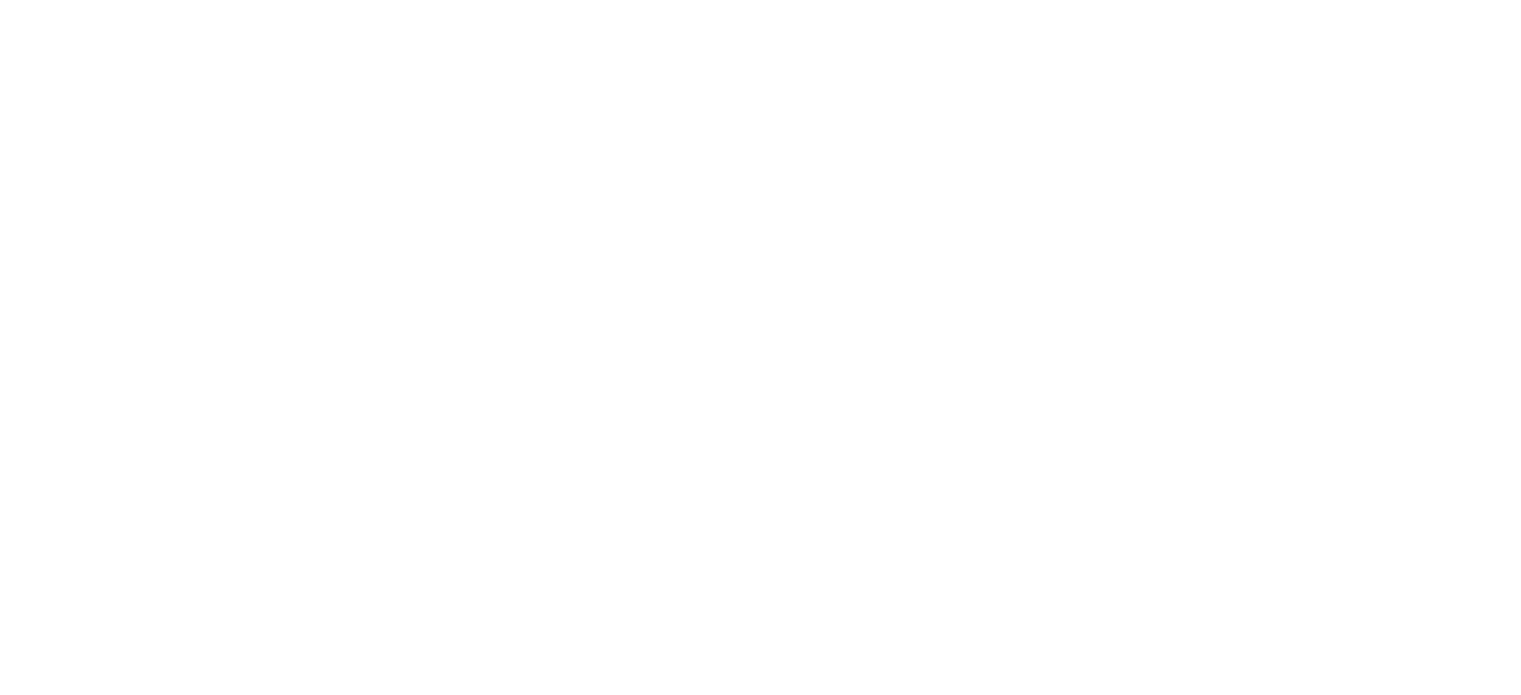 scroll, scrollTop: 0, scrollLeft: 0, axis: both 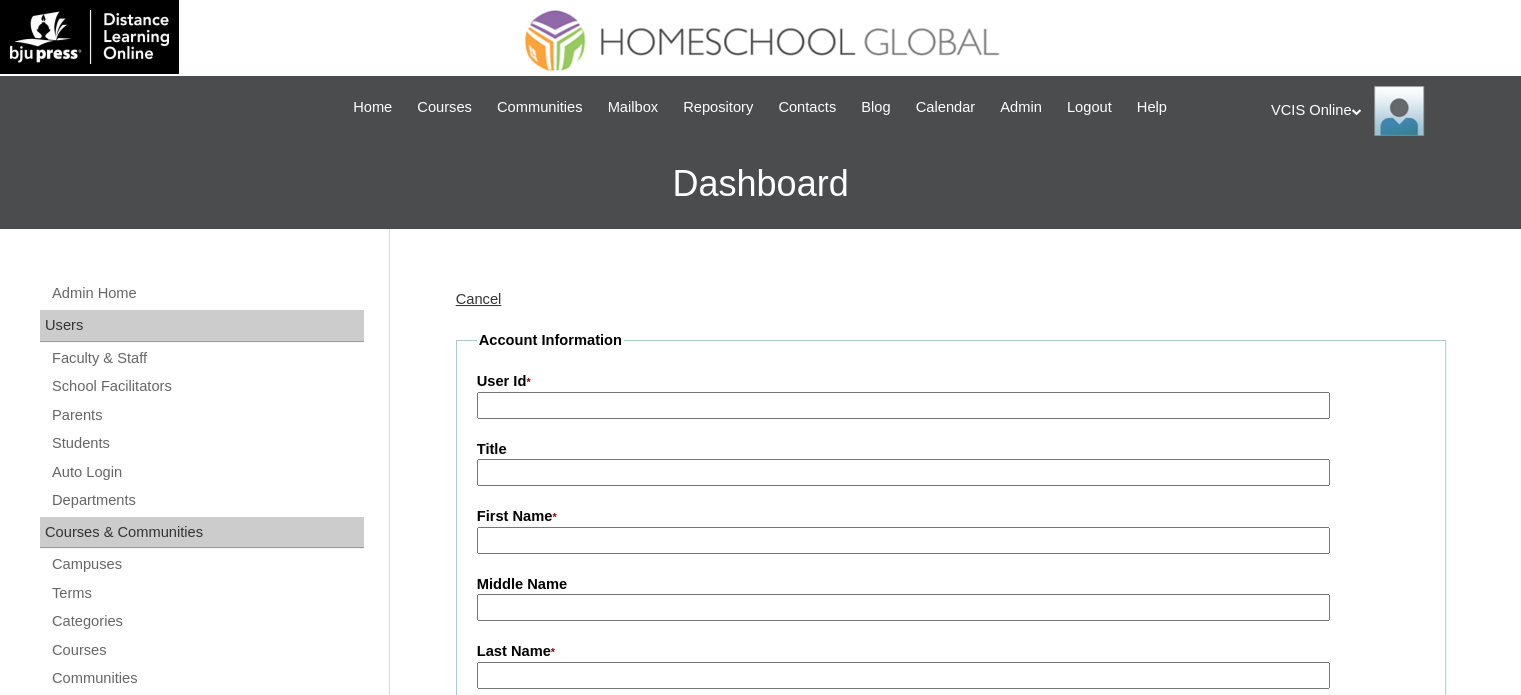 click on "User Id  *" at bounding box center [903, 405] 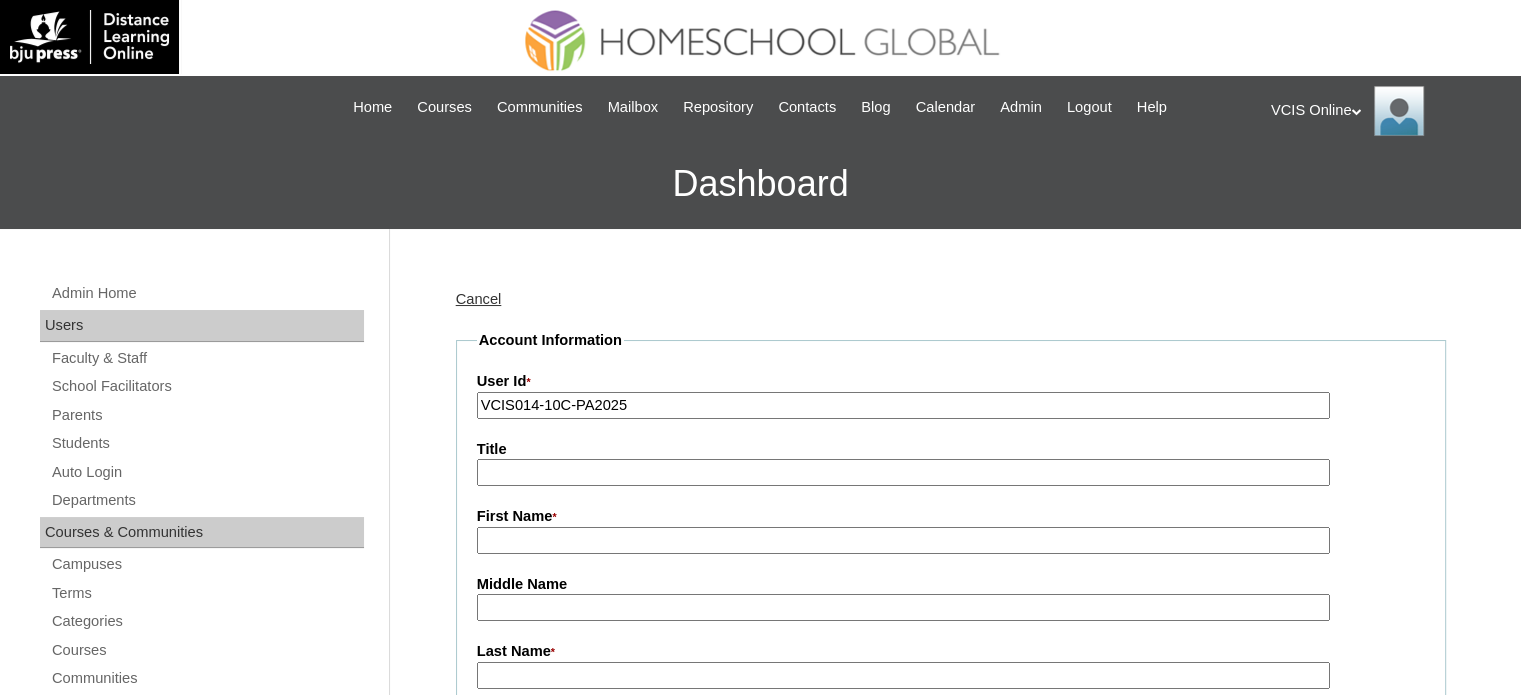 type on "VCIS014-10C-PA2025" 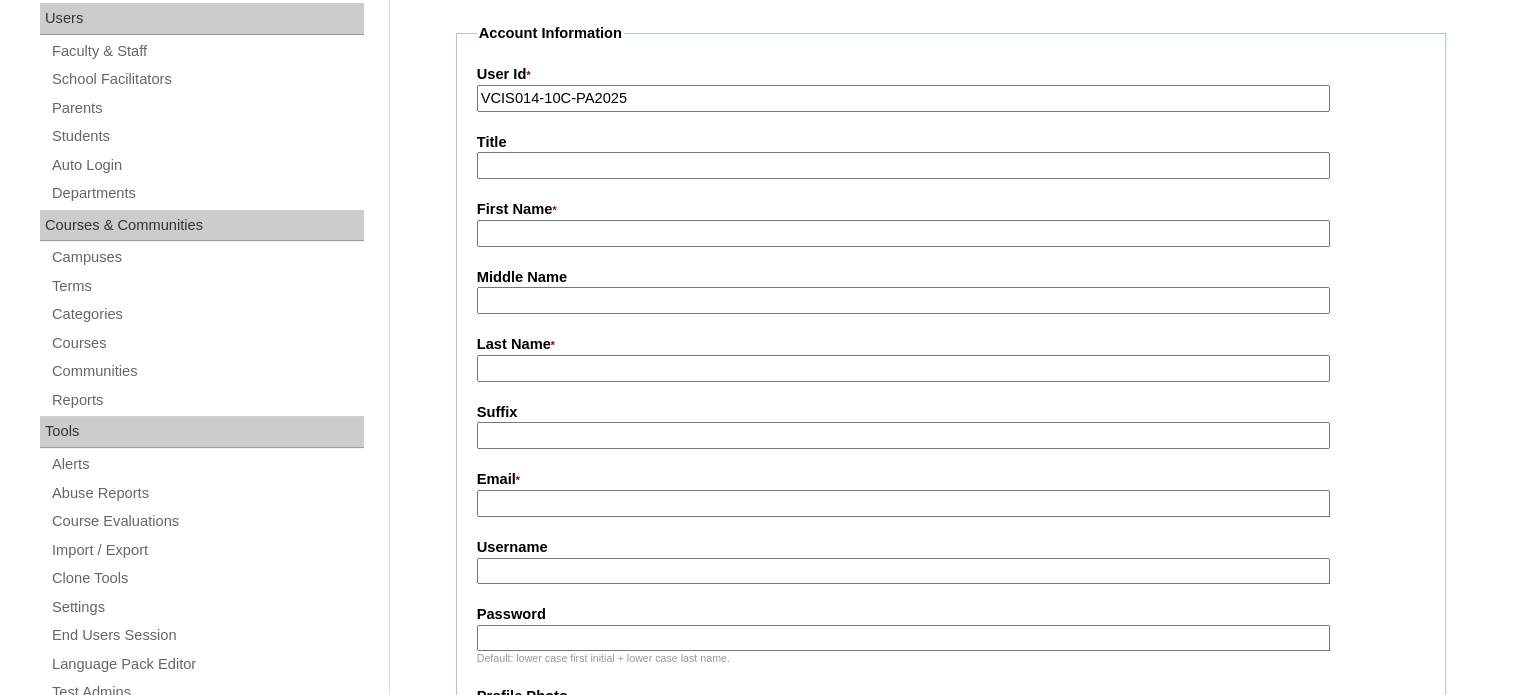 scroll, scrollTop: 313, scrollLeft: 0, axis: vertical 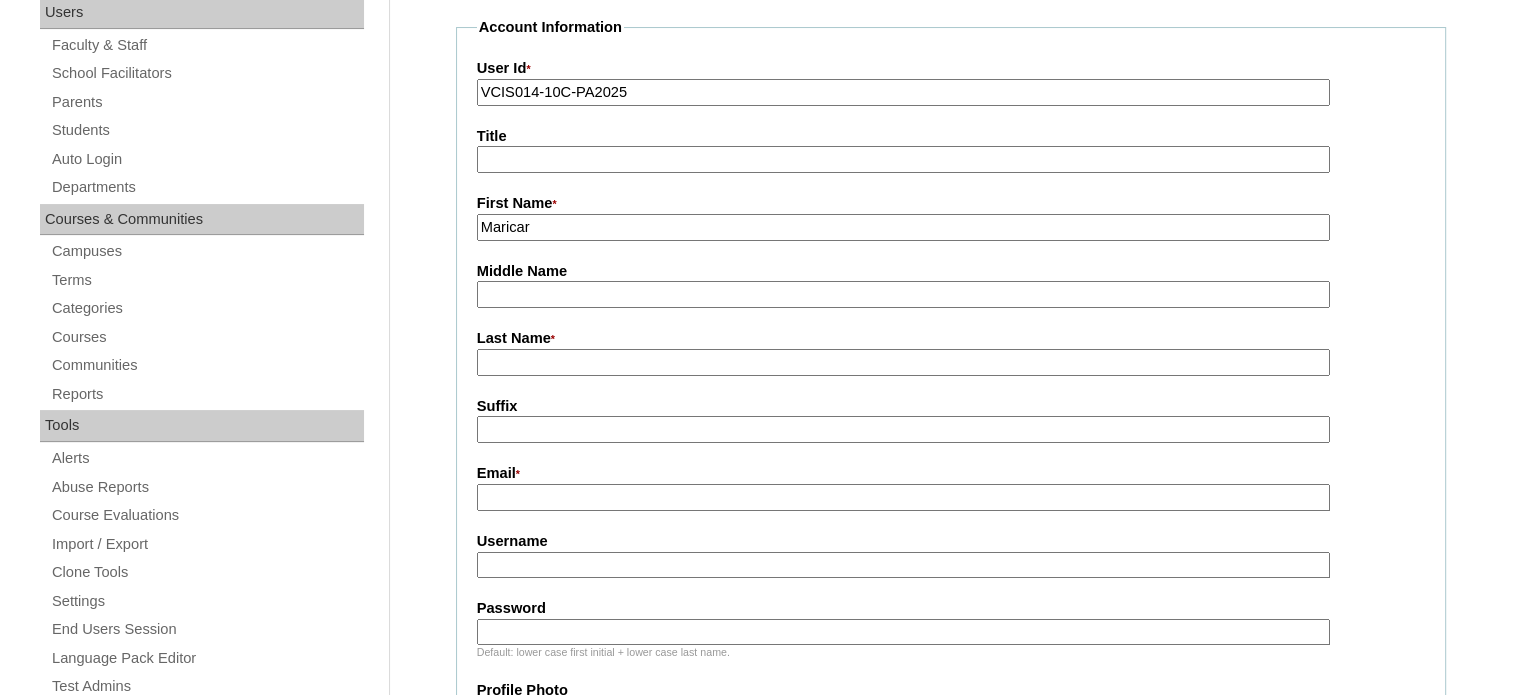 type on "Maricar" 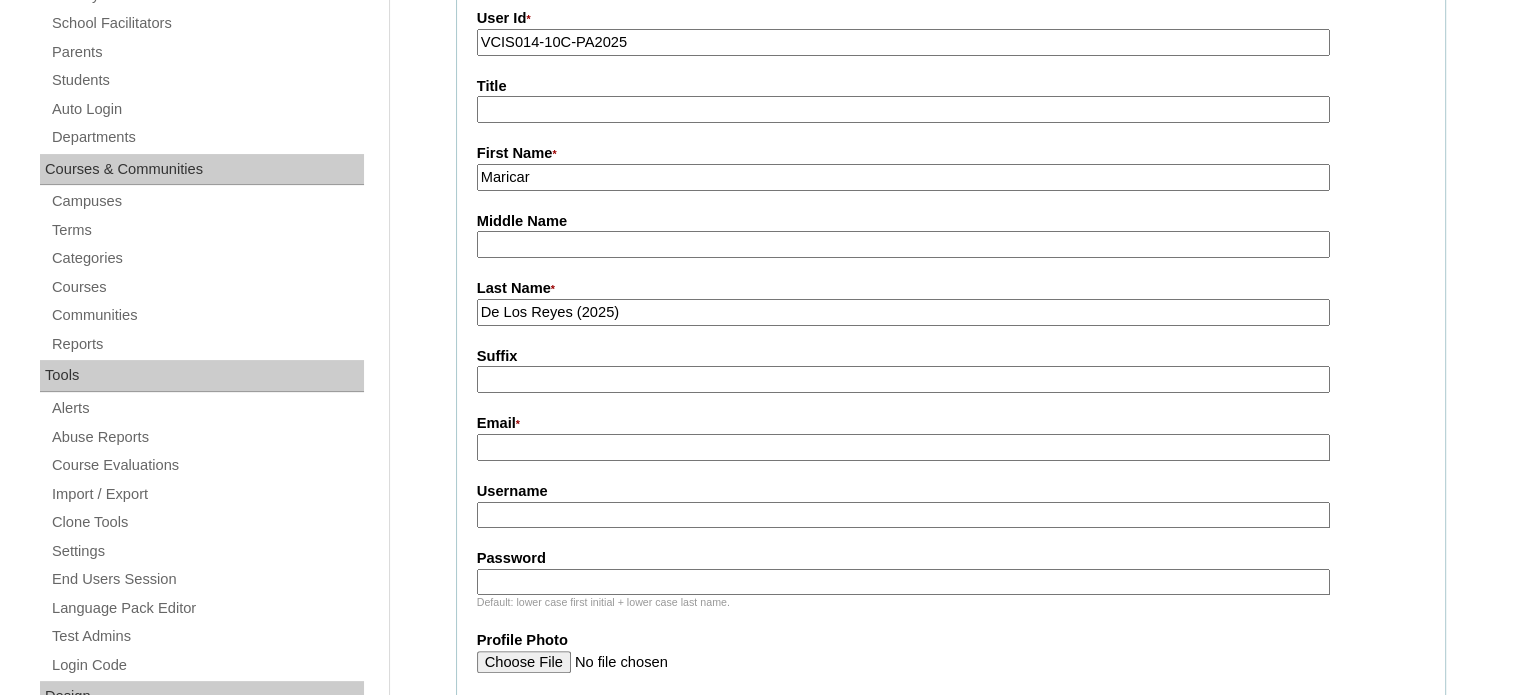 scroll, scrollTop: 353, scrollLeft: 0, axis: vertical 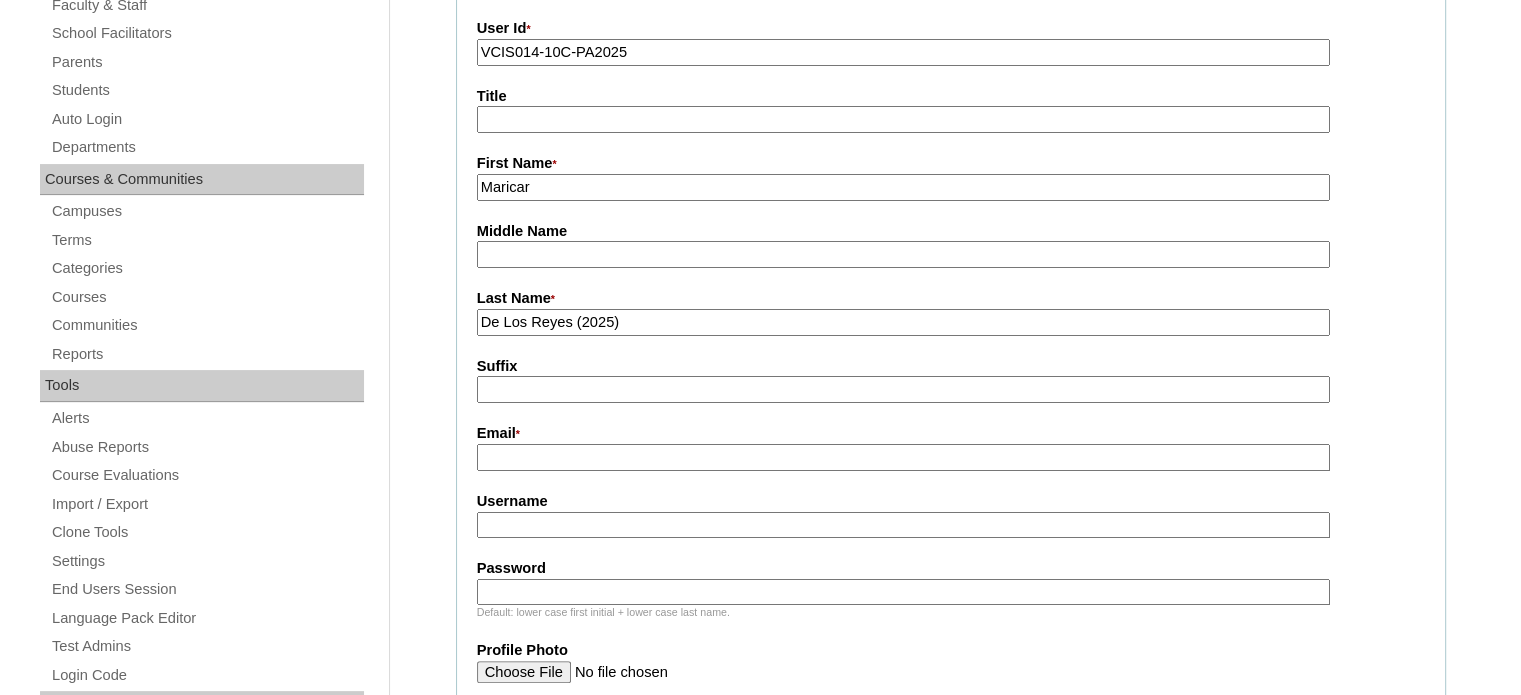 type on "De Los Reyes (2025)" 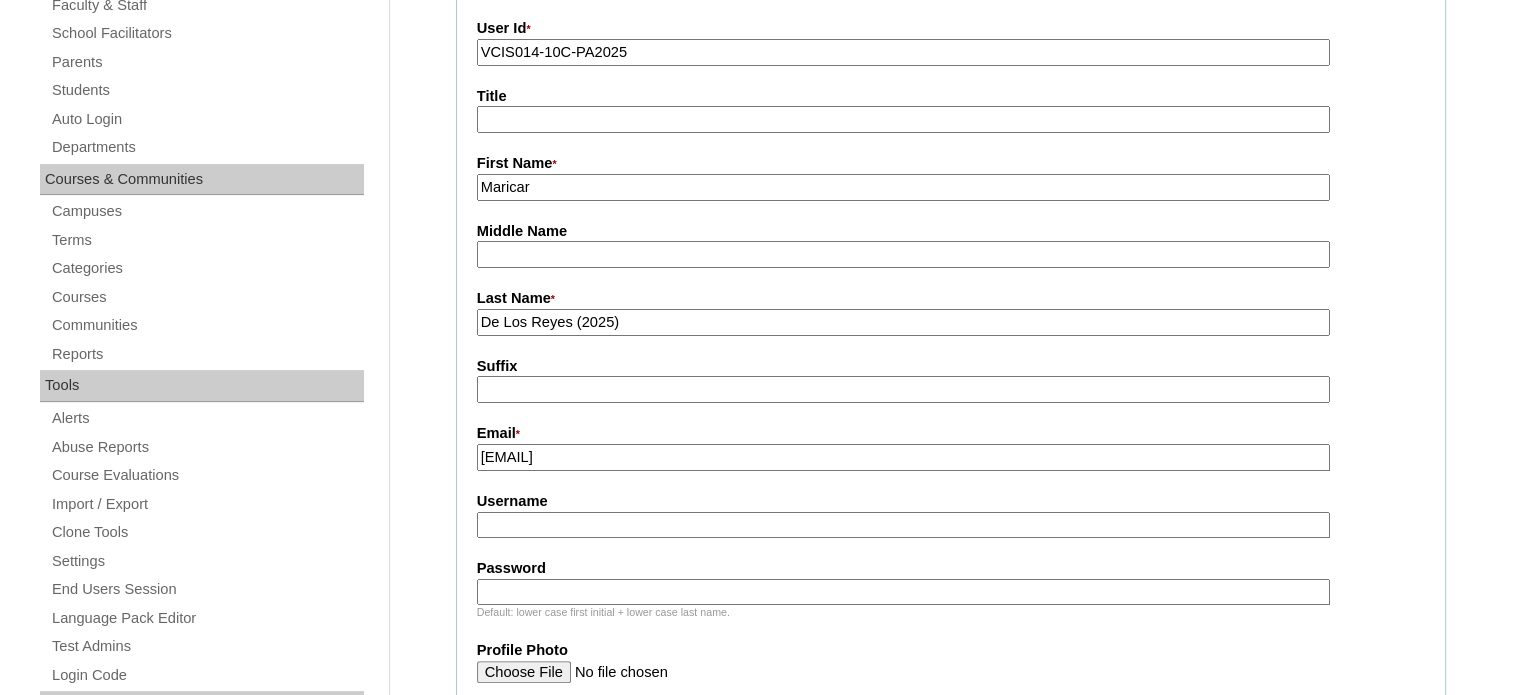 type on "maricardcordero@gmail.com" 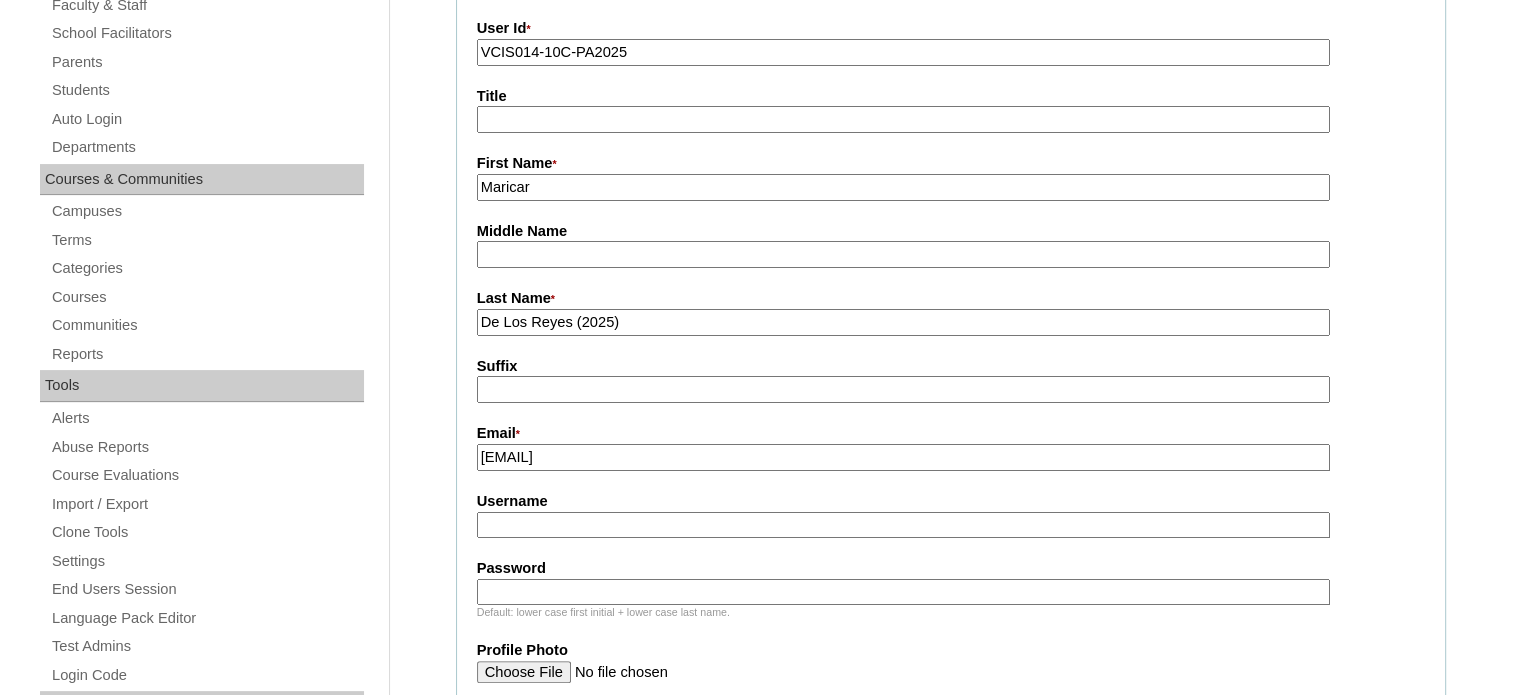 paste on "mdelosreyes2025" 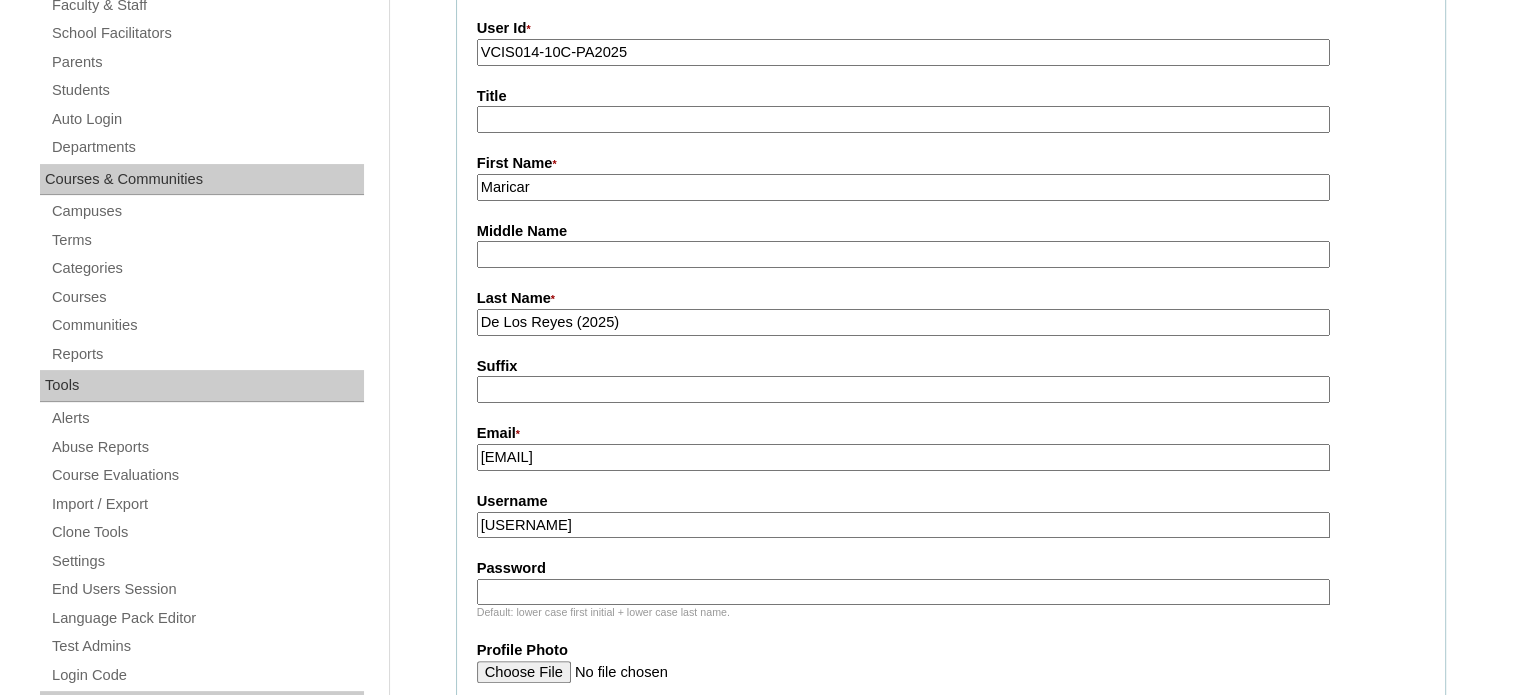 type on "mdelosreyes2025" 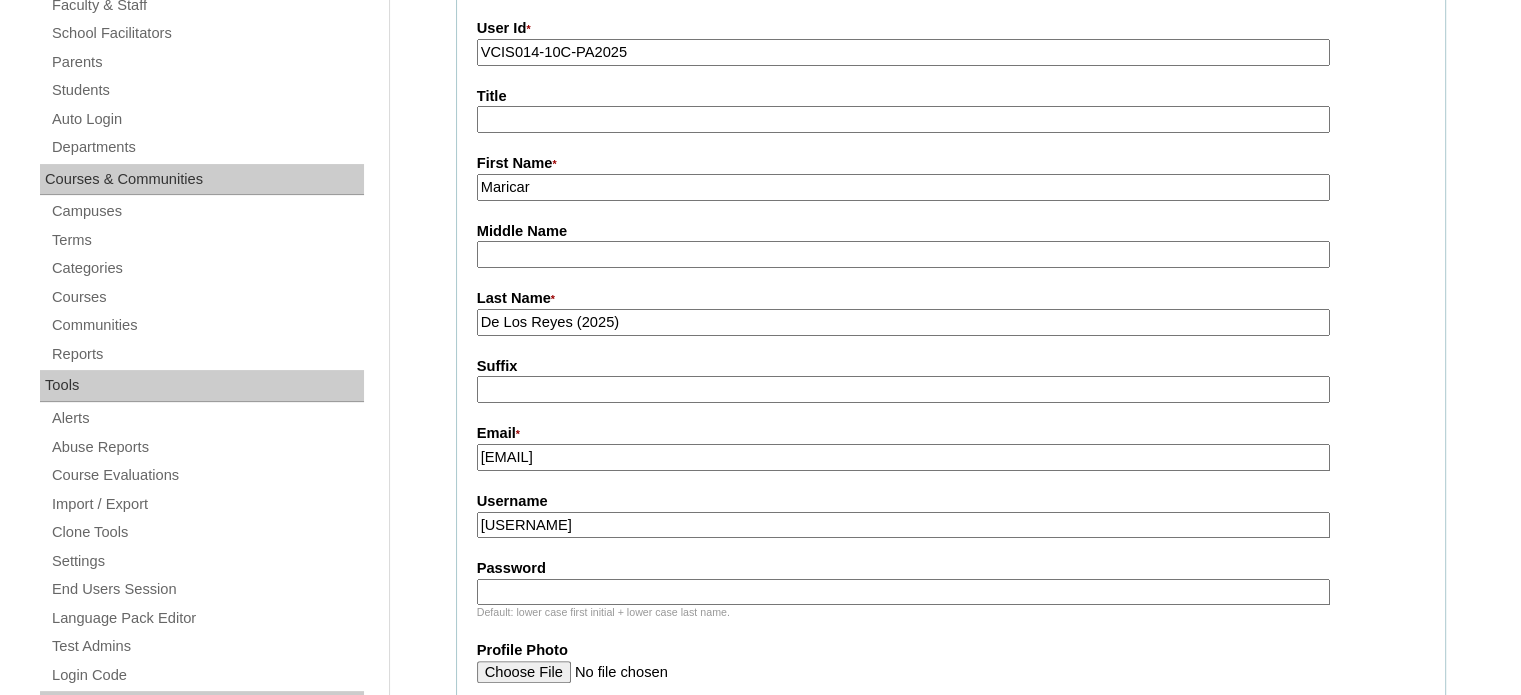 paste on "mRcRdL" 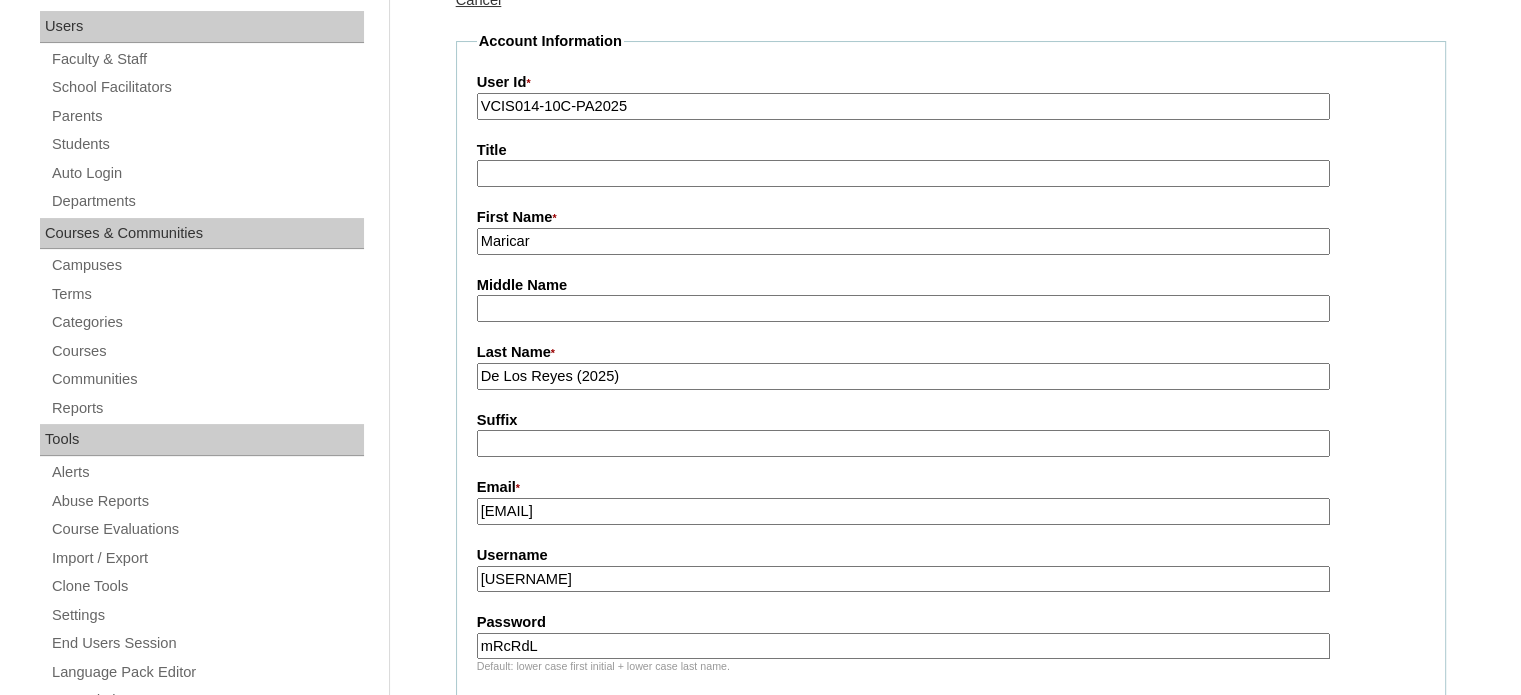 scroll, scrollTop: 276, scrollLeft: 0, axis: vertical 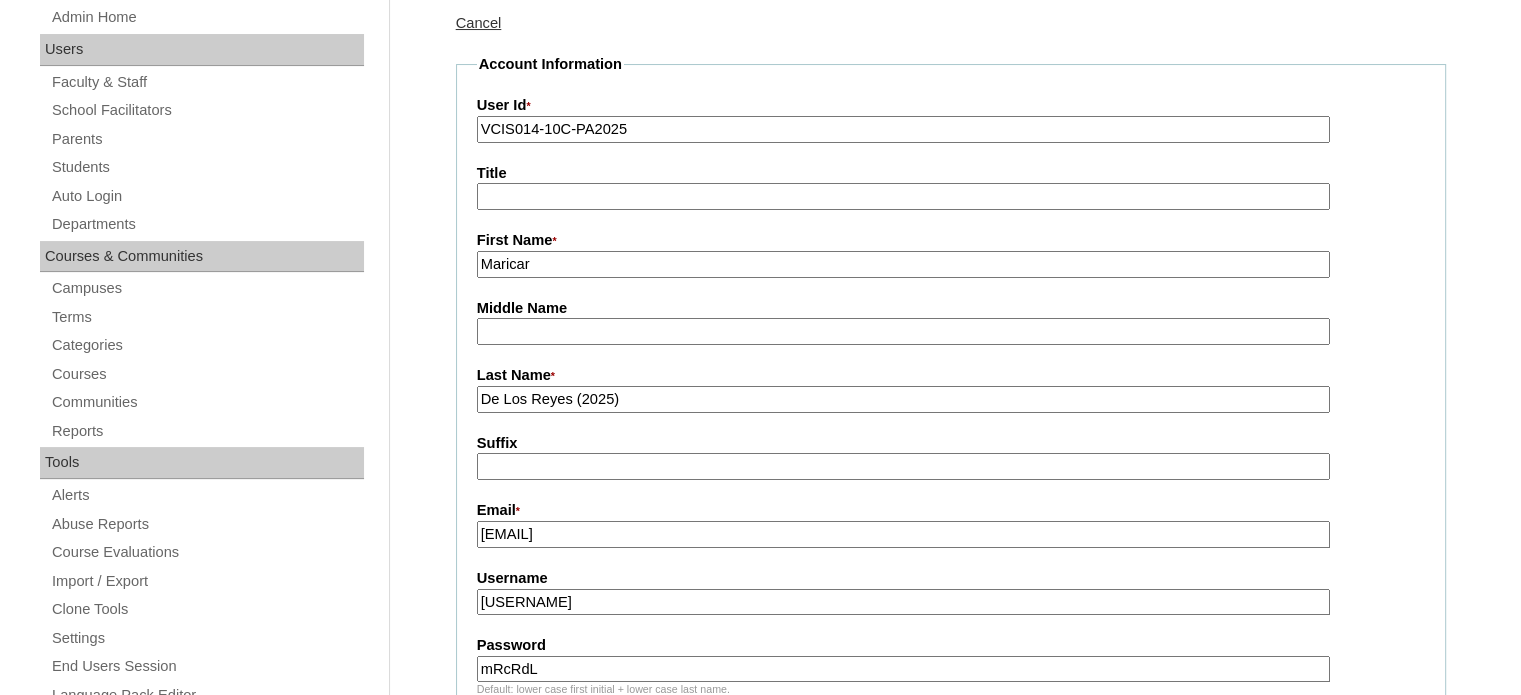 type on "mRcRdL" 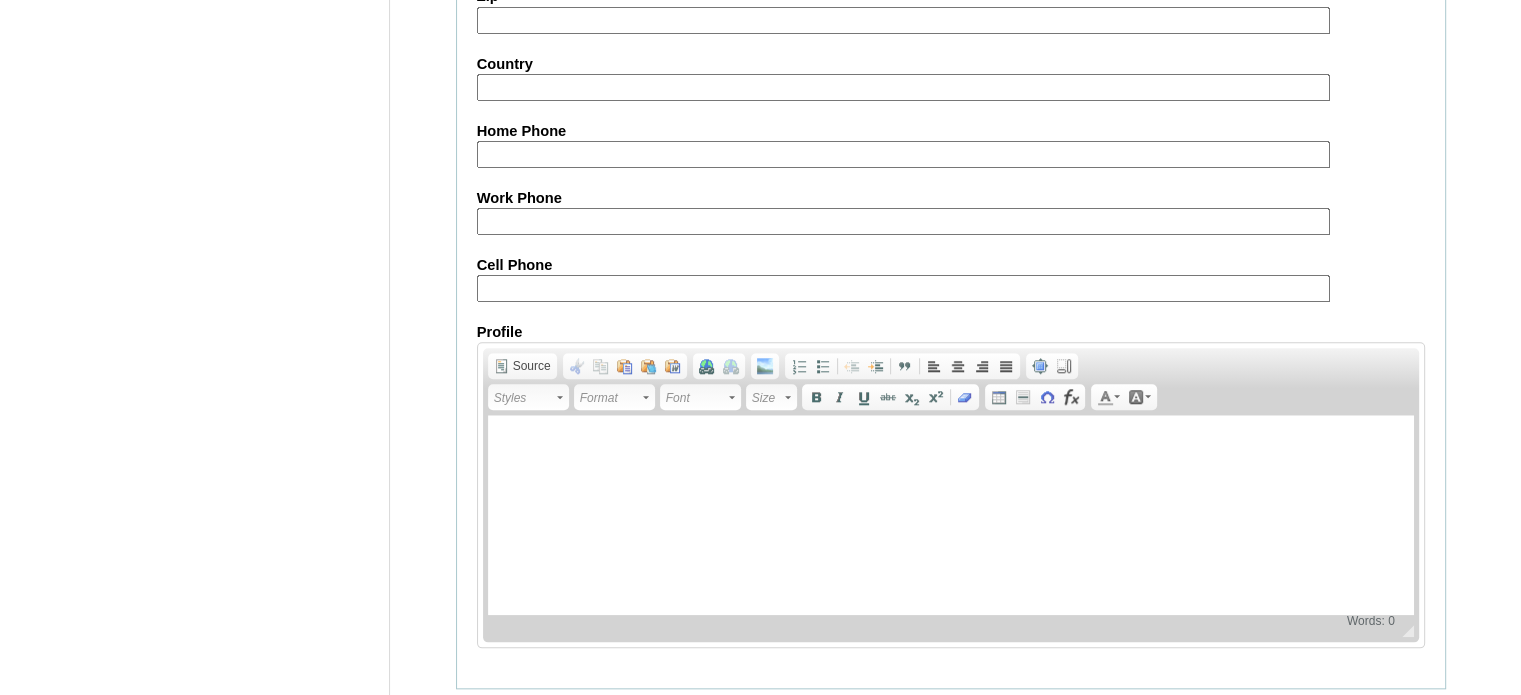 scroll, scrollTop: 1987, scrollLeft: 0, axis: vertical 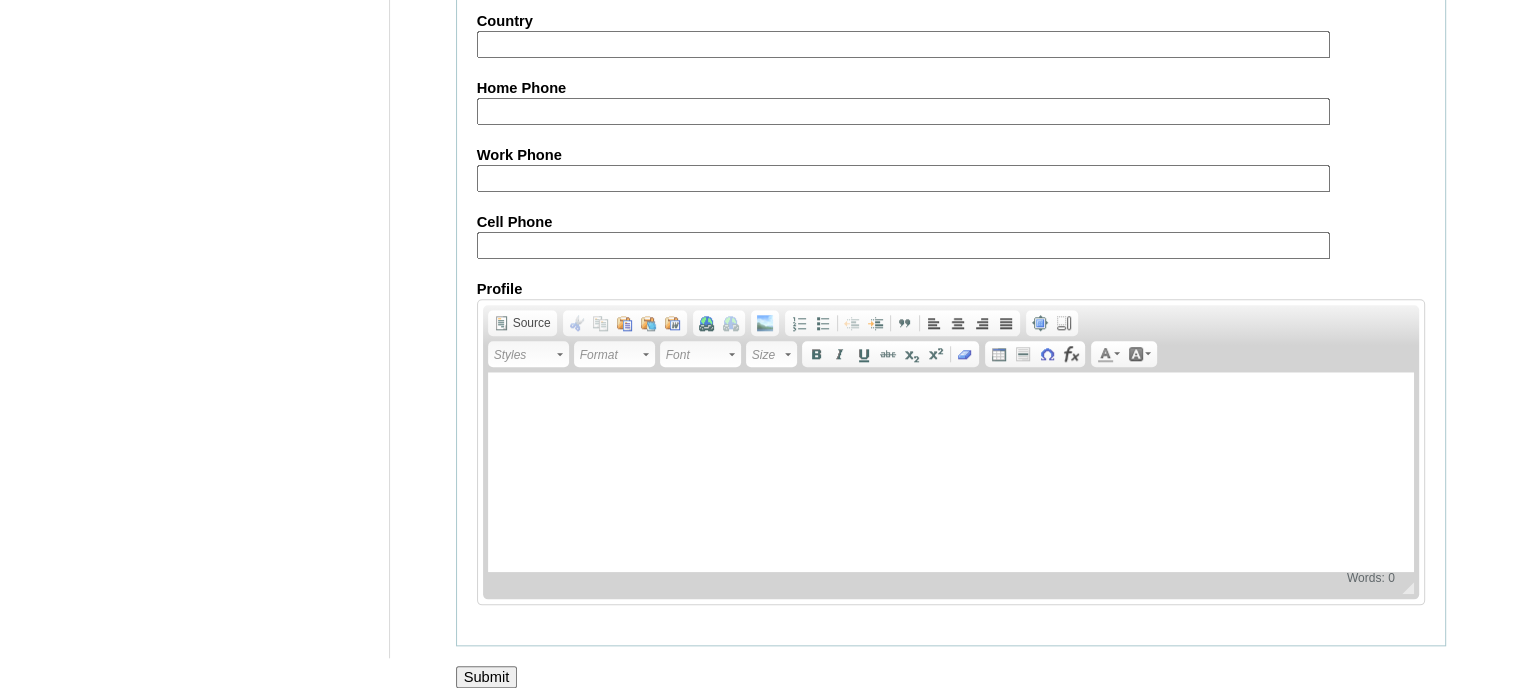 click on "Submit" at bounding box center [487, 677] 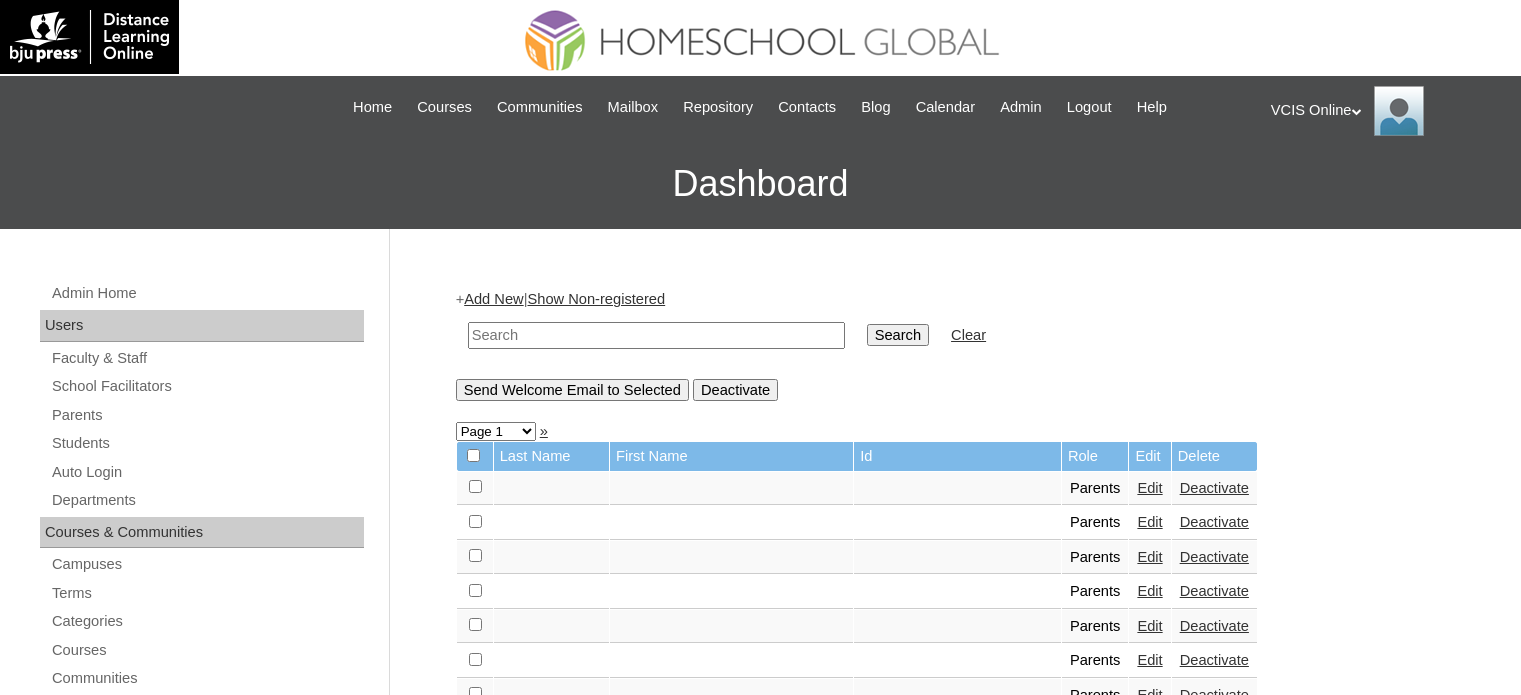 scroll, scrollTop: 0, scrollLeft: 0, axis: both 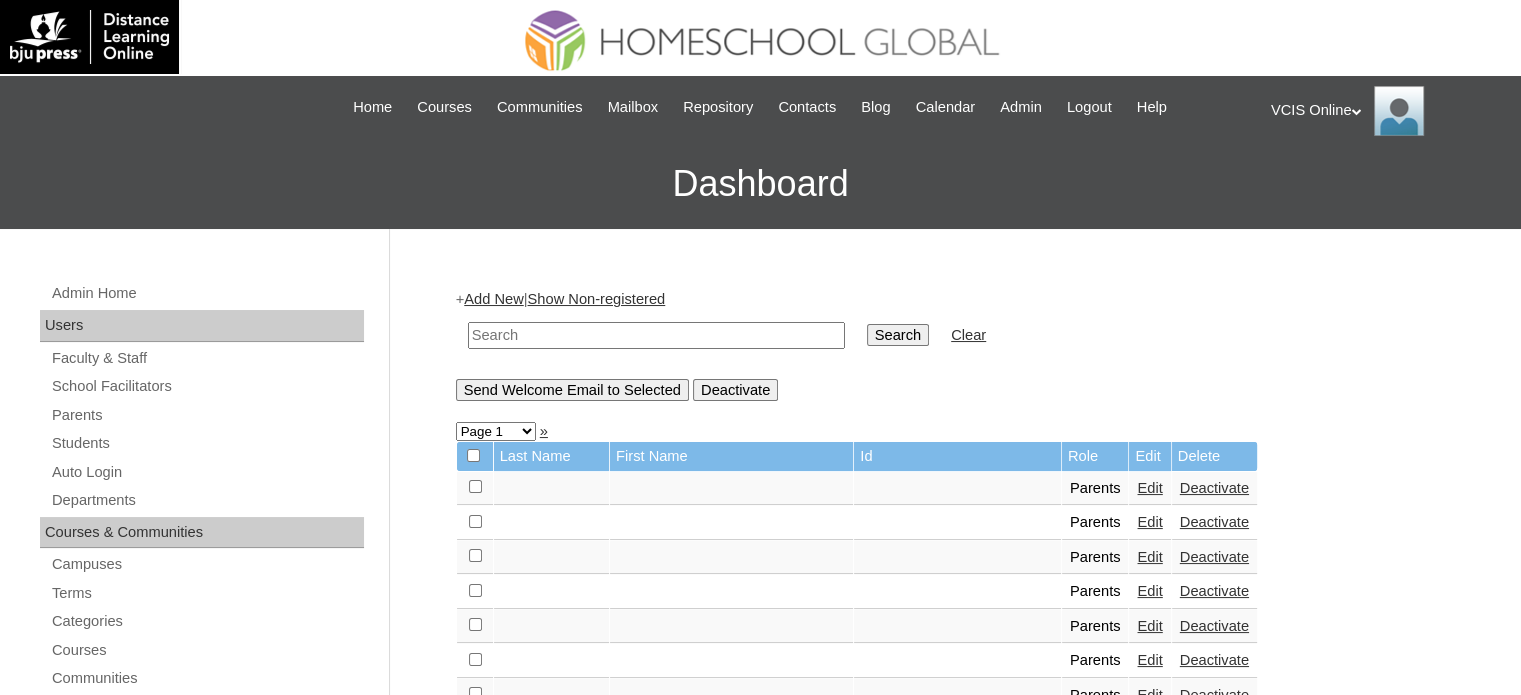 click at bounding box center (656, 335) 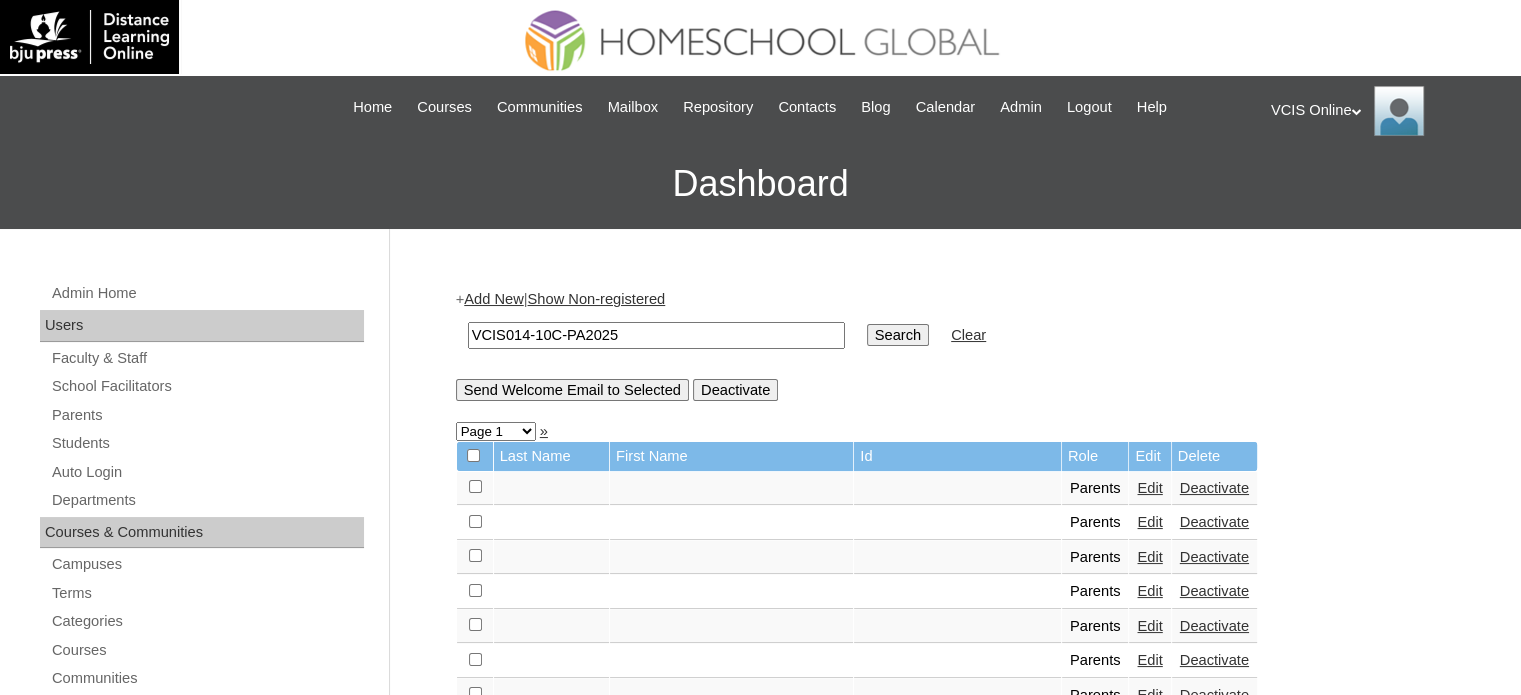 type on "VCIS014-10C-PA2025" 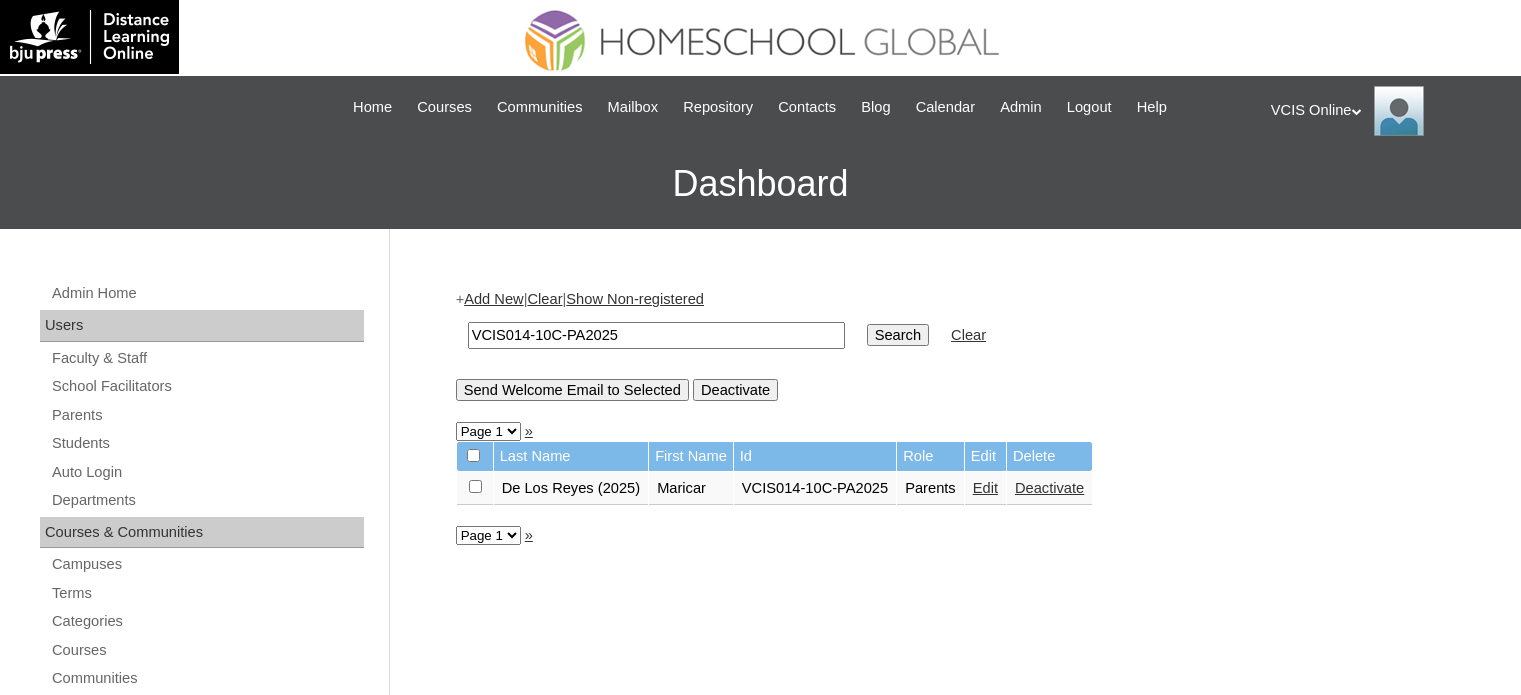 scroll, scrollTop: 0, scrollLeft: 0, axis: both 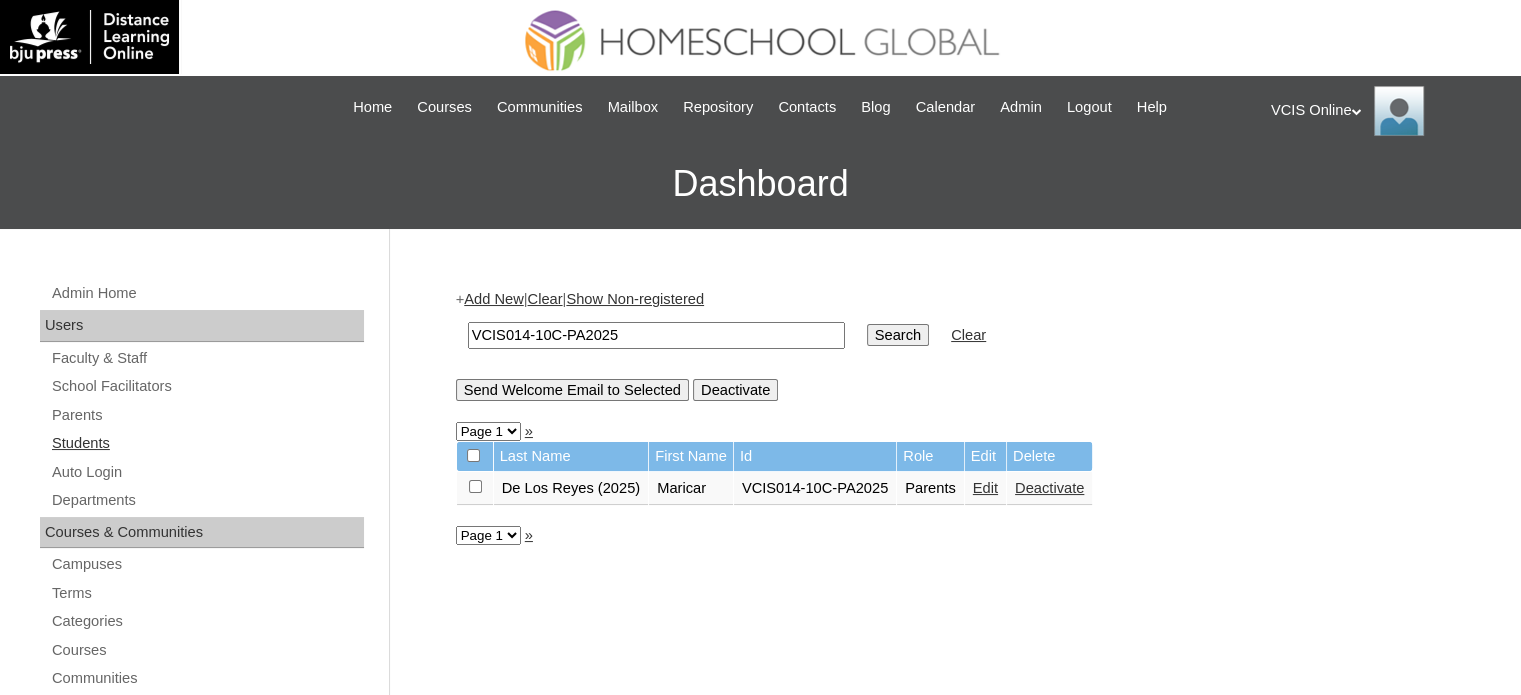 click on "Students" at bounding box center [207, 443] 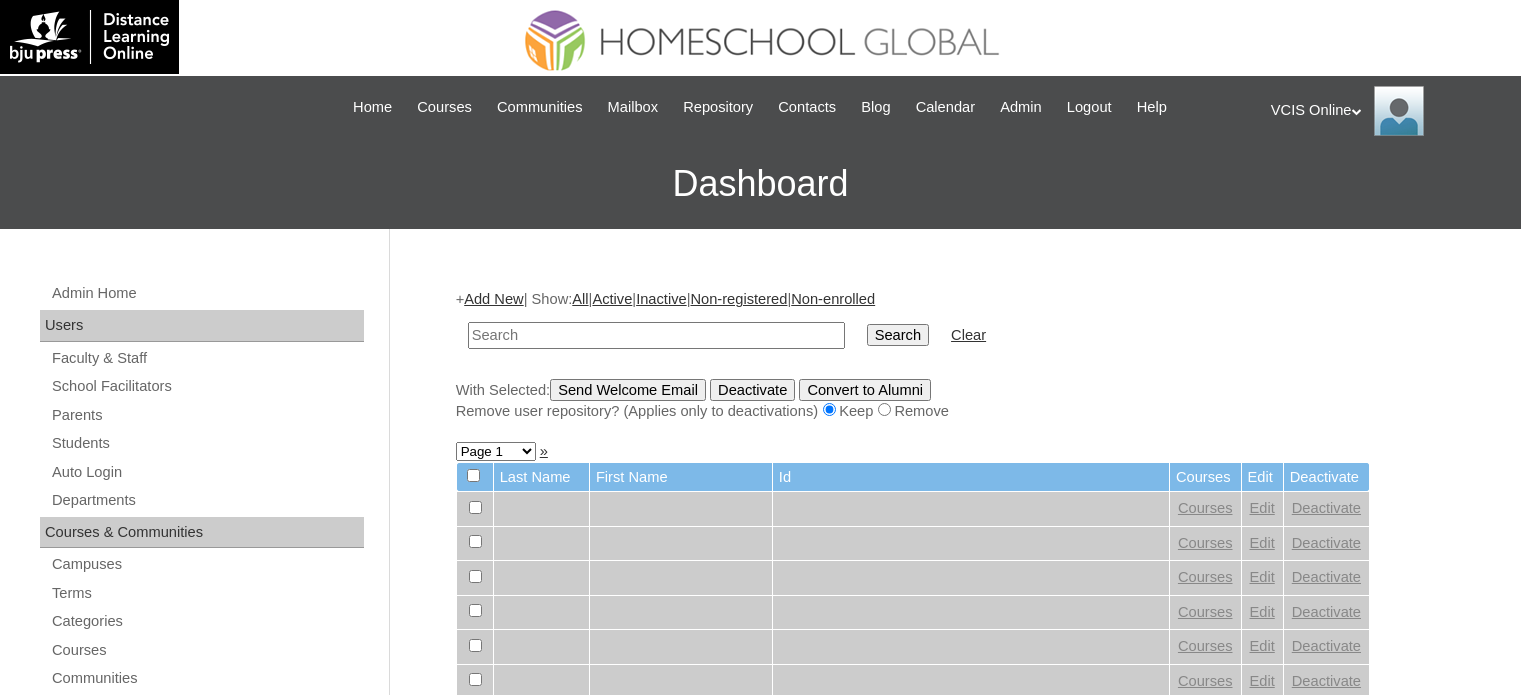 scroll, scrollTop: 0, scrollLeft: 0, axis: both 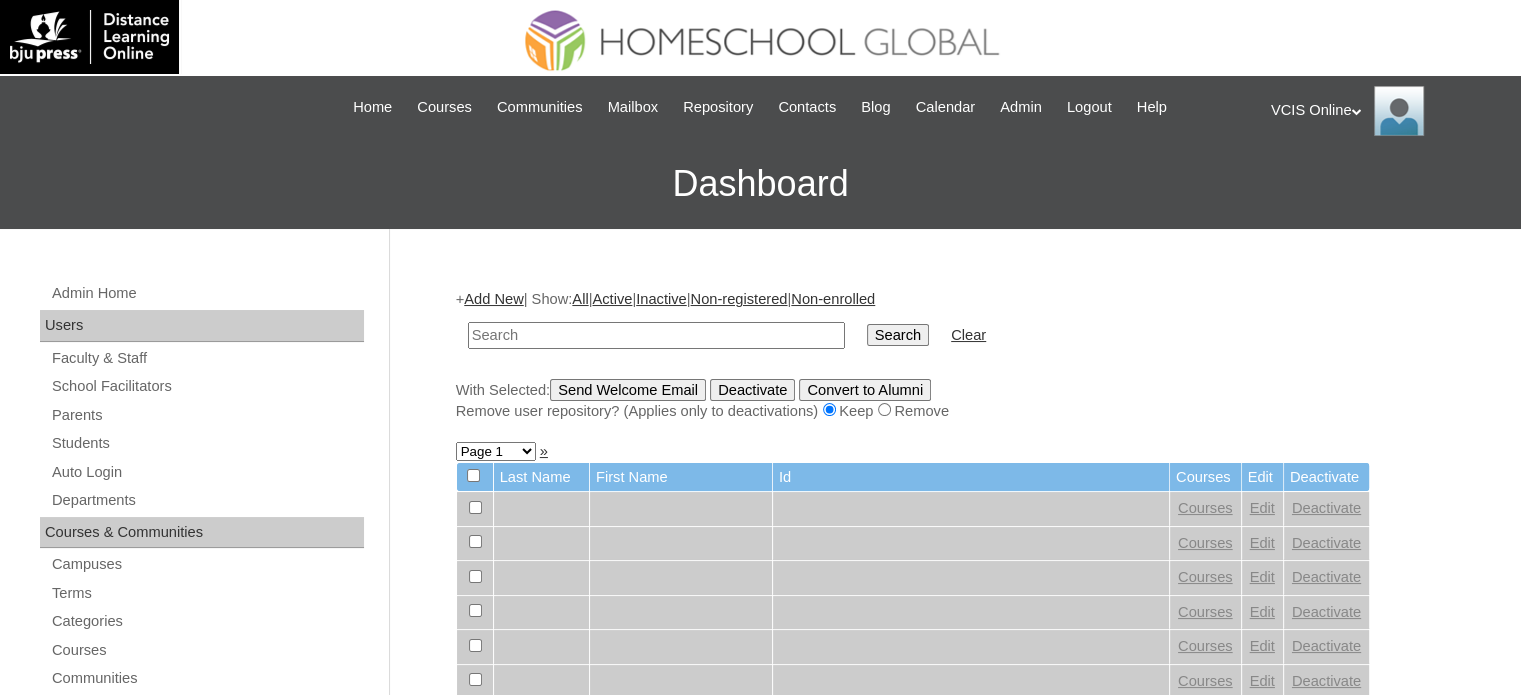 click on "Add New" at bounding box center [493, 299] 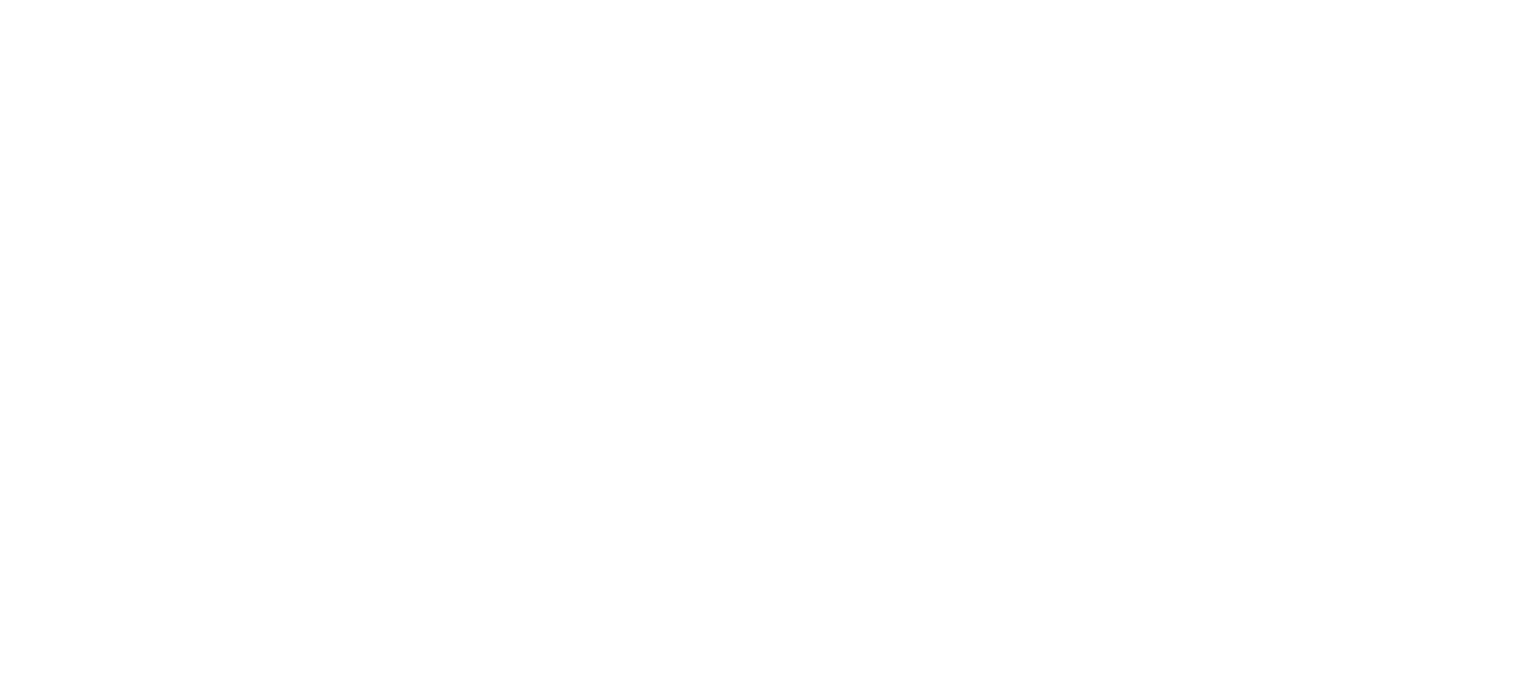 scroll, scrollTop: 0, scrollLeft: 0, axis: both 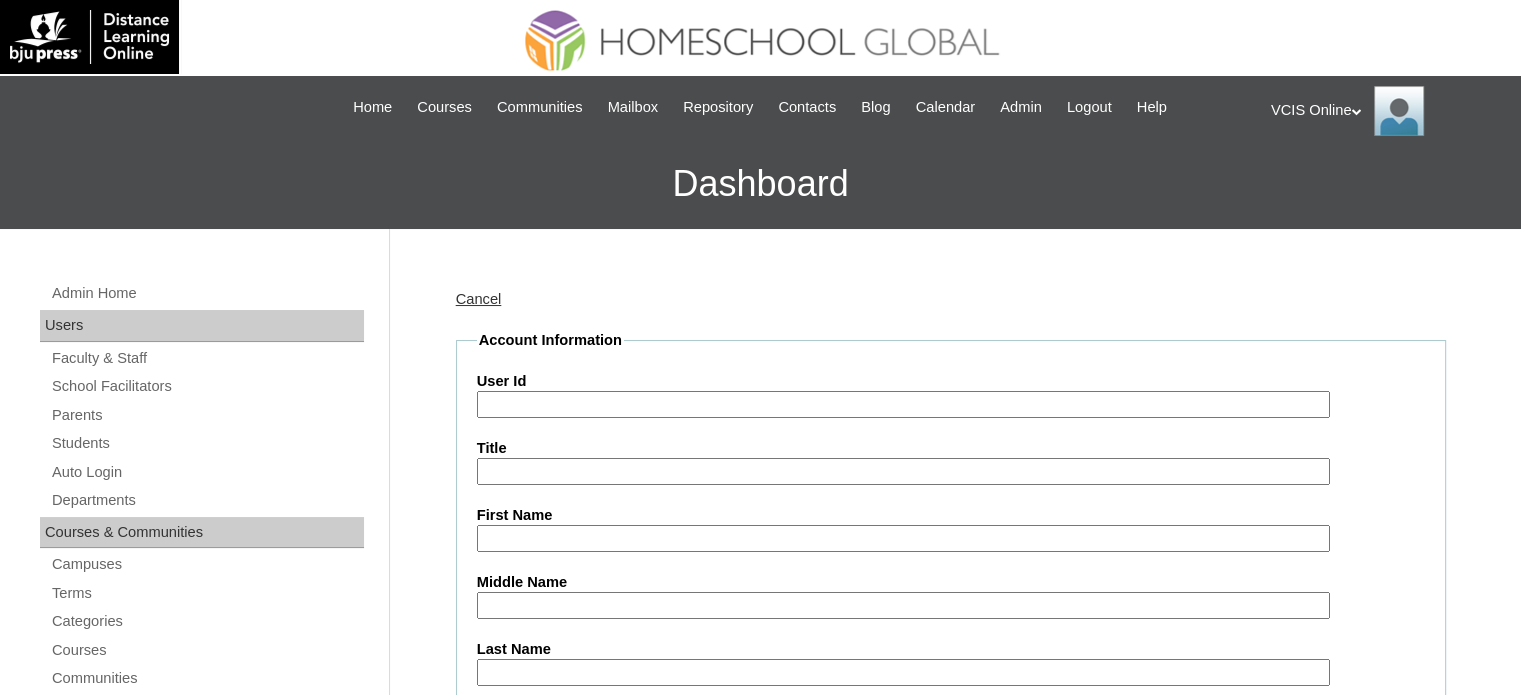 click on "User Id" at bounding box center (903, 404) 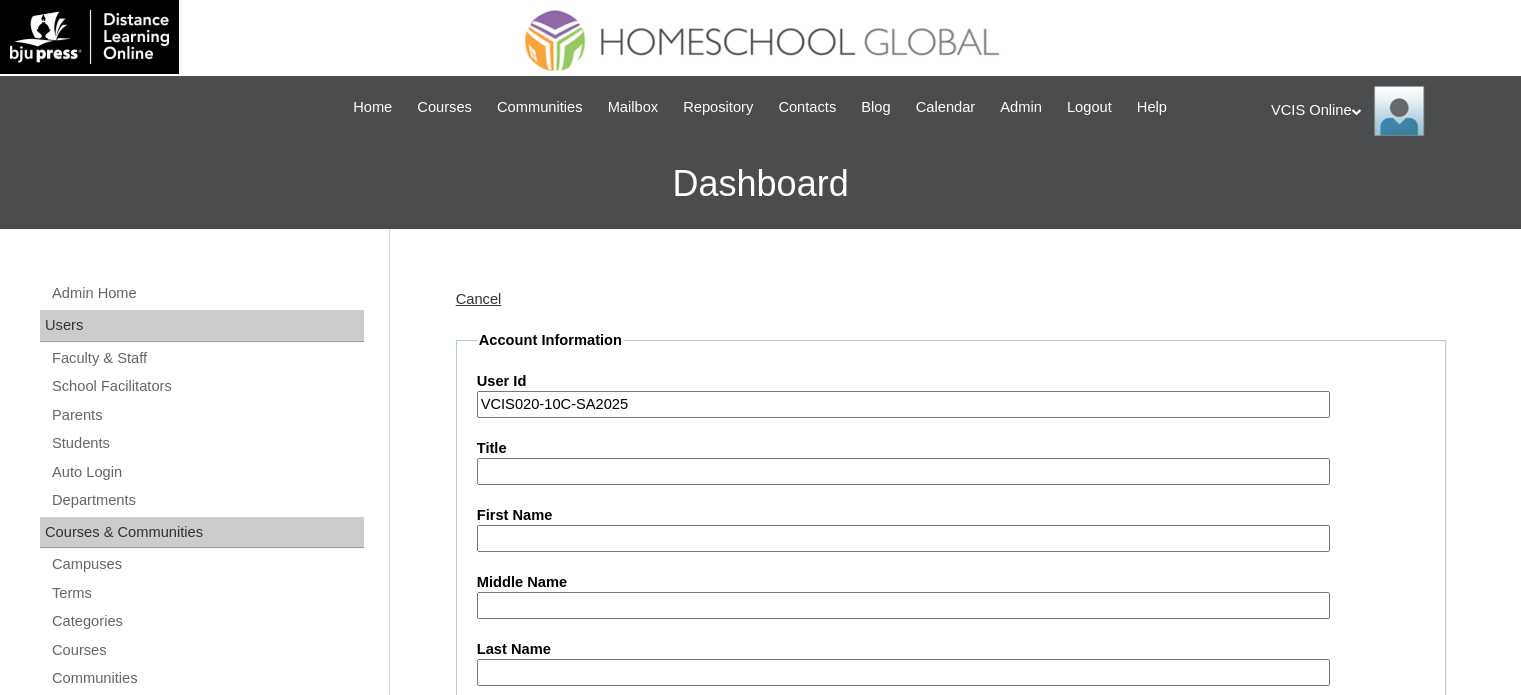 type on "VCIS020-10C-SA2025" 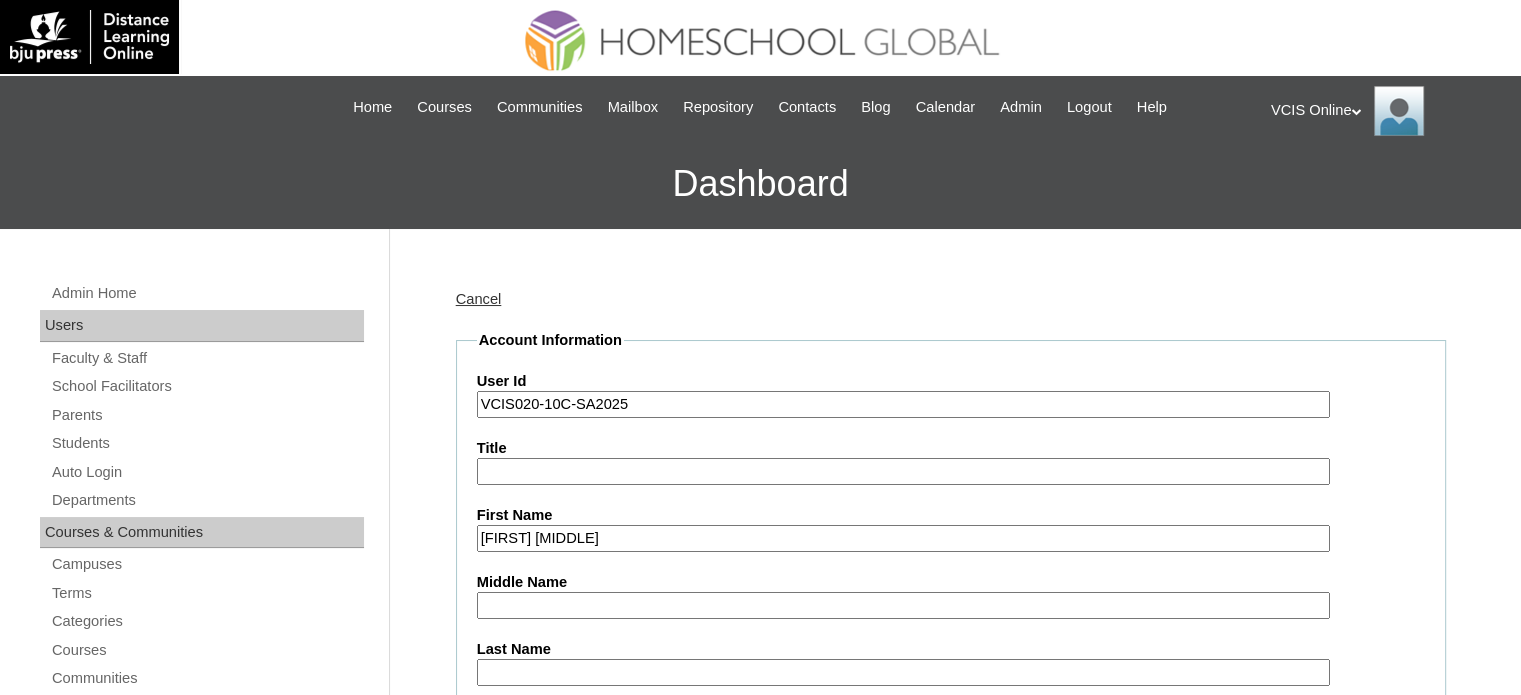 type on "[FIRST] [MIDDLE]" 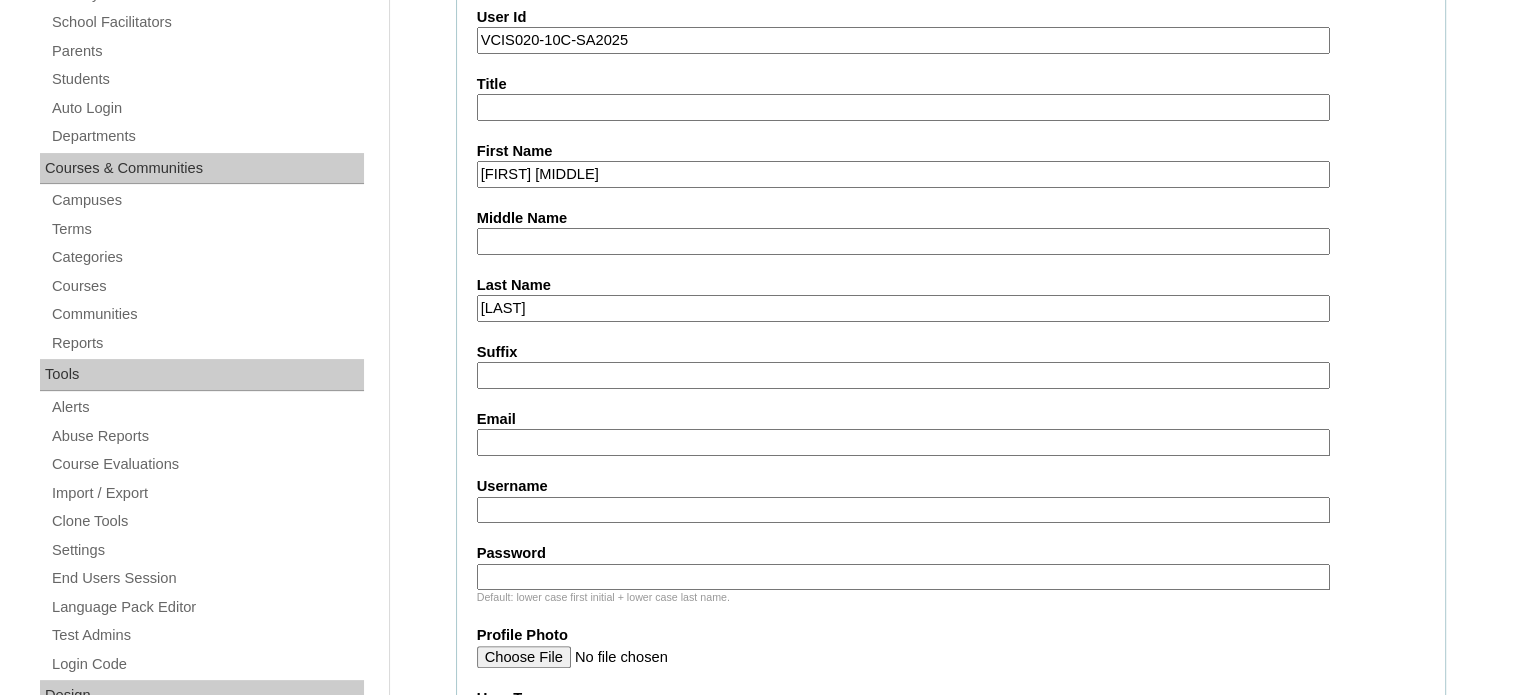 scroll, scrollTop: 416, scrollLeft: 0, axis: vertical 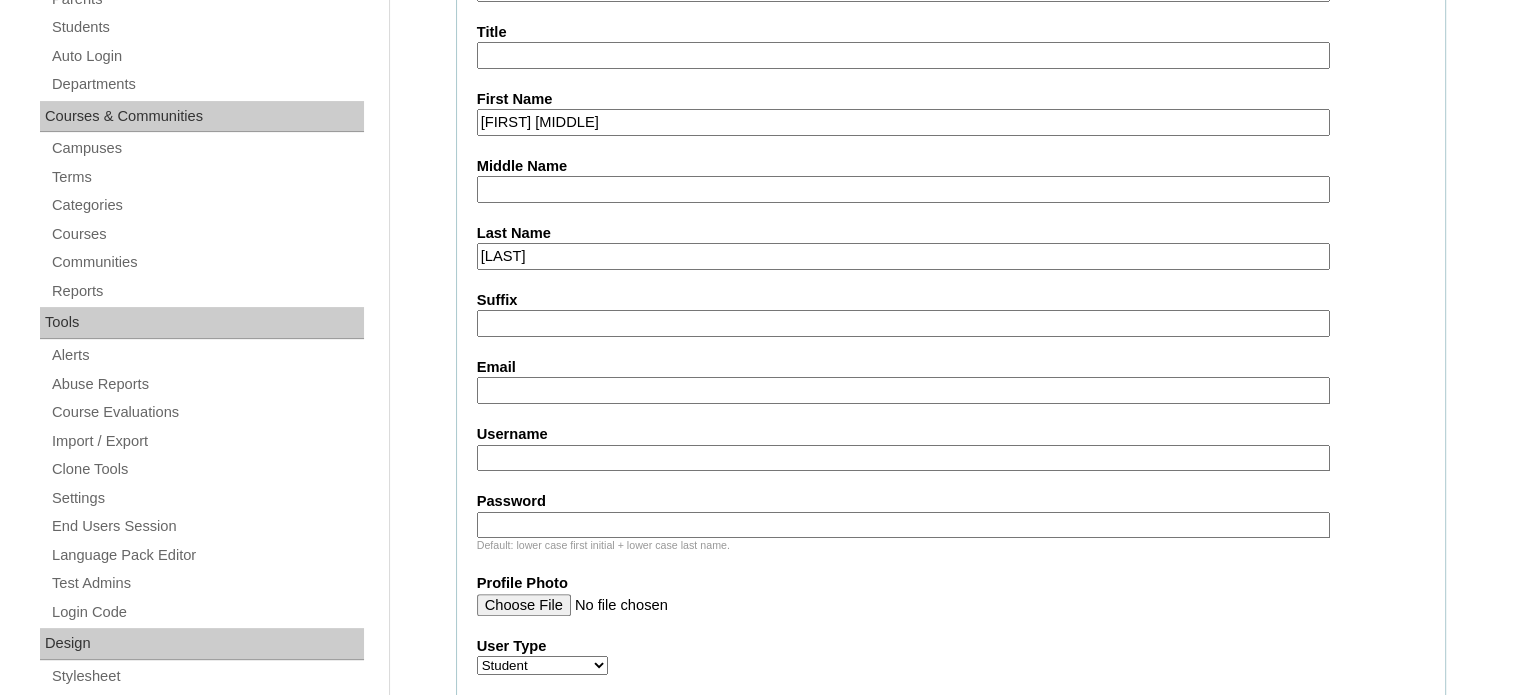 type on "[LAST]" 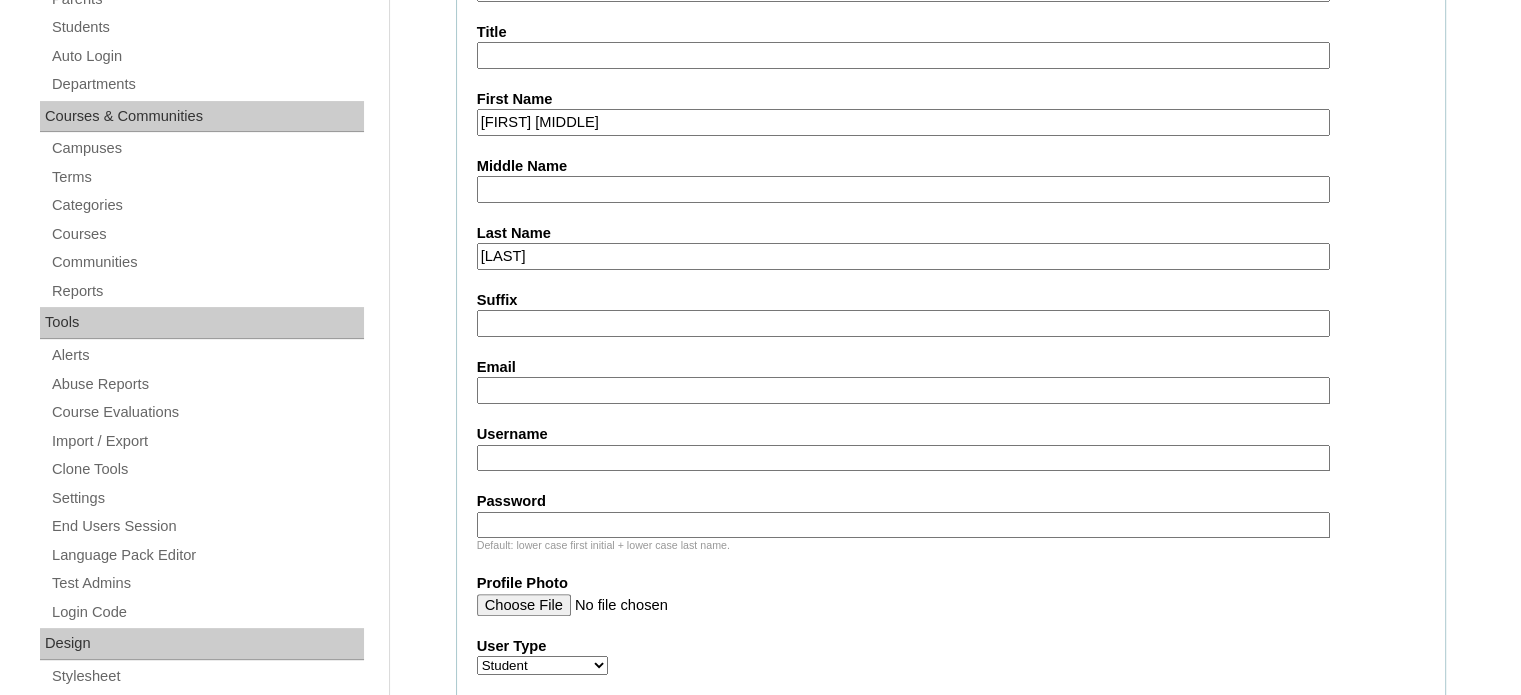 paste on "[EMAIL]" 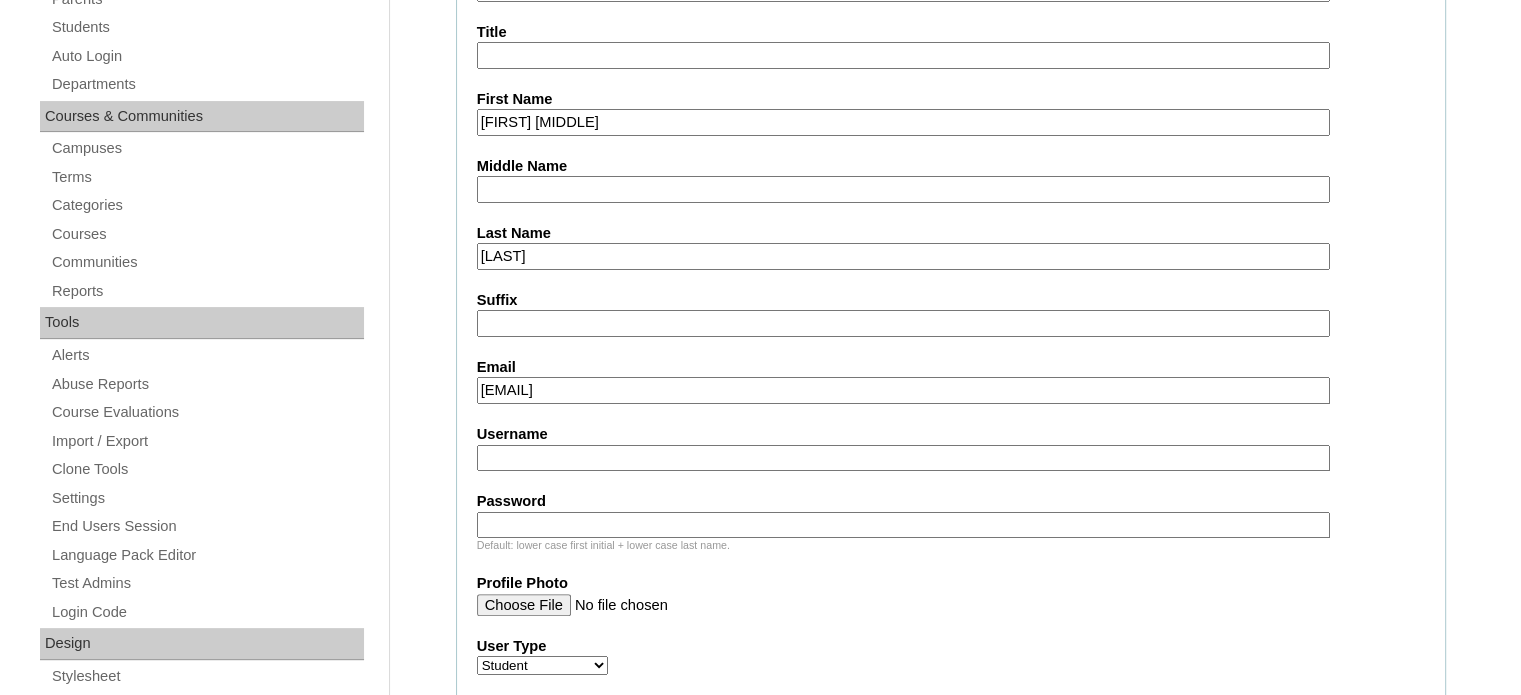 type on "[EMAIL]" 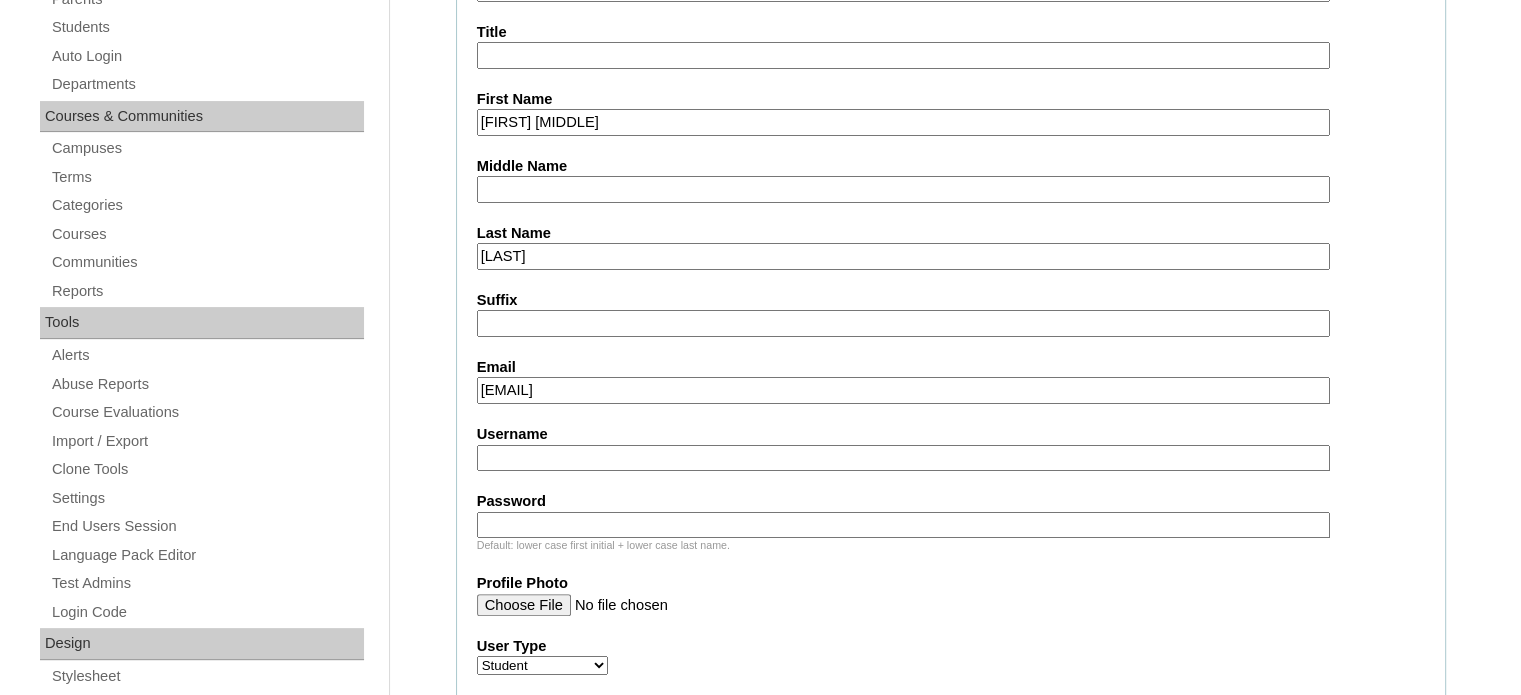 paste on "nathan.cordero2025" 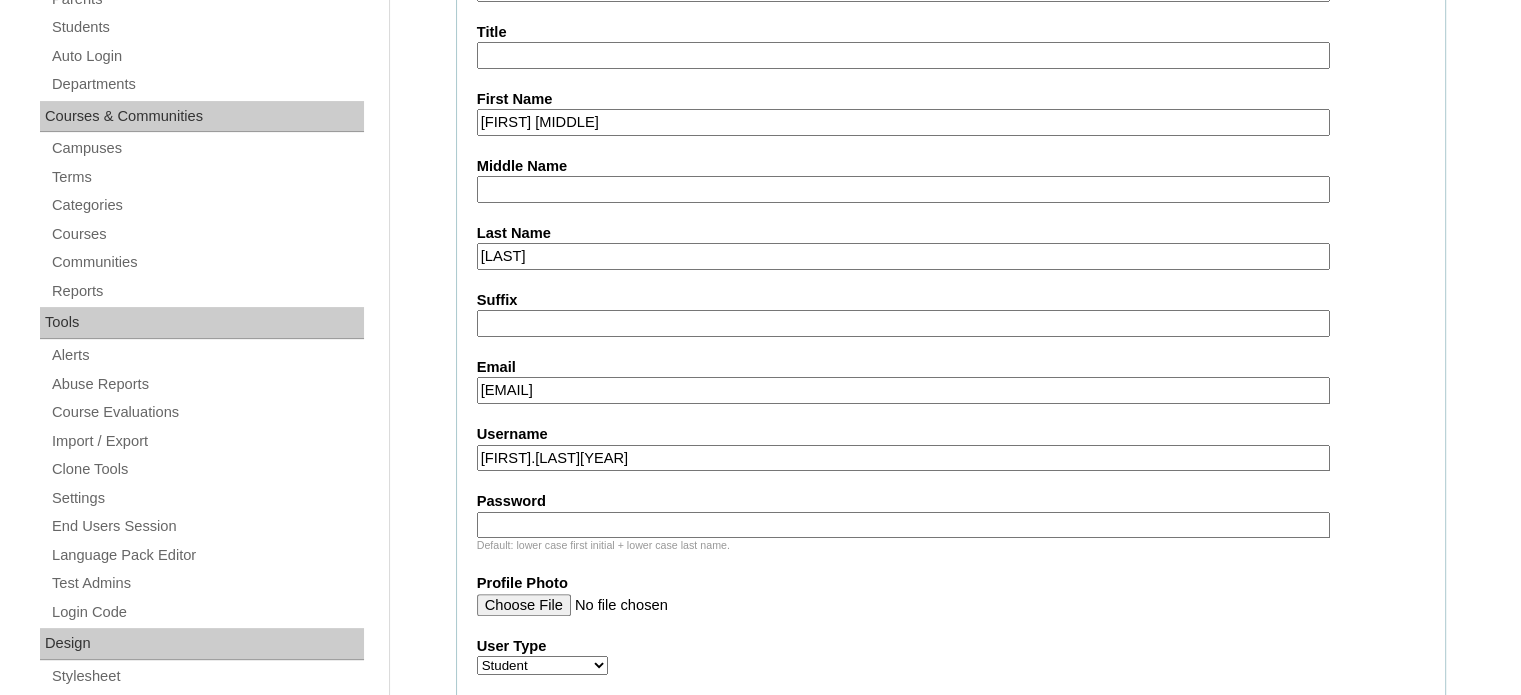 type on "nathan.cordero2025" 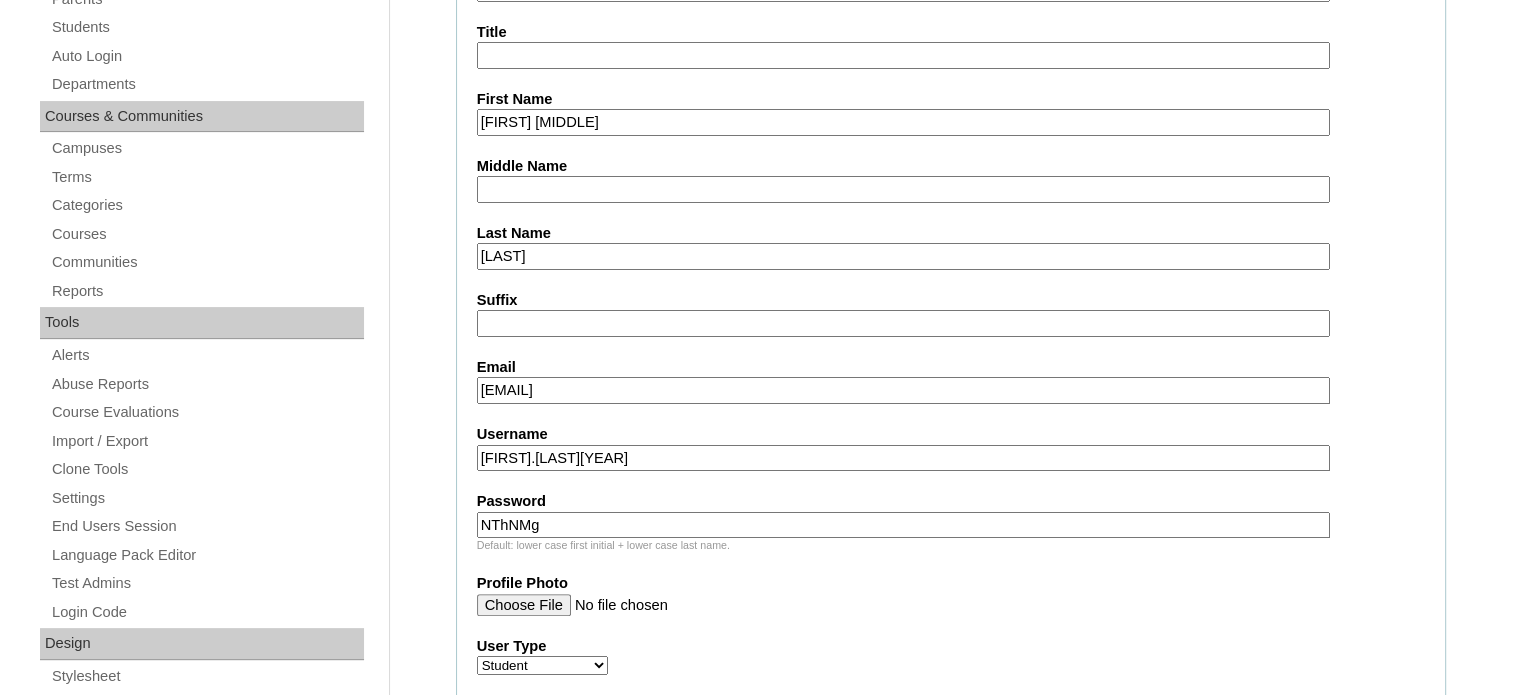 type on "NThNMg" 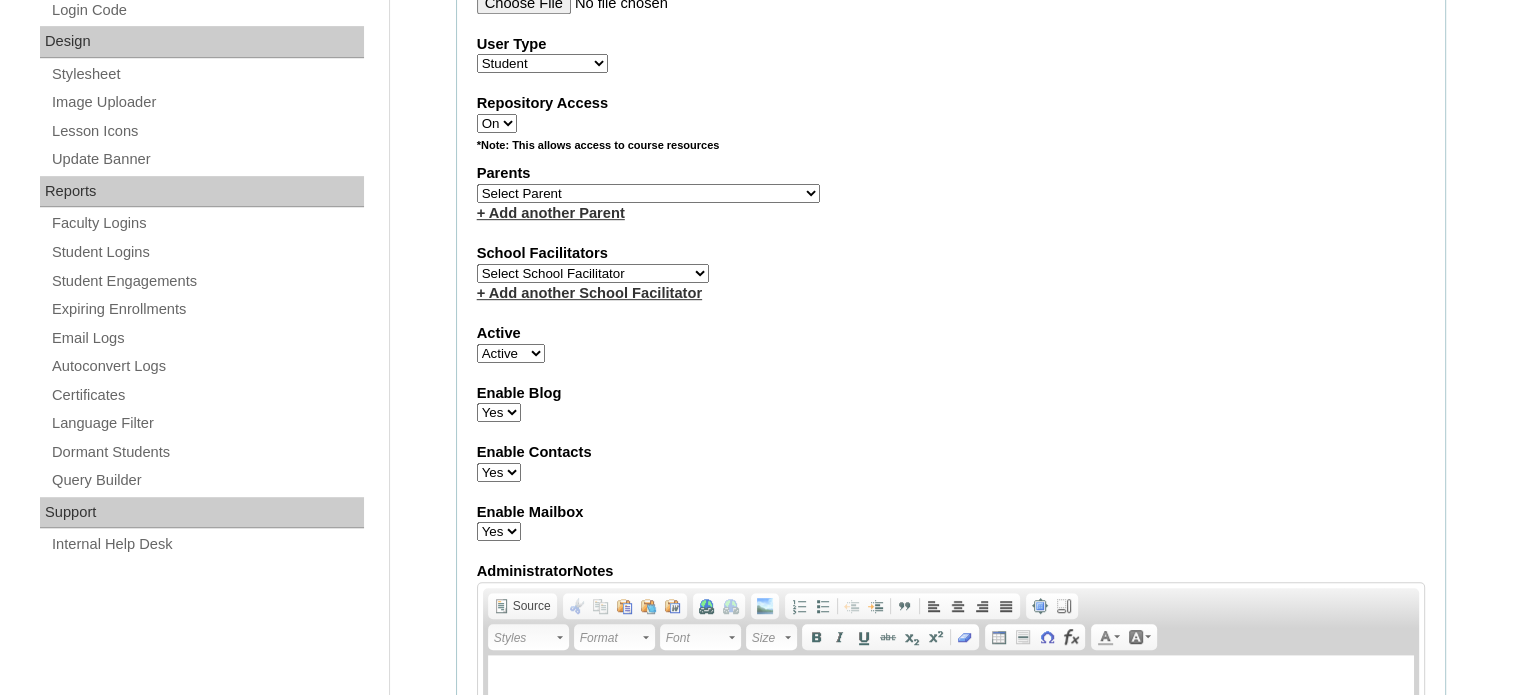 scroll, scrollTop: 1069, scrollLeft: 0, axis: vertical 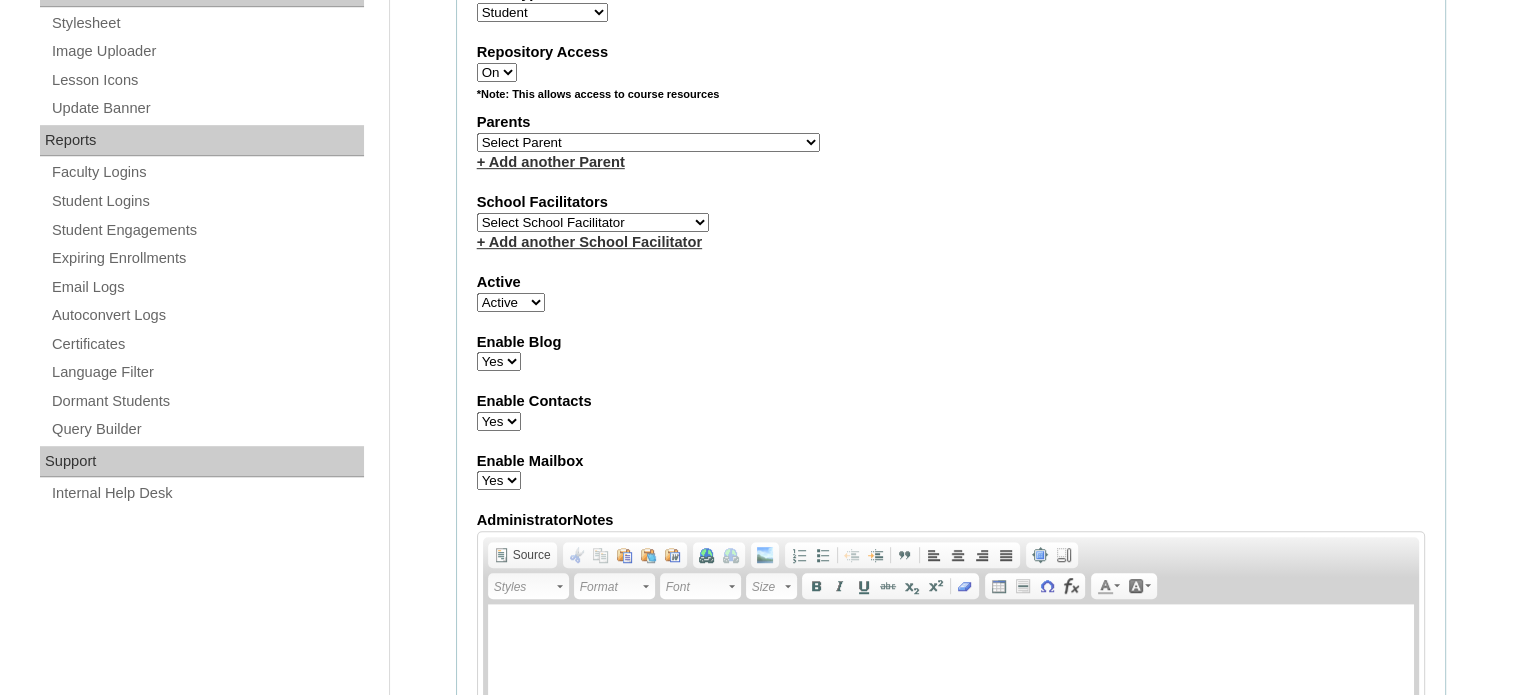 click on "Select Parent
,
,
,
,
,
,
,
,
,
,
,
,
,
,
,
,
,
,
,
,
,
,
,
,
,
,
,
,
,
,
,
,
,
,
,
,
,
,
,
, Earl
, Leona Mae
, Mark and Rem Facilitators Account
Abastillas, Ruby Anne
Adelantar, Christine
AGUILAR, PAULA BIANCA DE GUIA
AGUTO ABAD, MARIA KIMBERLY
Allego, (OLD) Jacqueline V.
Apostol (2025), Ma. Angelique
Arabia, Joy Pauline
Arca, Marinela
ARINGAY, Rona
AUSTRIA	, GENIE (2023)
Bahtiyorovic Mahkamov, Umid
Bajarias 2025, Ma. Luz
Balay , Jennie Rose
Balingit, 2025, Jennith
BALISBIS (2025), CHAREEN
Balubayan , Bleszl Grace
Banez, Mary Karmilita
Bayudan., Charo
Benitez, Maria Christina
Boosten, April Aro
Braga, Pilita Castro
Braga (new), Pilita
Briones, Keziah
Buncio, Sophia Ellen
Caalim, Kathleen Grace
Calangian (2025), Dexter
Cani (2025), Michelle Anne
Canlas, Maria Criselda
Carino (OLD), Catherina" at bounding box center [648, 142] 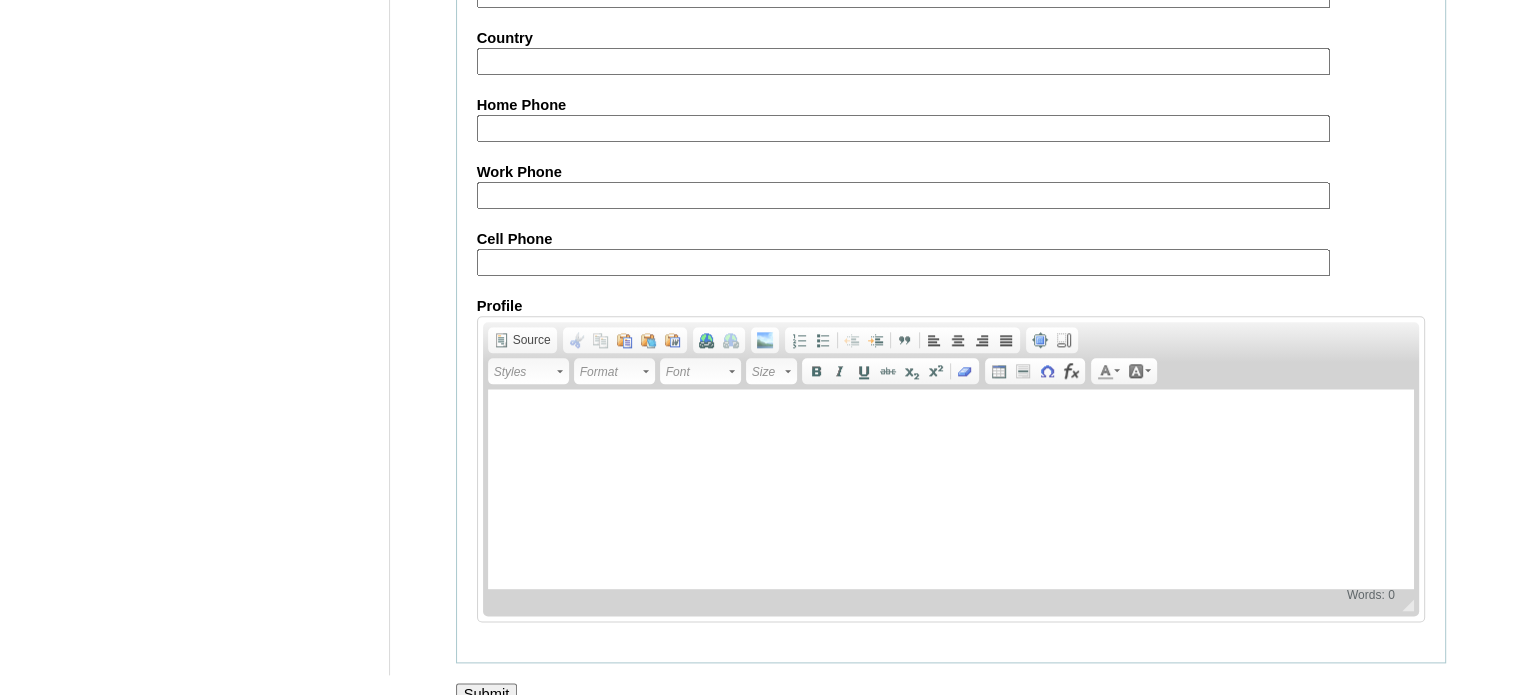 scroll, scrollTop: 2327, scrollLeft: 0, axis: vertical 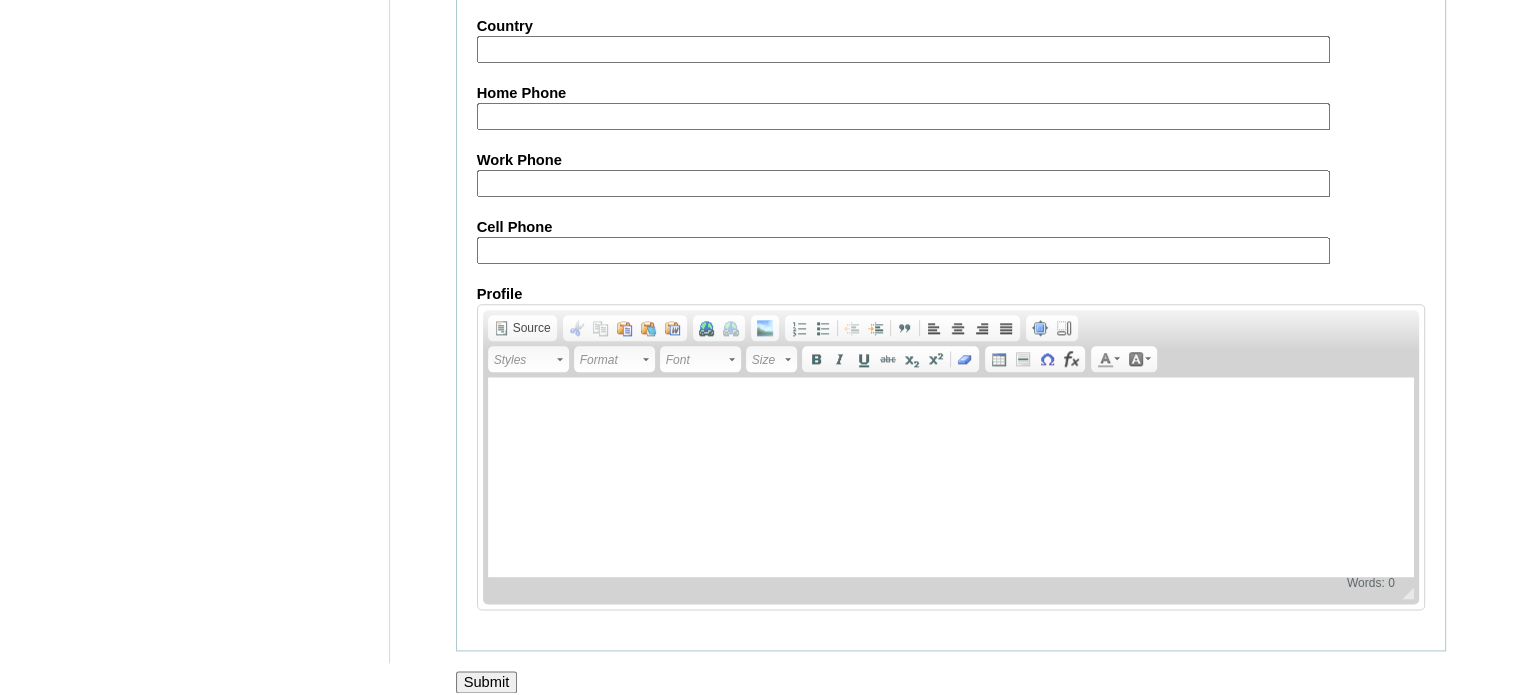click on "Submit" at bounding box center (487, 682) 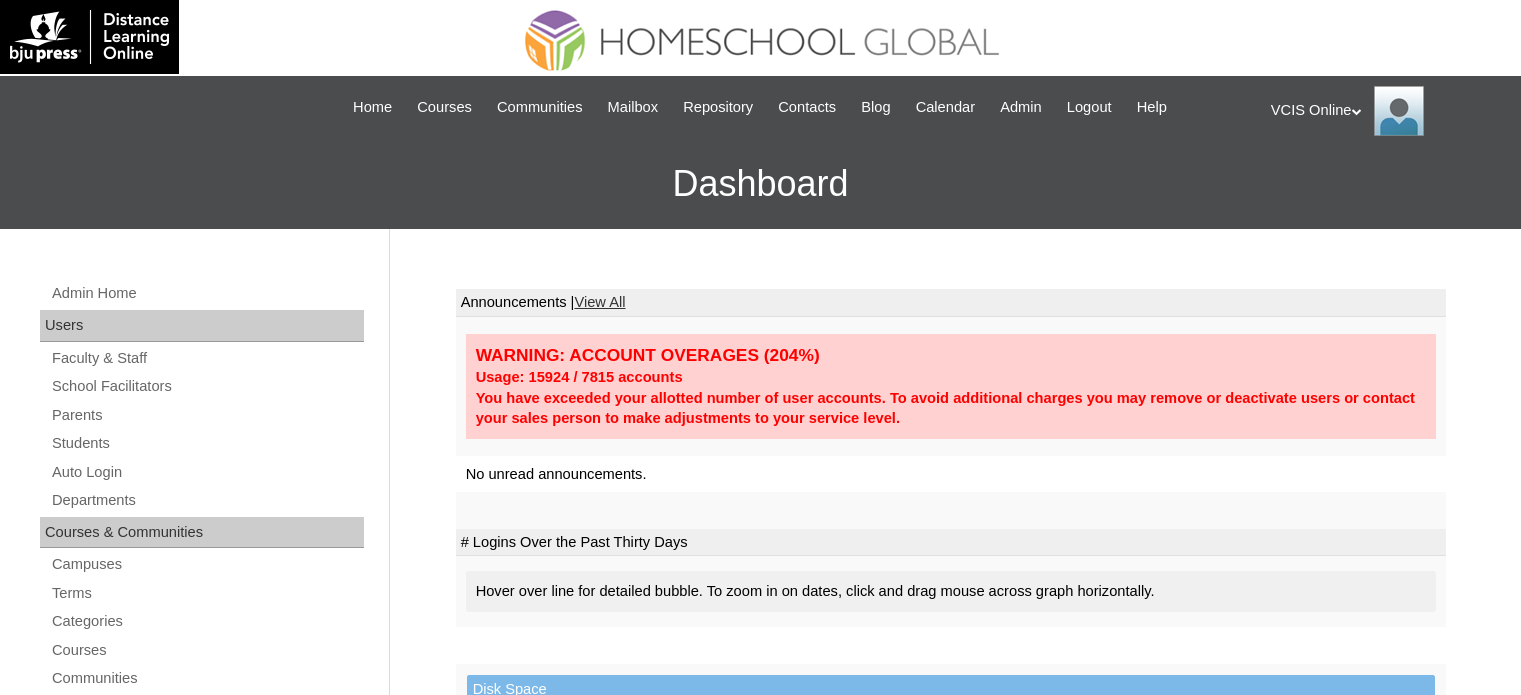 scroll, scrollTop: 0, scrollLeft: 0, axis: both 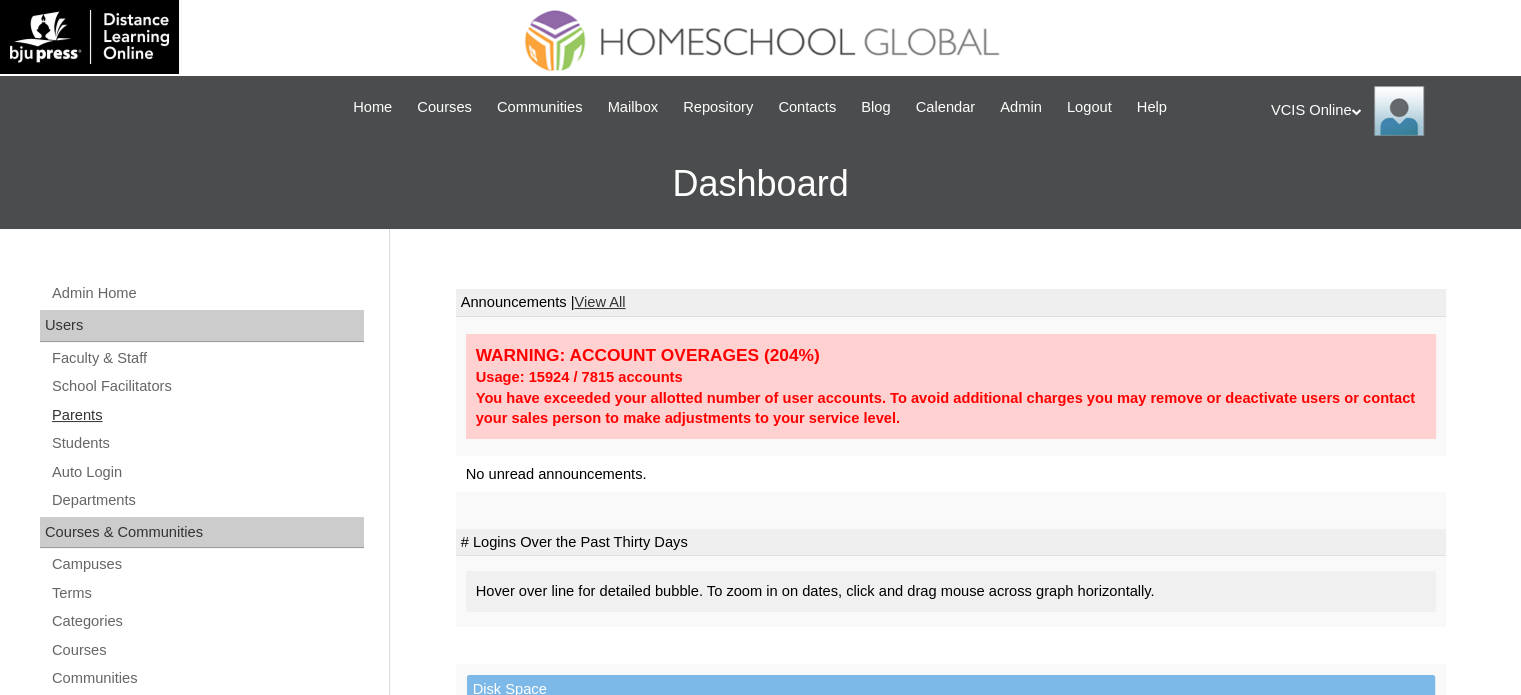 click on "Parents" at bounding box center [207, 415] 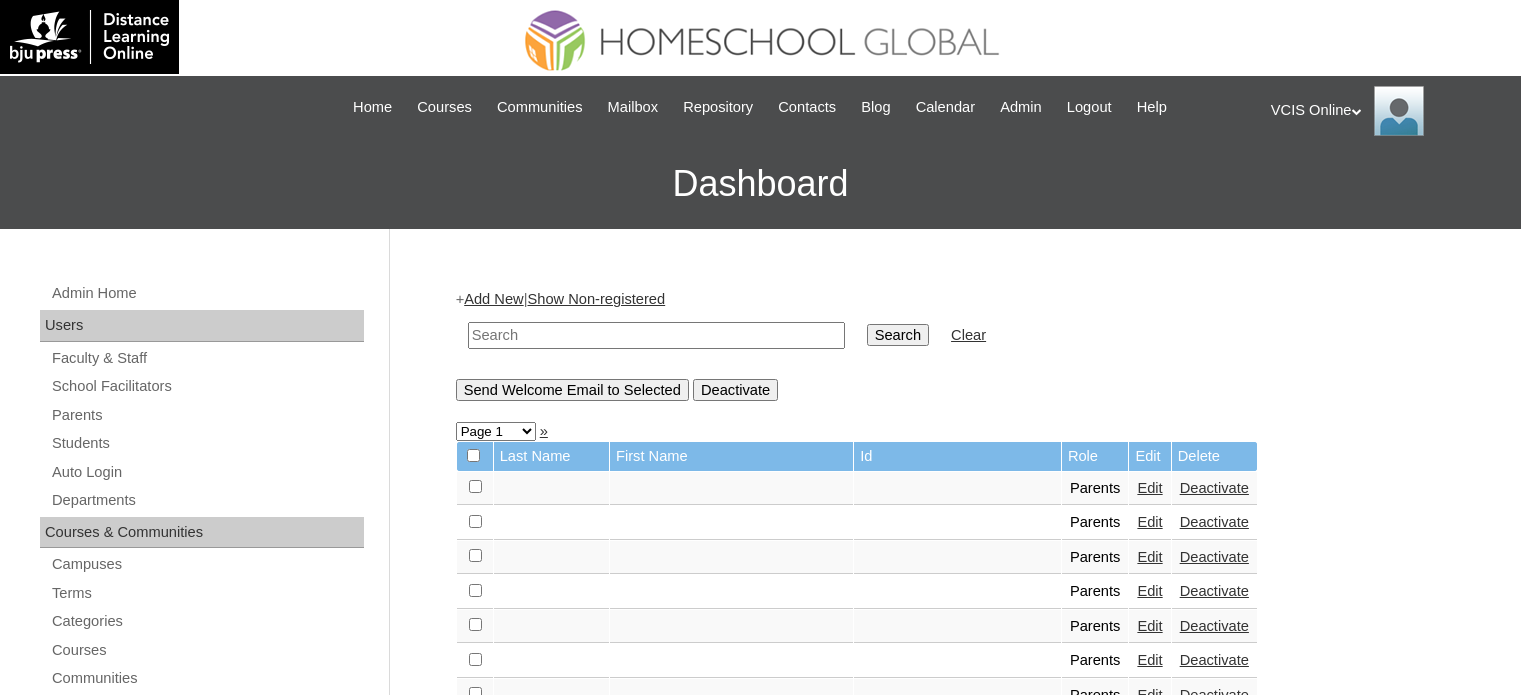 scroll, scrollTop: 0, scrollLeft: 0, axis: both 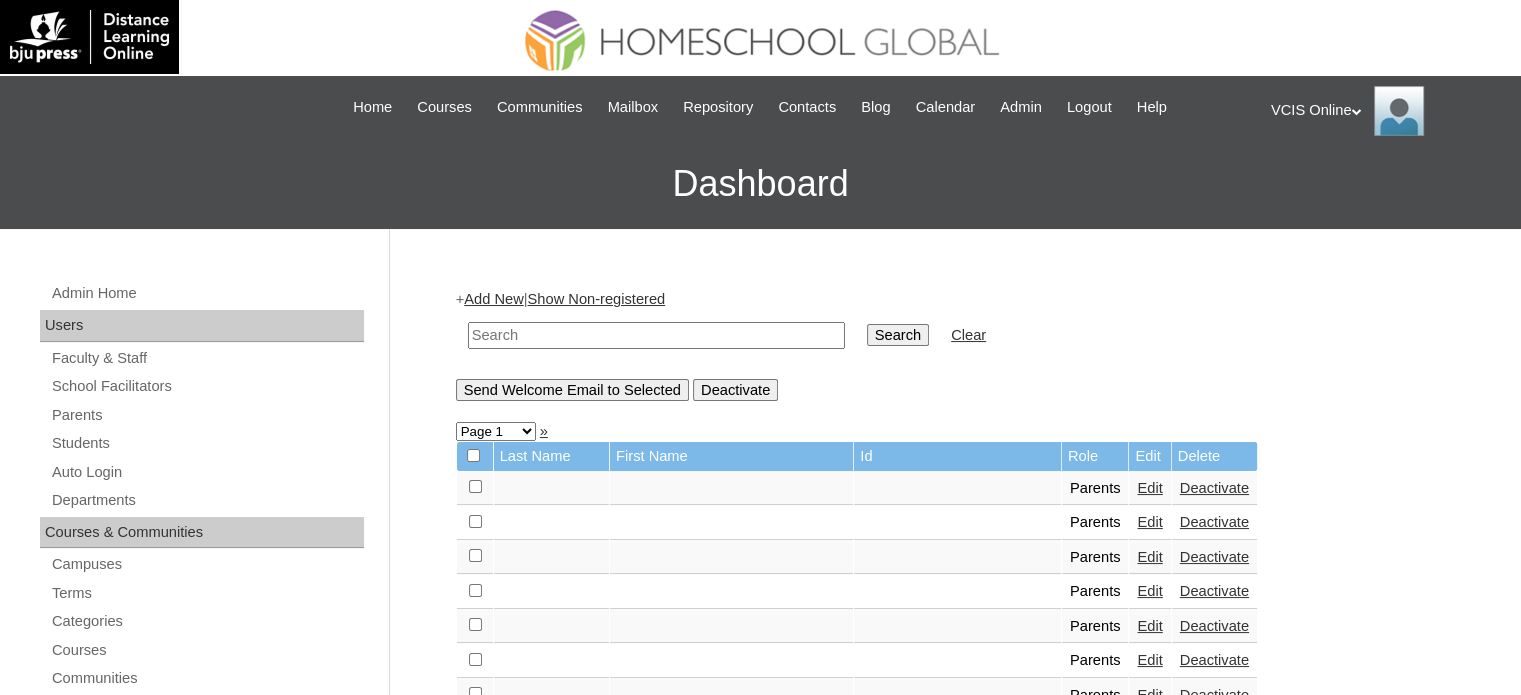 click at bounding box center (656, 335) 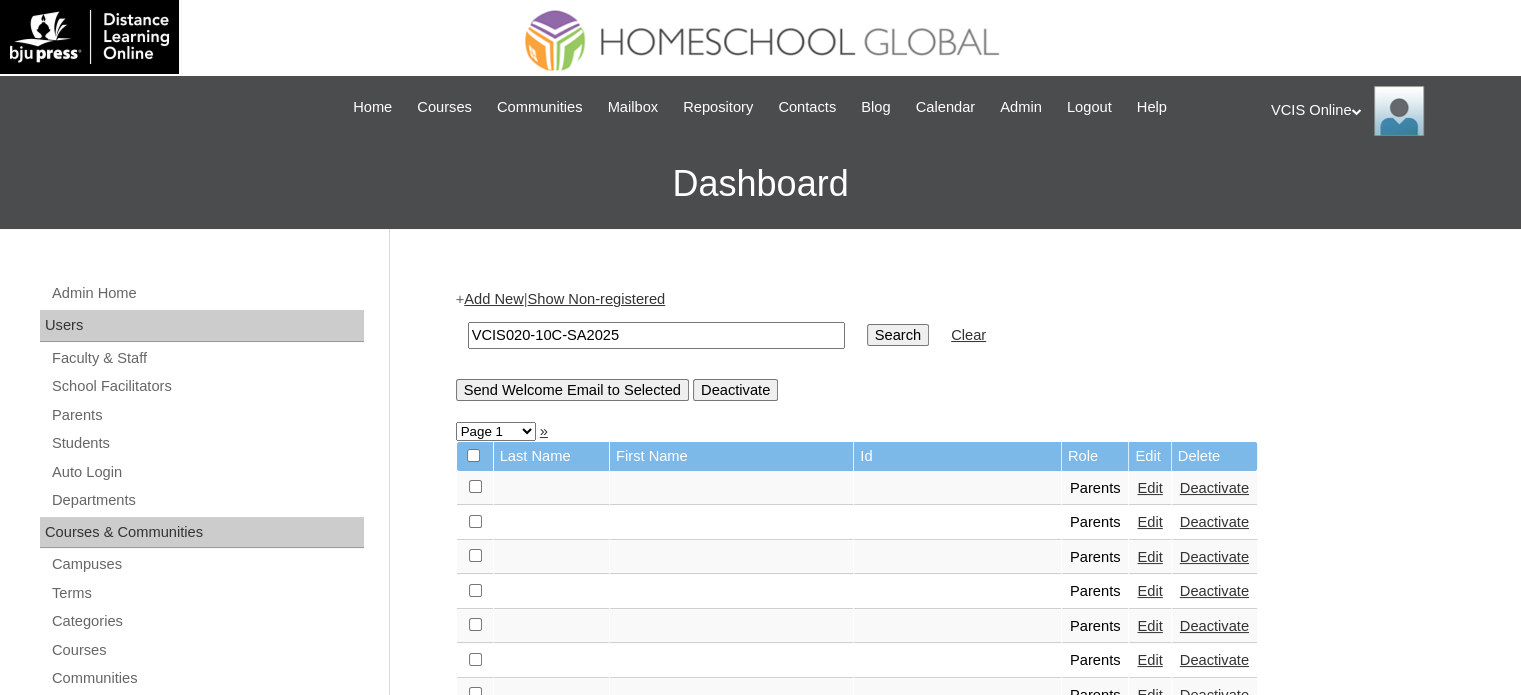 type on "VCIS020-10C-SA2025" 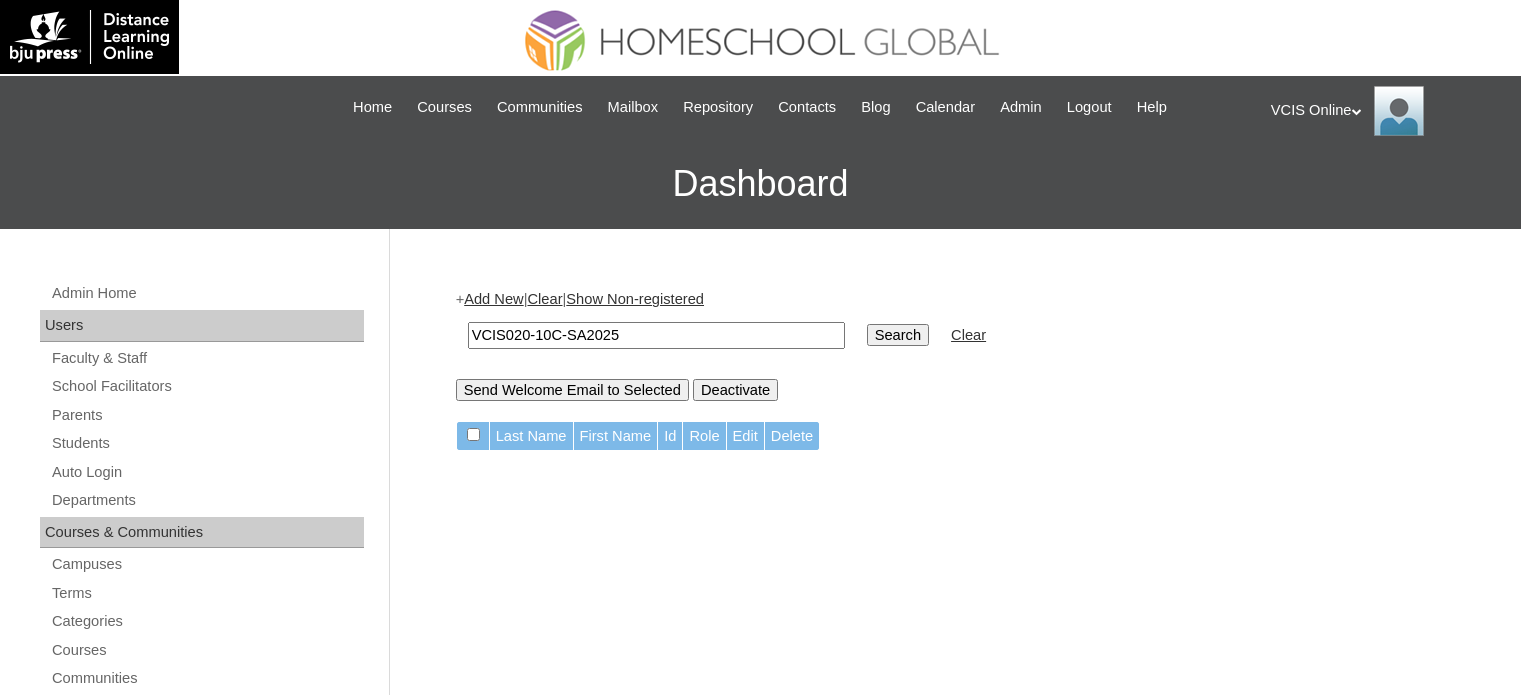 scroll, scrollTop: 0, scrollLeft: 0, axis: both 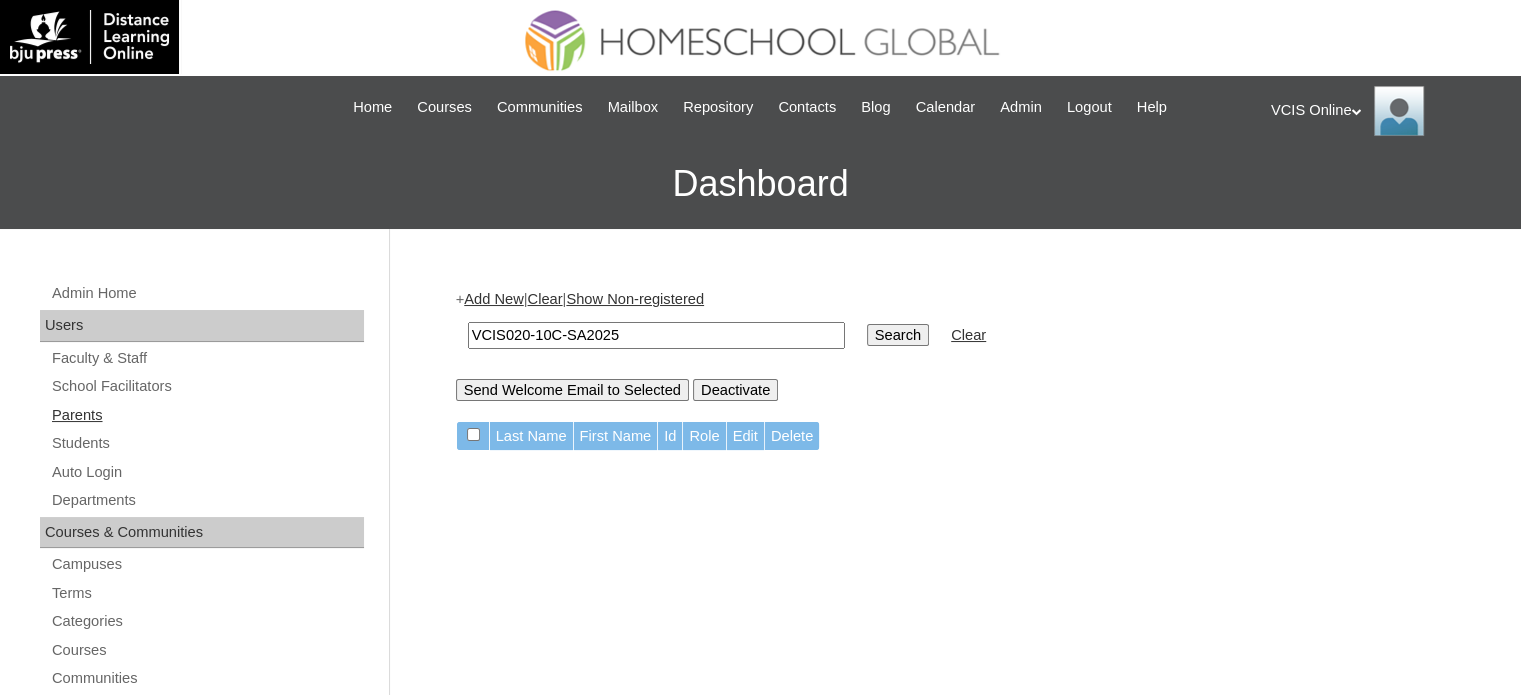 click on "Parents" at bounding box center (207, 415) 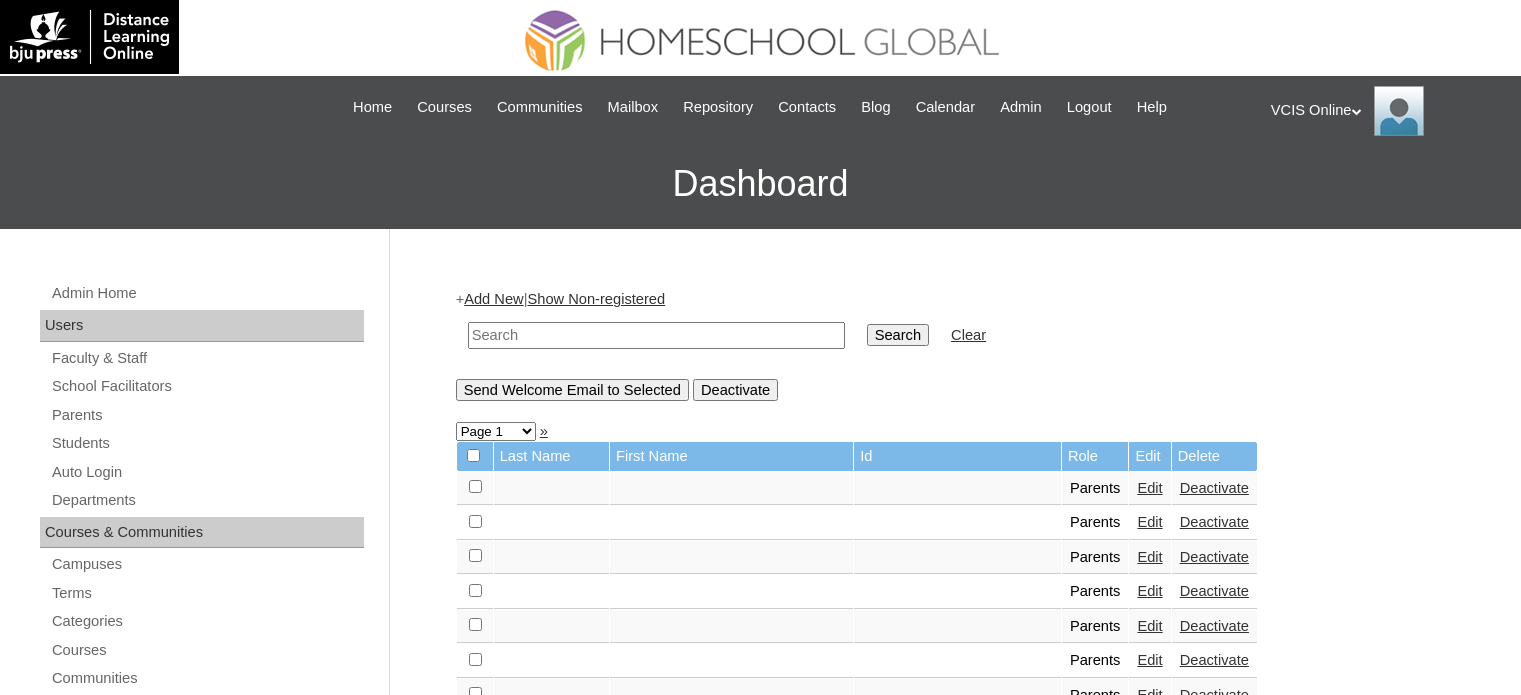 scroll, scrollTop: 0, scrollLeft: 0, axis: both 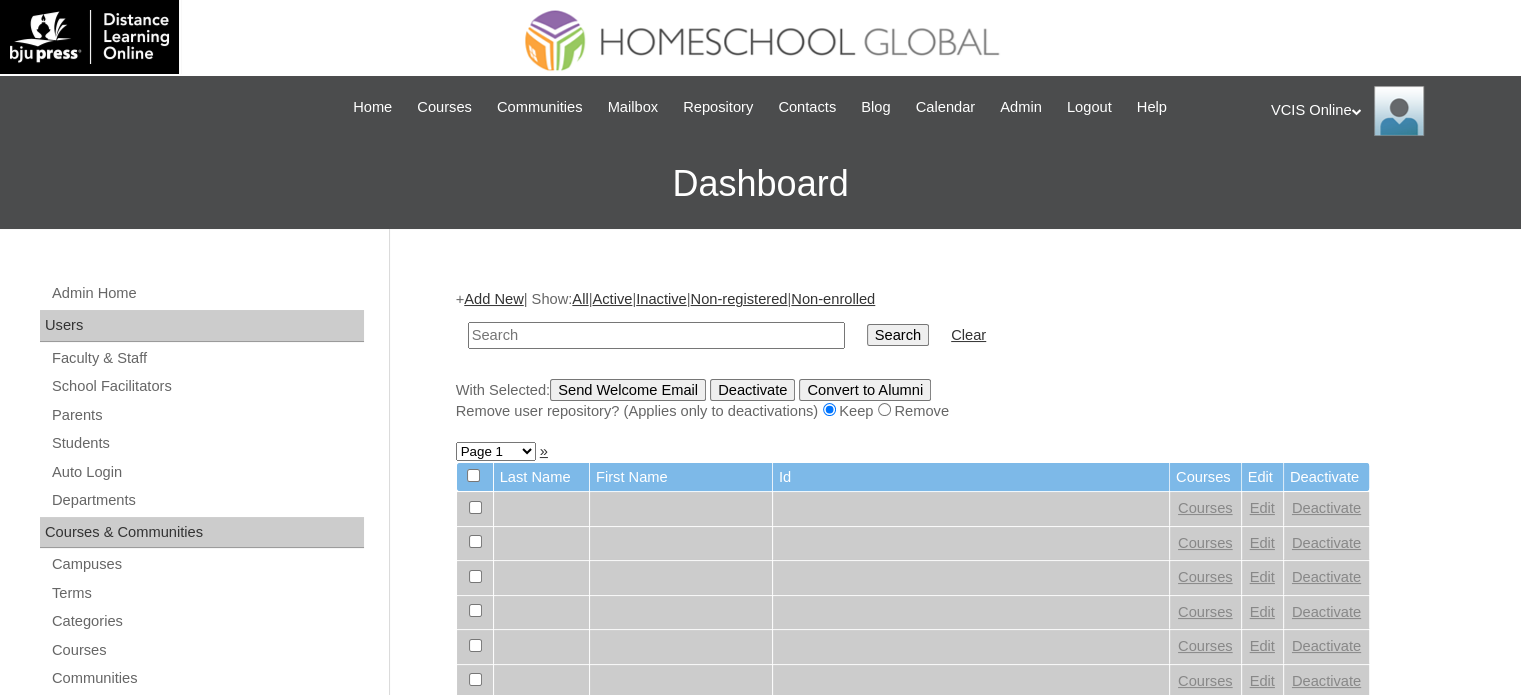 click at bounding box center (656, 335) 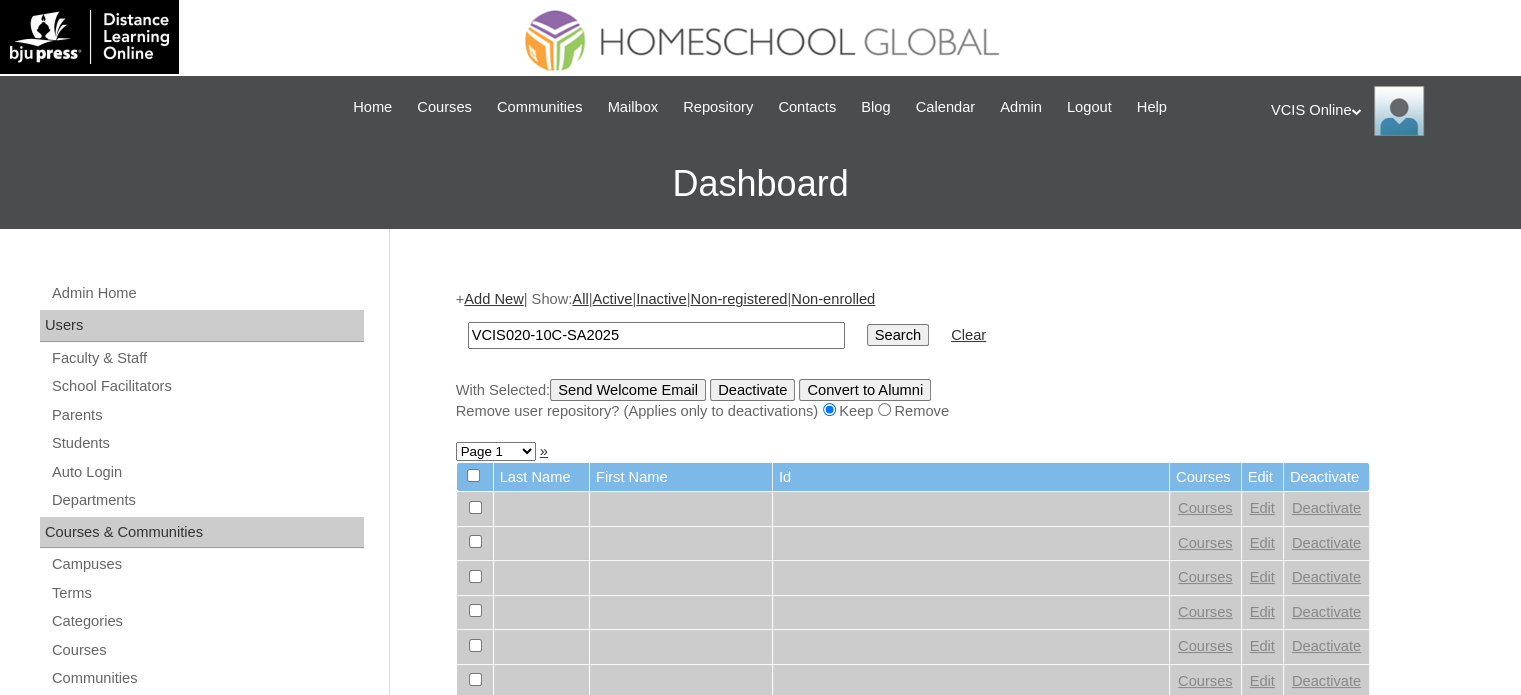 type on "VCIS020-10C-SA2025" 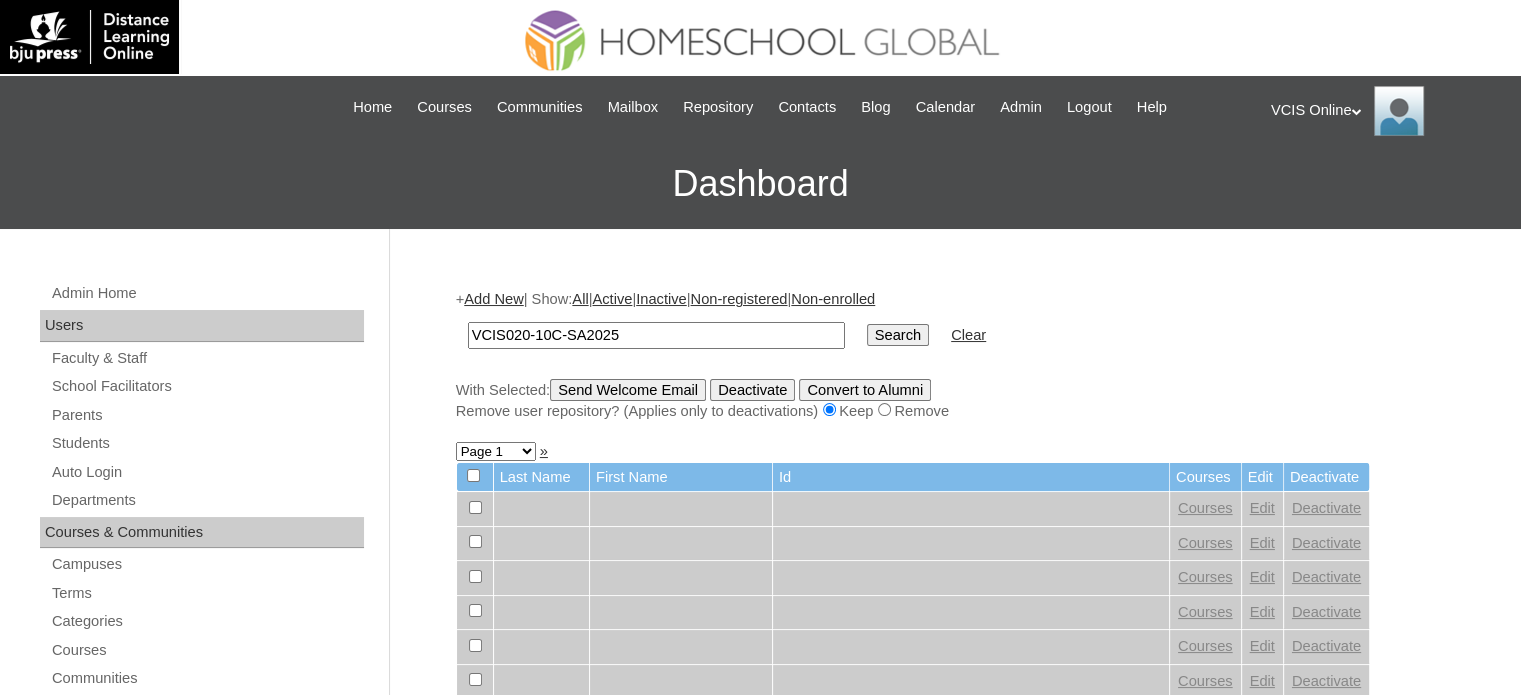 click on "Search" at bounding box center [898, 335] 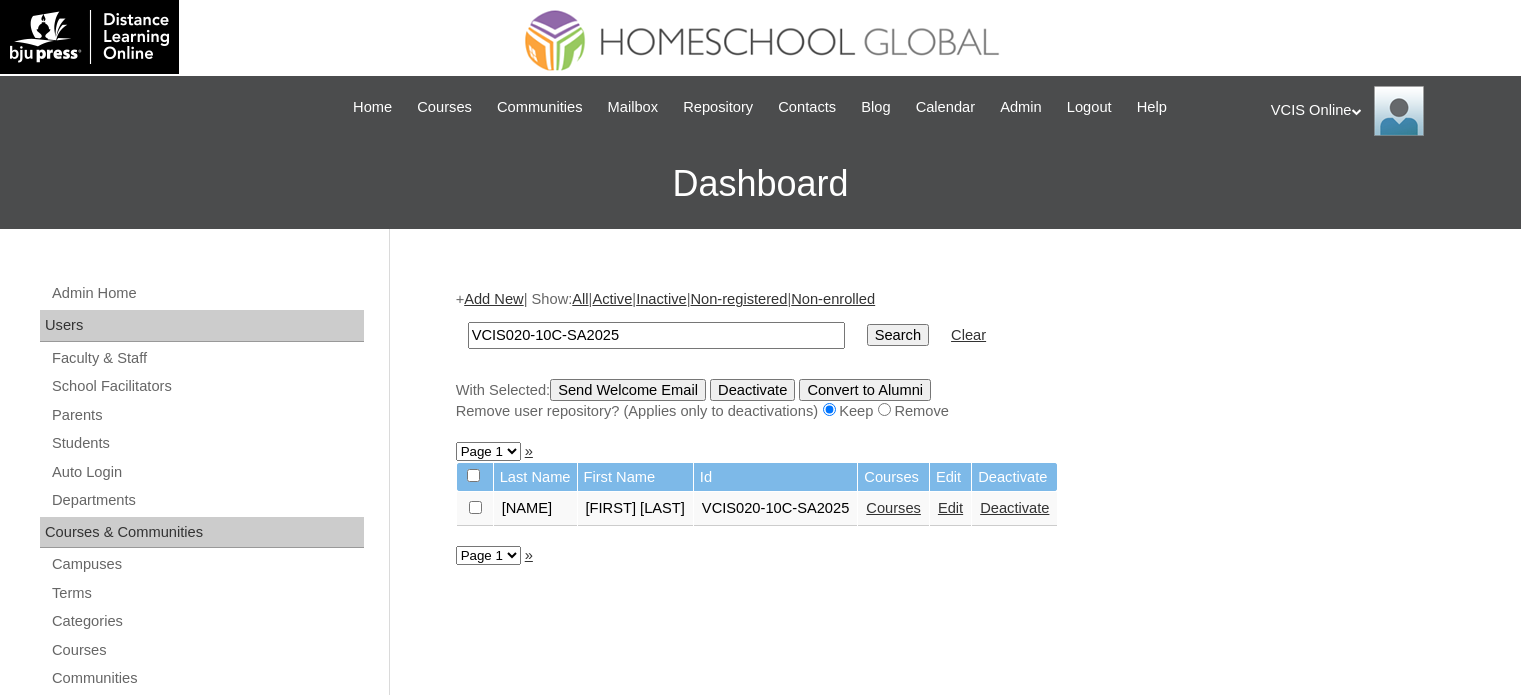 scroll, scrollTop: 0, scrollLeft: 0, axis: both 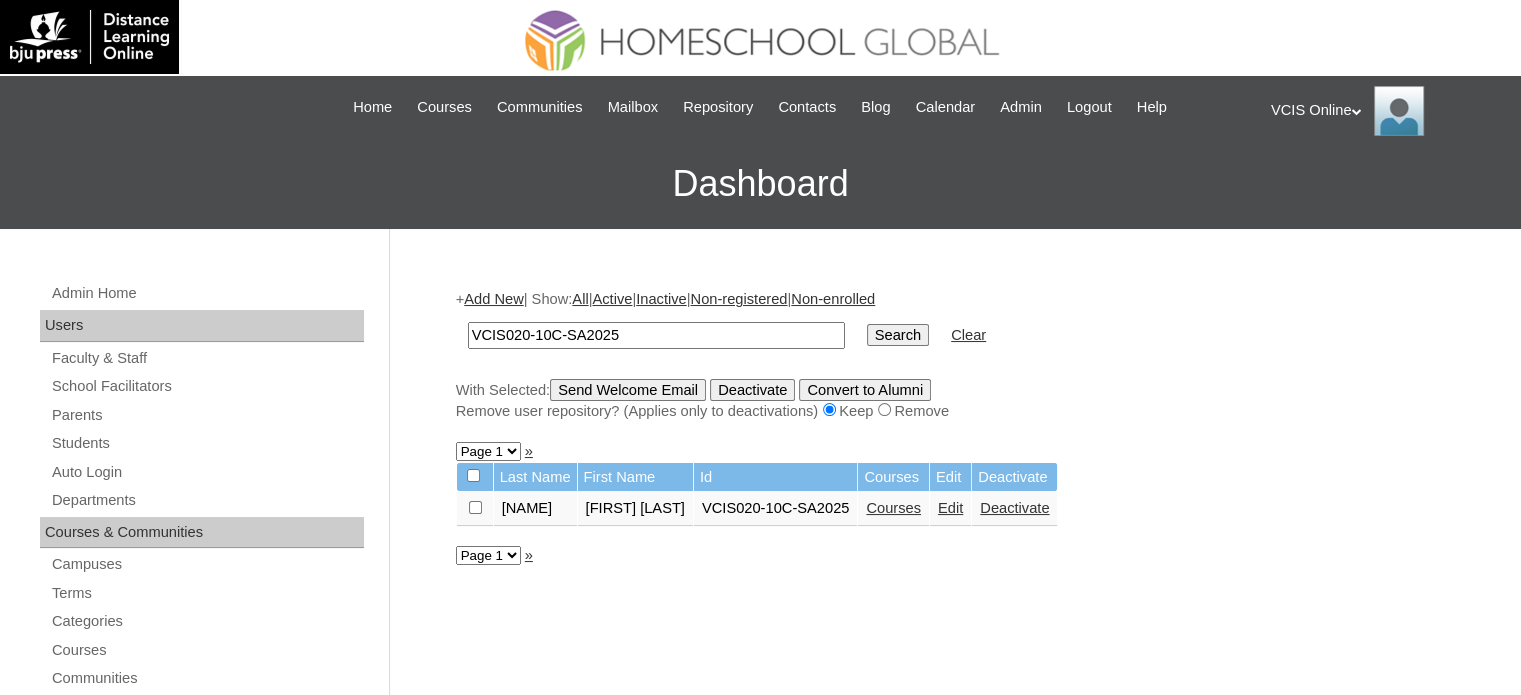 click on "Courses" at bounding box center (893, 508) 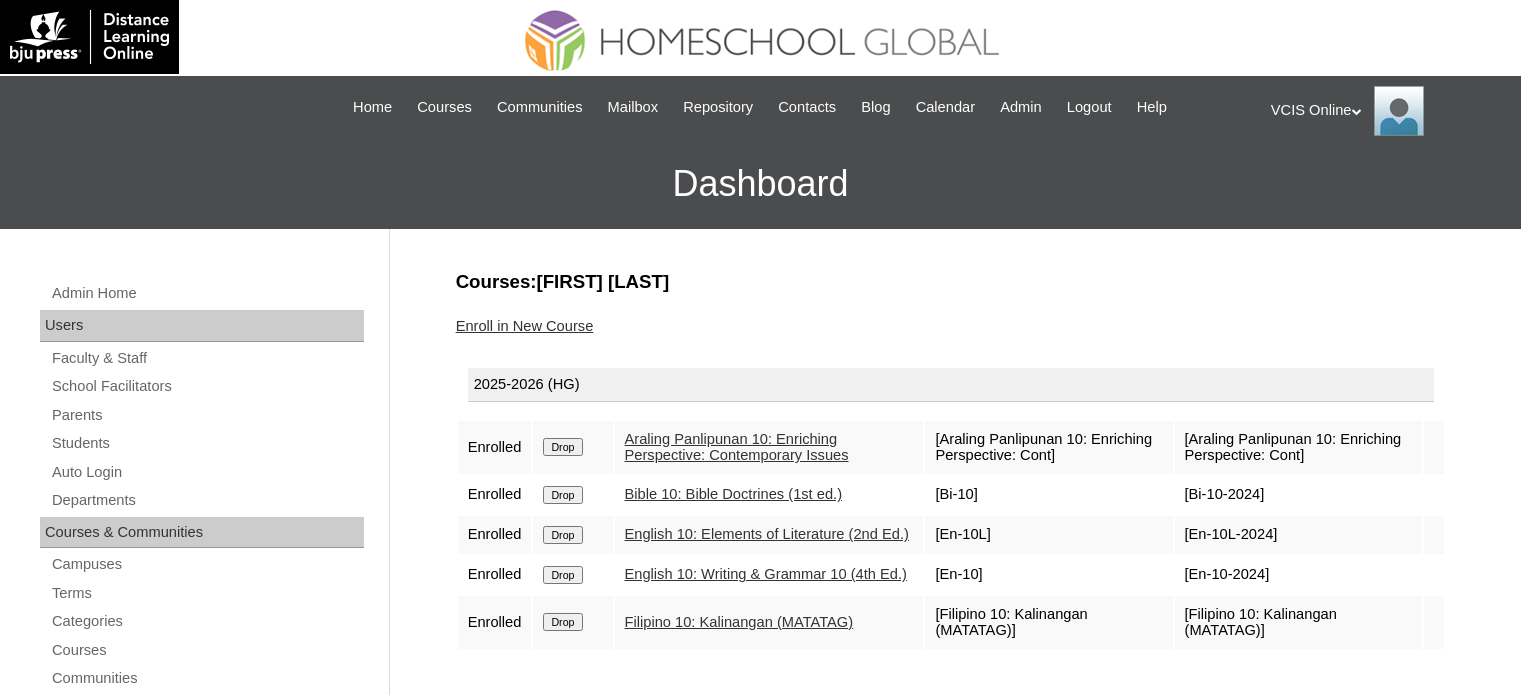 scroll, scrollTop: 0, scrollLeft: 0, axis: both 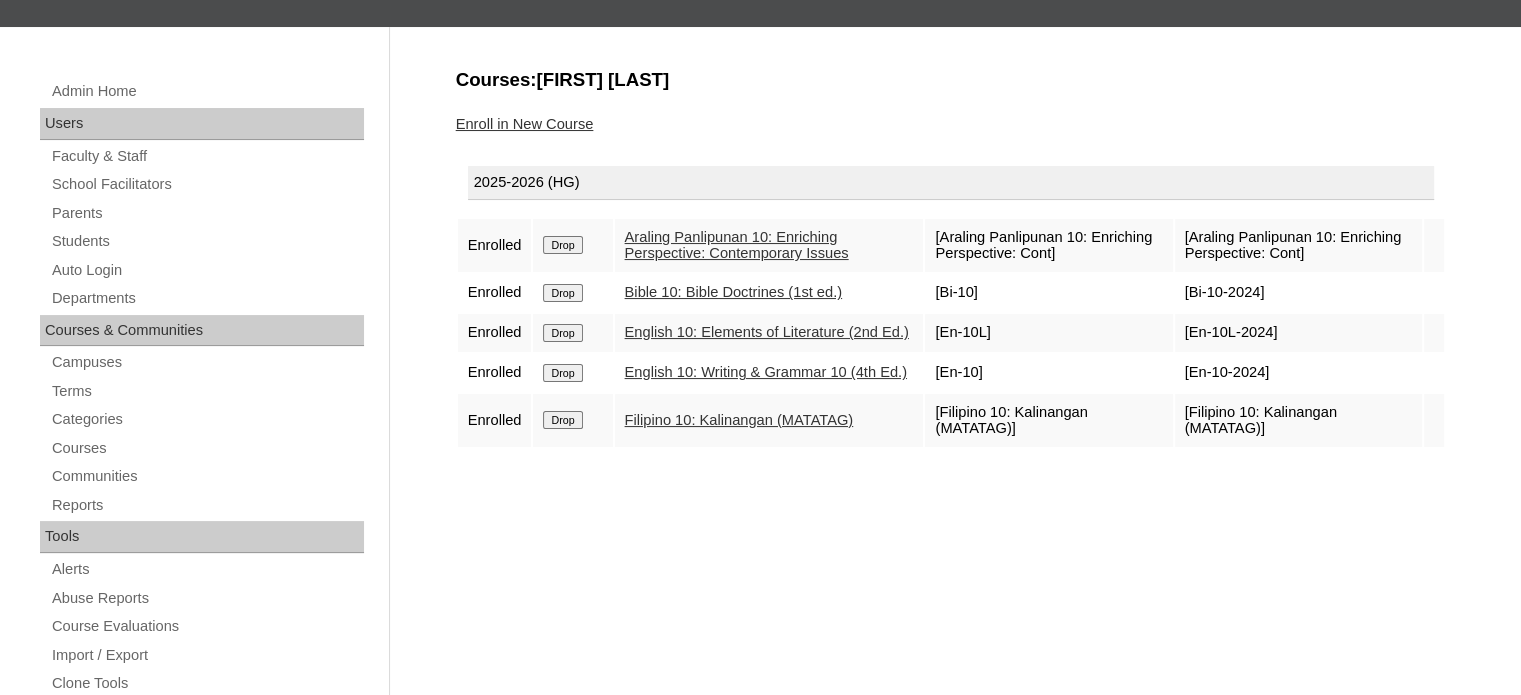 click on "Admin Home
Users
Faculty & Staff
School Facilitators
Parents
Students
Auto Login
Departments
Courses & Communities
Campuses
Terms
Categories
Courses
Communities
Reports
Tools
Alerts
Abuse Reports
Course Evaluations
Import / Export
Clone Tools
Settings
End Users Session
Language Pack Editor
Test Admins
Login Code
Design
Stylesheet
Image Uploader
Lesson Icons
Update Banner
Reports
Faculty Logins
Student Logins
Student Engagements
Expiring Enrollments
Email Logs
Autoconvert Logs
Certificates
Language Filter
Dormant Students
Query Builder
Support
Internal Help Desk
Courses:[FIRST] [LAST]
Enroll in New Course
[DATE]
Enrolled
Drop
Araling Panlipunan 10: Enriching Perspective: Contemporary Issues" at bounding box center [760, 716] 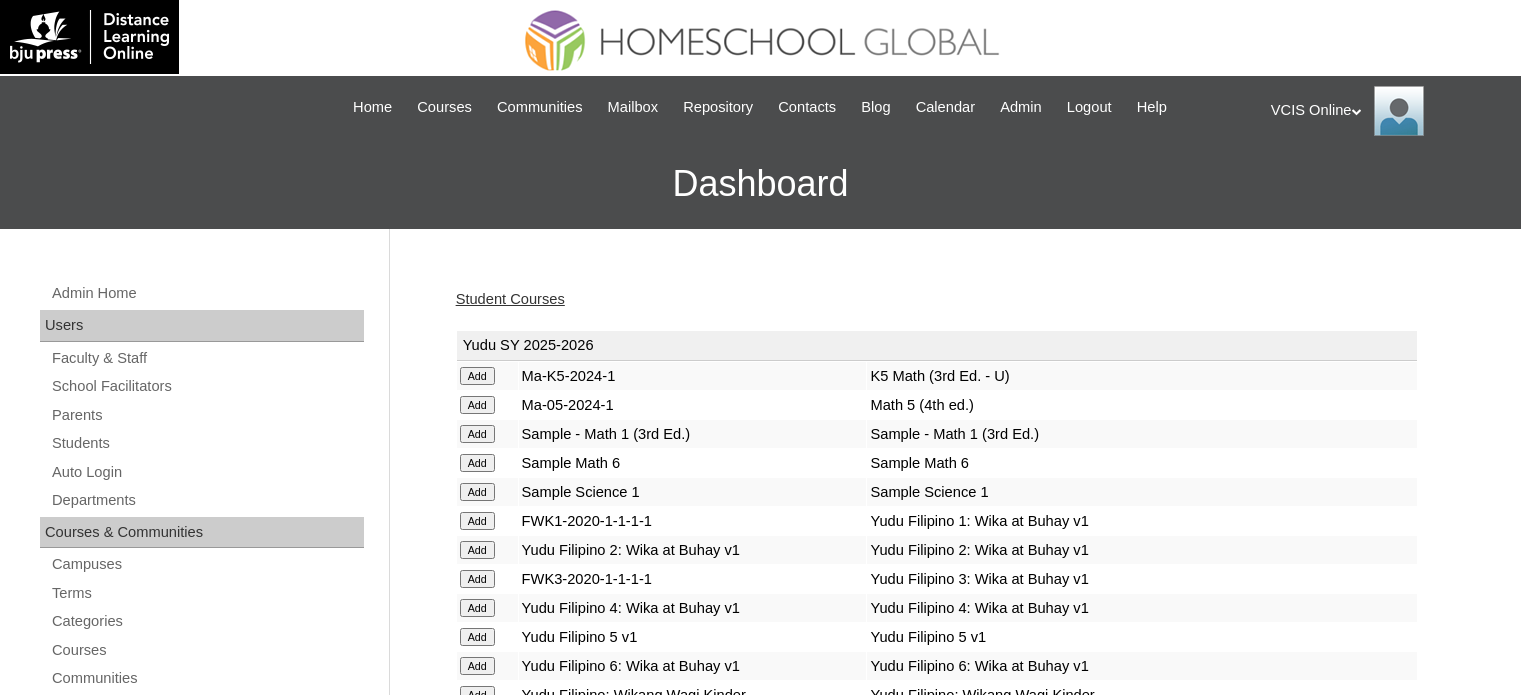 scroll, scrollTop: 0, scrollLeft: 0, axis: both 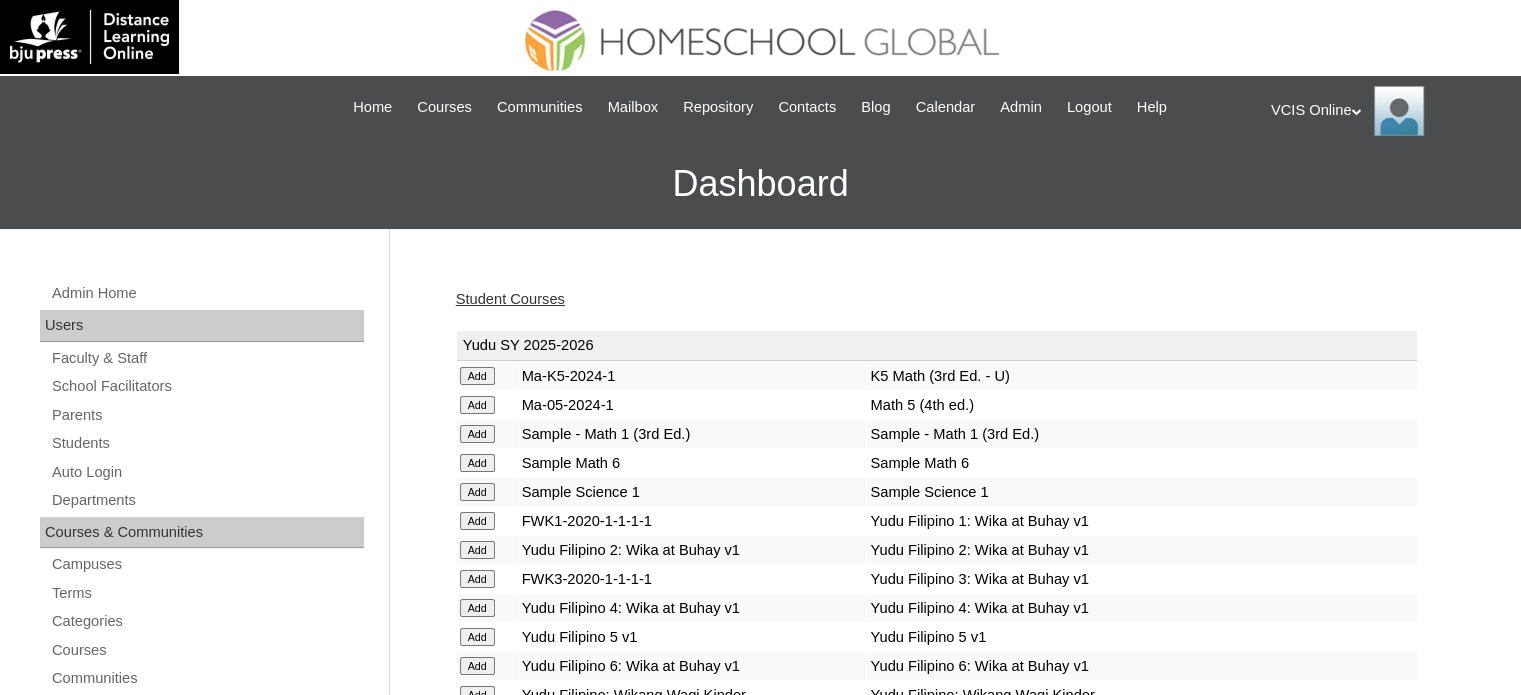 click on "Admin Home
Users
Faculty & Staff
School Facilitators
Parents
Students
Auto Login
Departments
Courses & Communities
Campuses
Terms
Categories
Courses
Communities
Reports
Tools
Alerts
Abuse Reports
Course Evaluations
Import / Export
Clone Tools
Settings
End Users Session
Language Pack Editor
Test Admins
Login Code
Design
Stylesheet
Image Uploader
Lesson Icons
Update Banner
Reports
Faculty Logins
Student Logins
Student Engagements
Expiring Enrollments
Email Logs
Autoconvert Logs
Certificates
Language Filter
Dormant Students
Query Builder
Support
Internal Help Desk
Student Courses
[ACADEMIC_YEAR]
Add
[COURSE_CODE]
[COURSE_NAME] ([EDITION] - [EDITION_TYPE])" at bounding box center [760, 16857] 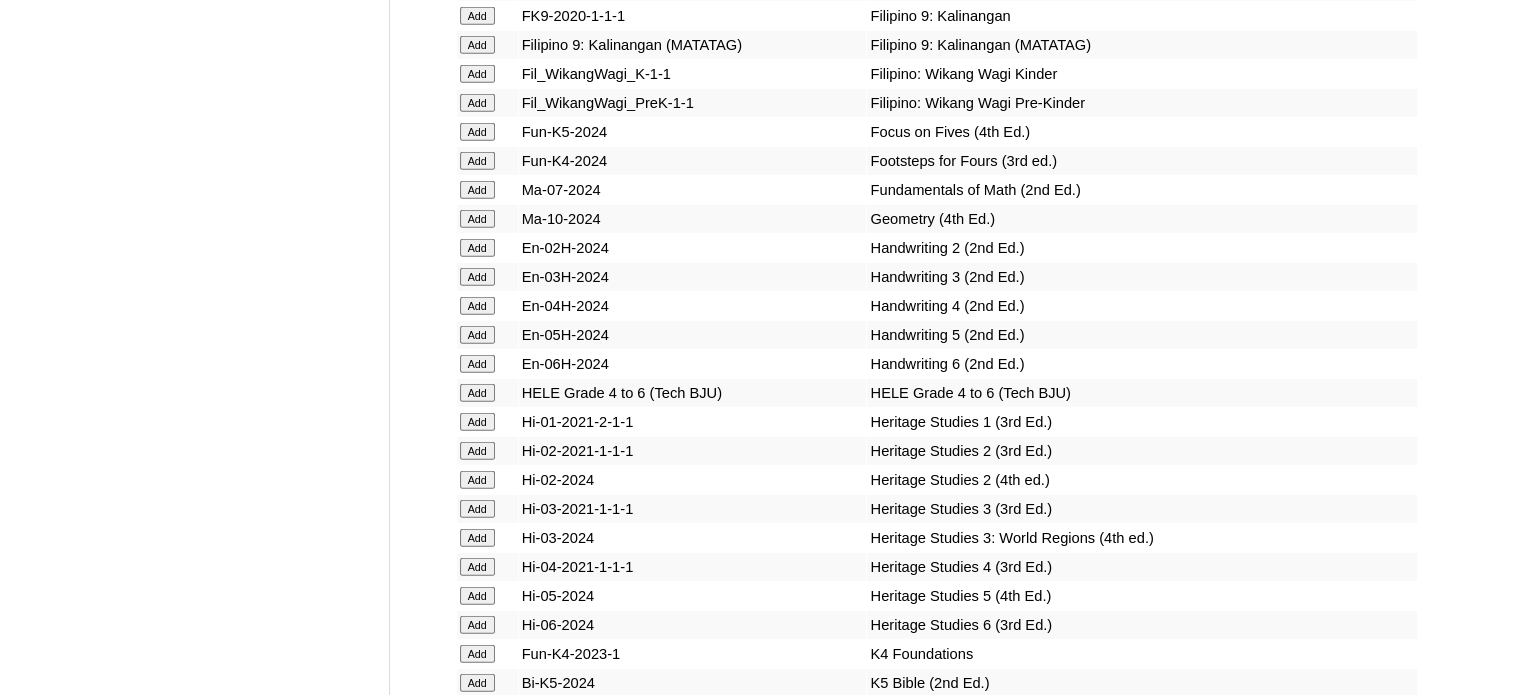 scroll, scrollTop: 6000, scrollLeft: 0, axis: vertical 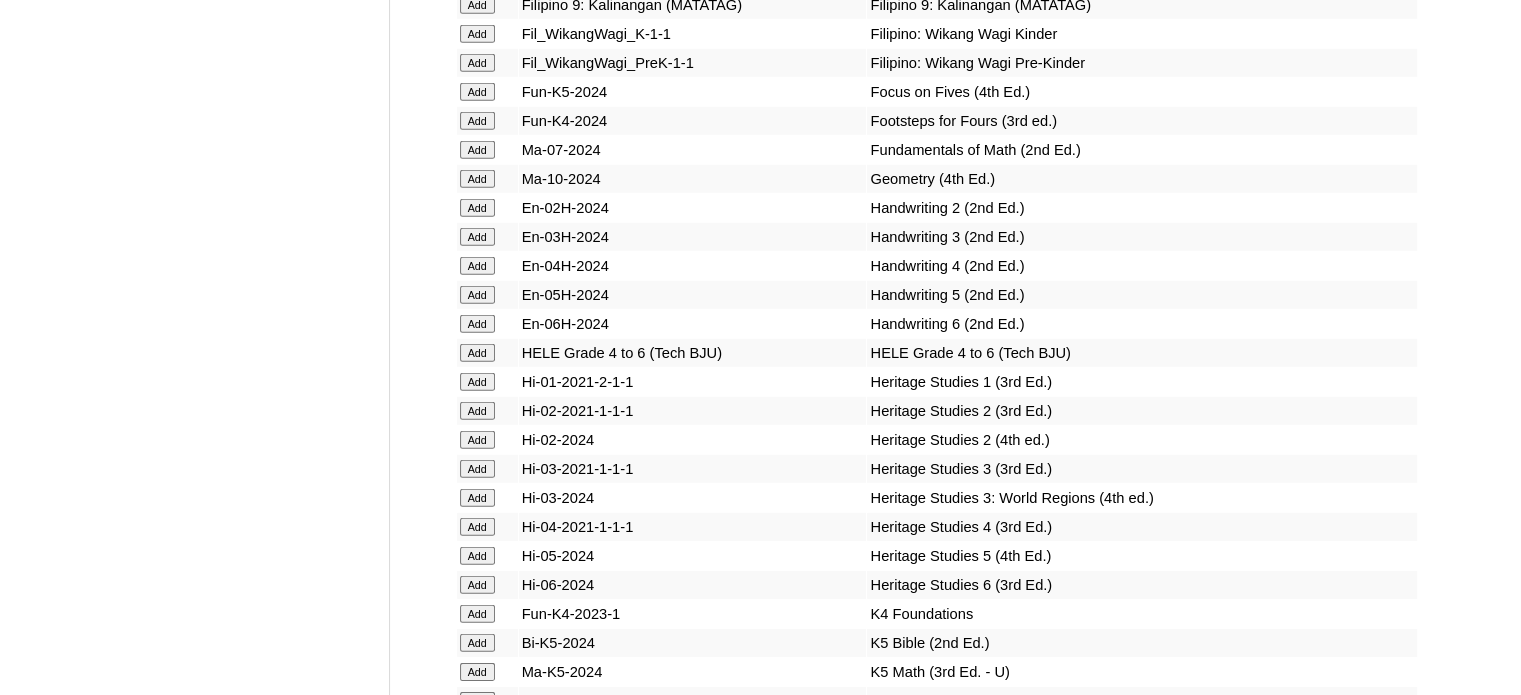 click on "Add" at bounding box center [477, -5624] 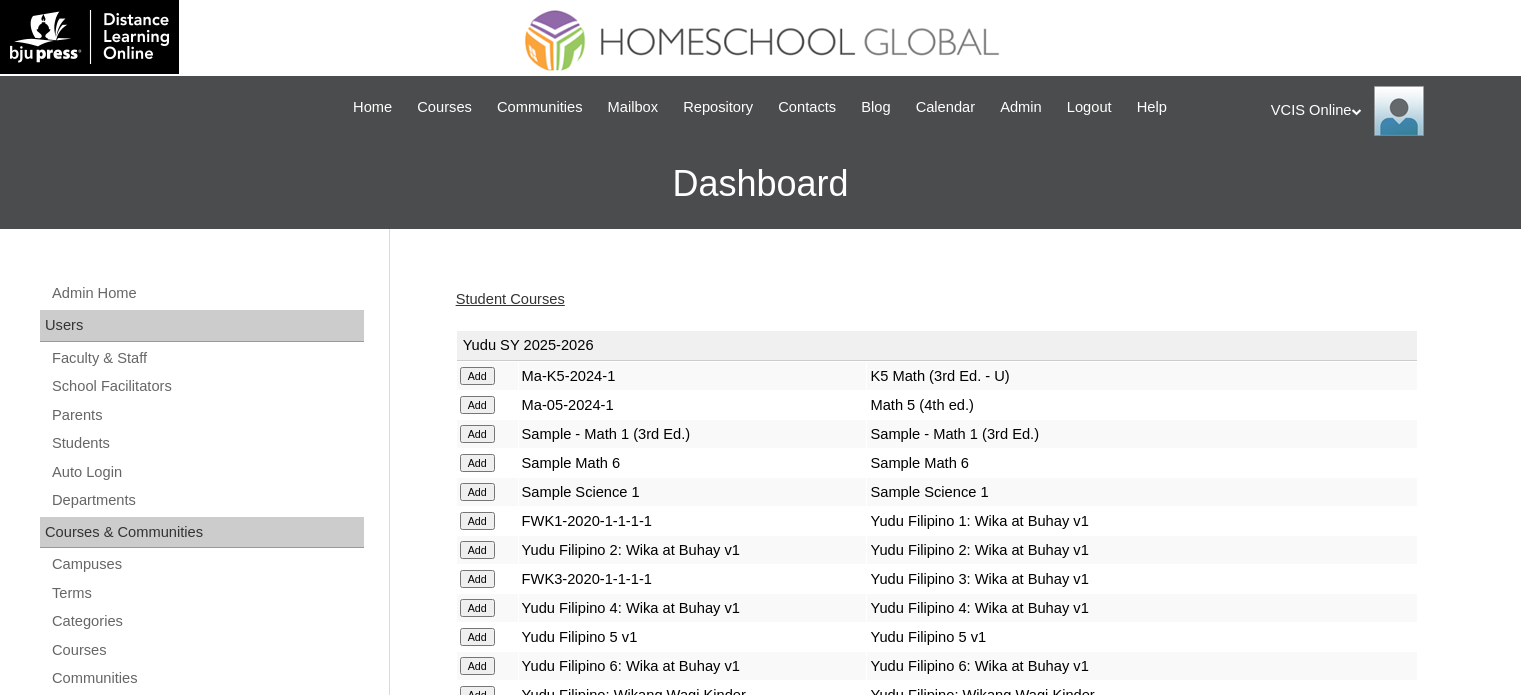 scroll, scrollTop: 0, scrollLeft: 0, axis: both 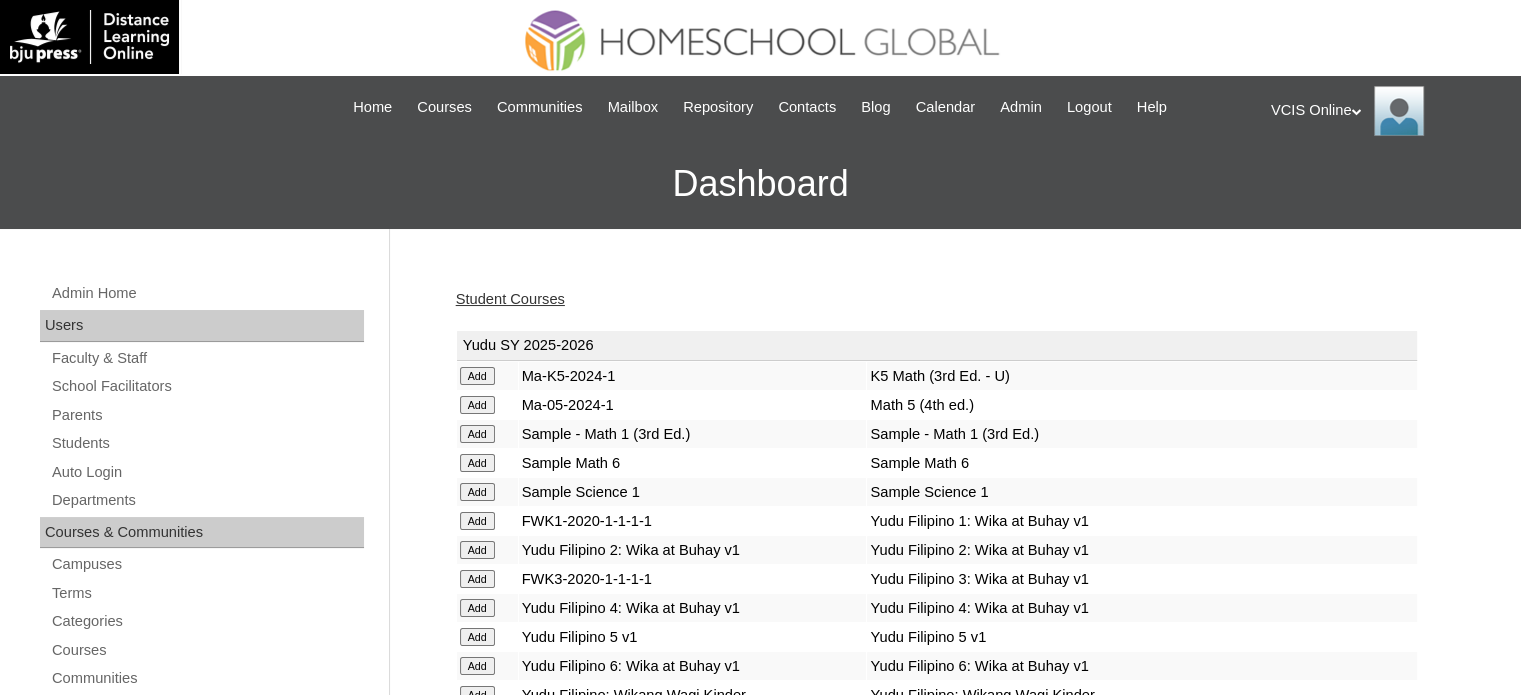 click on "Admin Home
Users
Faculty & Staff
School Facilitators
Parents
Students
Auto Login
Departments
Courses & Communities
Campuses
Terms
Categories
Courses
Communities
Reports
Tools
Alerts
Abuse Reports
Course Evaluations
Import / Export
Clone Tools
Settings
End Users Session
Language Pack Editor
Test Admins
Login Code
Design
Stylesheet
Image Uploader
Lesson Icons
Update Banner
Reports
Faculty Logins
Student Logins
Student Engagements
Expiring Enrollments
Email Logs
Autoconvert Logs
Certificates
Language Filter
Dormant Students
Query Builder
Support
Internal Help Desk
Student Courses
[YEAR]-[YEAR]
Add
[CODE]-[CODE]-[CODE]
[CODE] ([CODE] - [CODE])" at bounding box center [760, 16857] 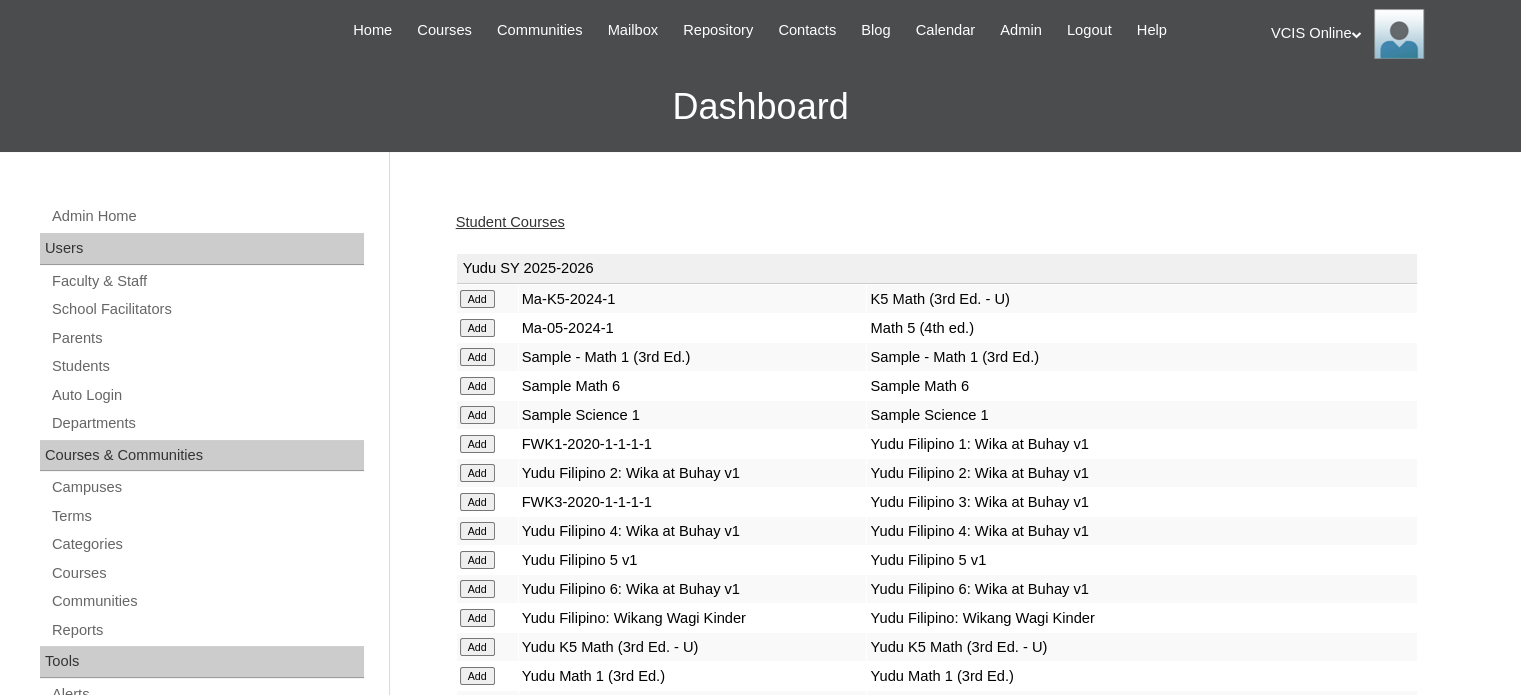 scroll, scrollTop: 80, scrollLeft: 0, axis: vertical 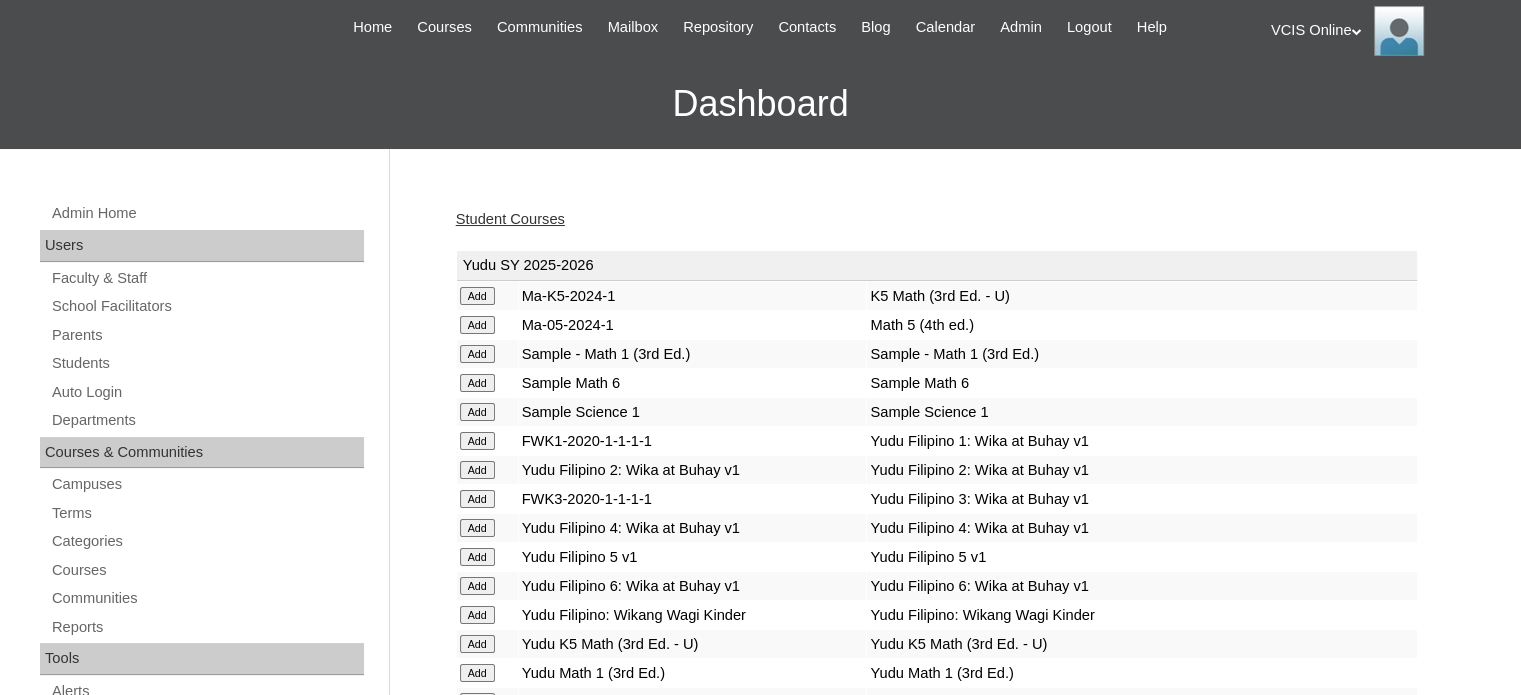 click on "Admin Home
Users
Faculty & Staff
School Facilitators
Parents
Students
Auto Login
Departments
Courses & Communities
Campuses
Terms
Categories
Courses
Communities
Reports
Tools
Alerts
Abuse Reports
Course Evaluations
Import / Export
Clone Tools
Settings
End Users Session
Language Pack Editor
Test Admins
Login Code
Design
Stylesheet
Image Uploader
Lesson Icons
Update Banner
Reports
Faculty Logins
Student Logins
Student Engagements
Expiring Enrollments
Email Logs
Autoconvert Logs
Certificates
Language Filter
Dormant Students
Query Builder
Support
Internal Help Desk
Student Courses
[YEAR]-[YEAR]
Add
[CODE]-[CODE]-[CODE]
[CODE] ([CODE] - [CODE])" at bounding box center [760, 16777] 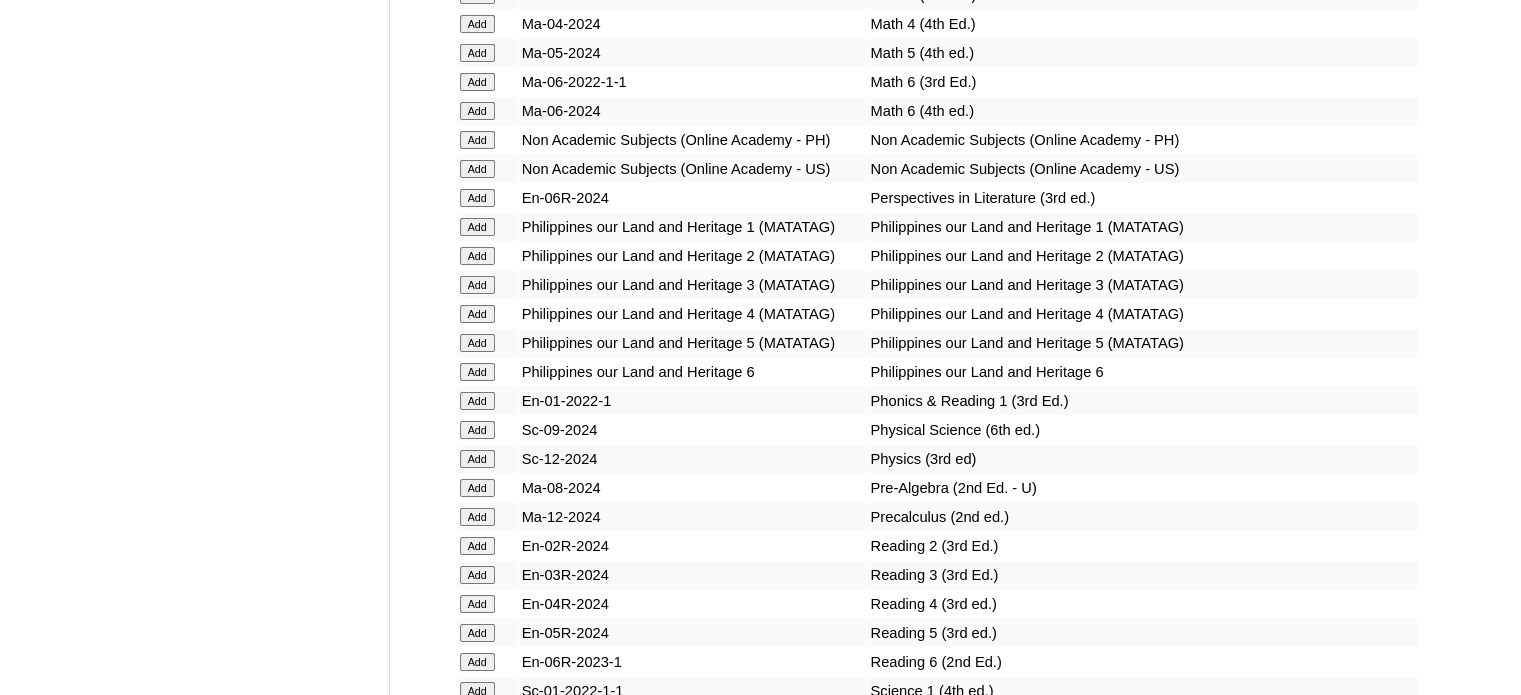 scroll, scrollTop: 6920, scrollLeft: 0, axis: vertical 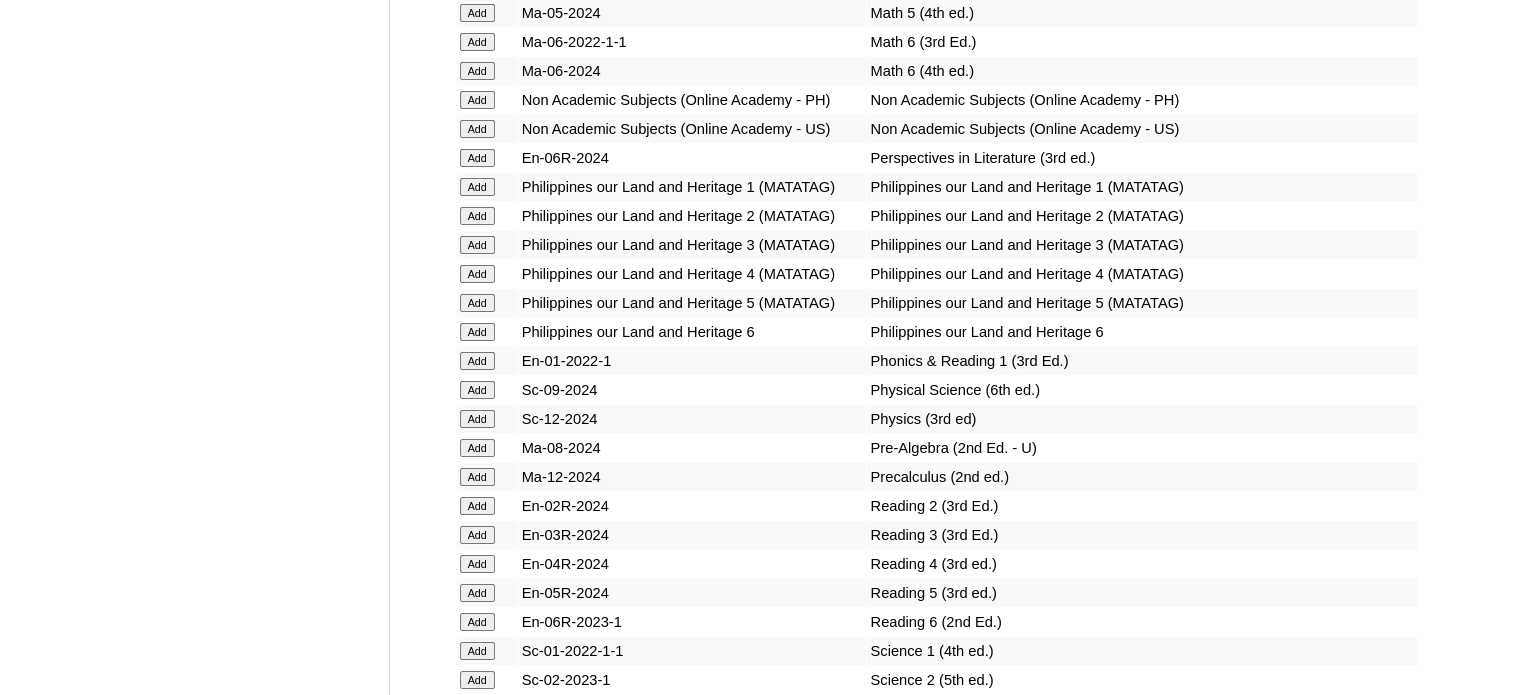 click on "Add" at bounding box center (477, -6544) 